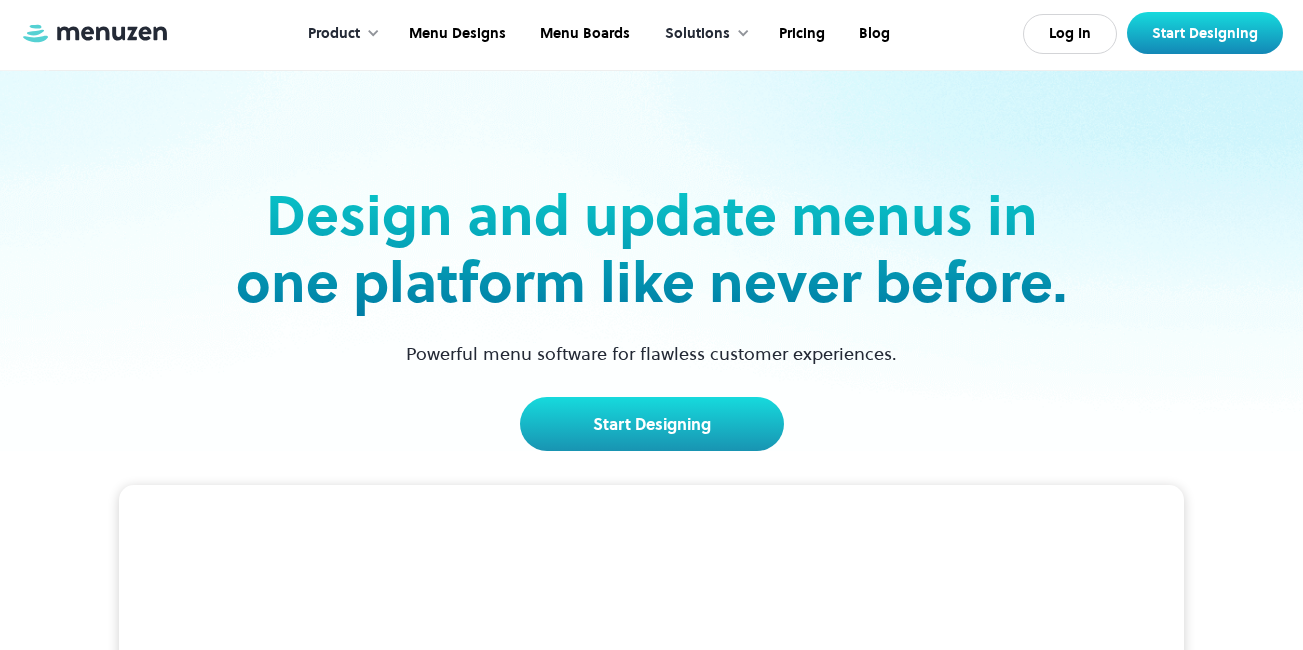 scroll, scrollTop: 0, scrollLeft: 0, axis: both 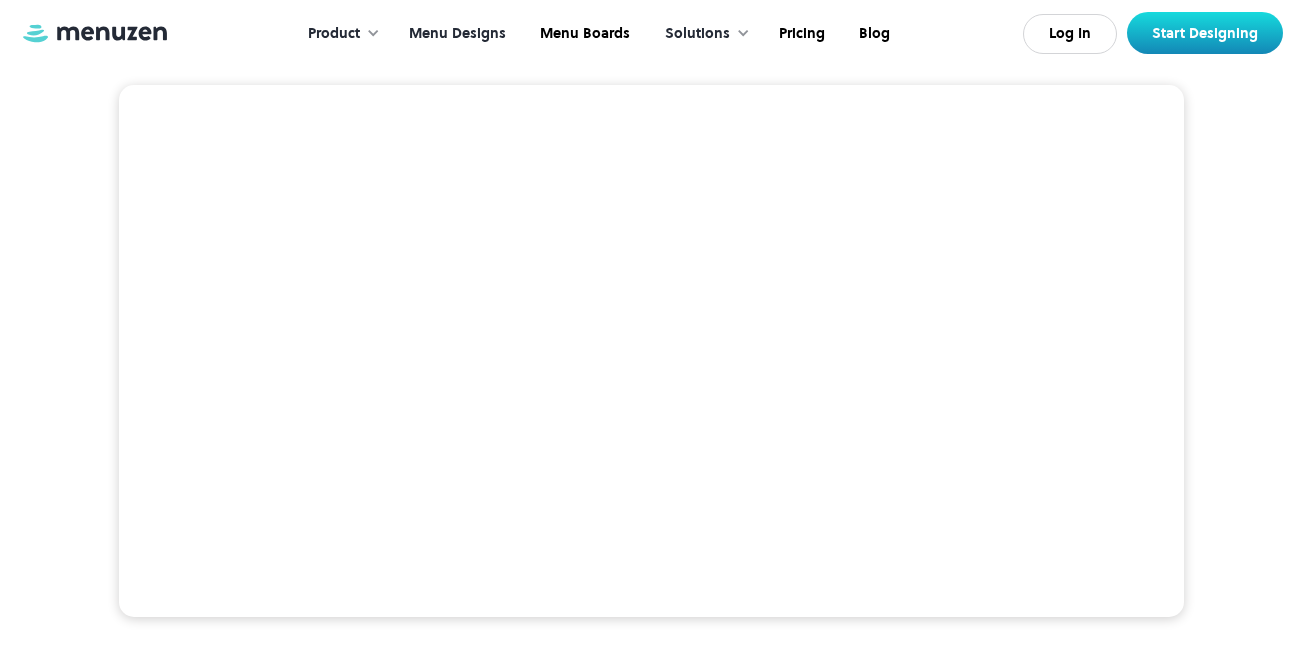 click on "Menu Designs" at bounding box center [455, 34] 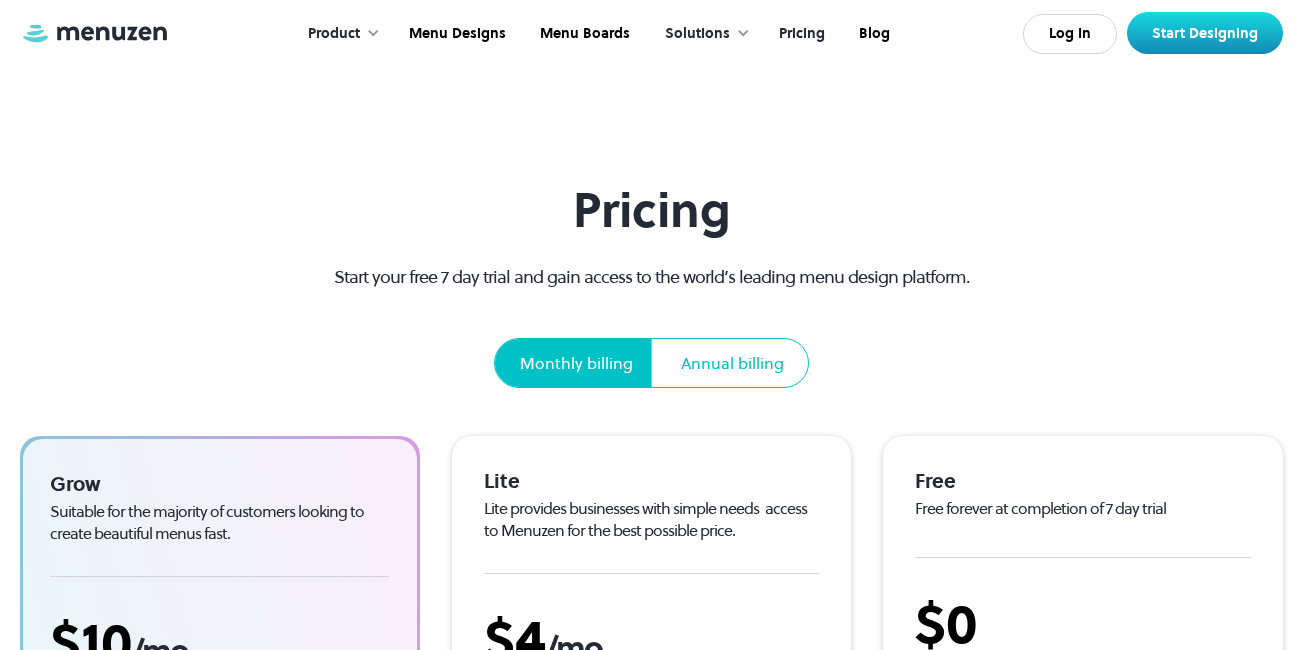 scroll, scrollTop: 0, scrollLeft: 0, axis: both 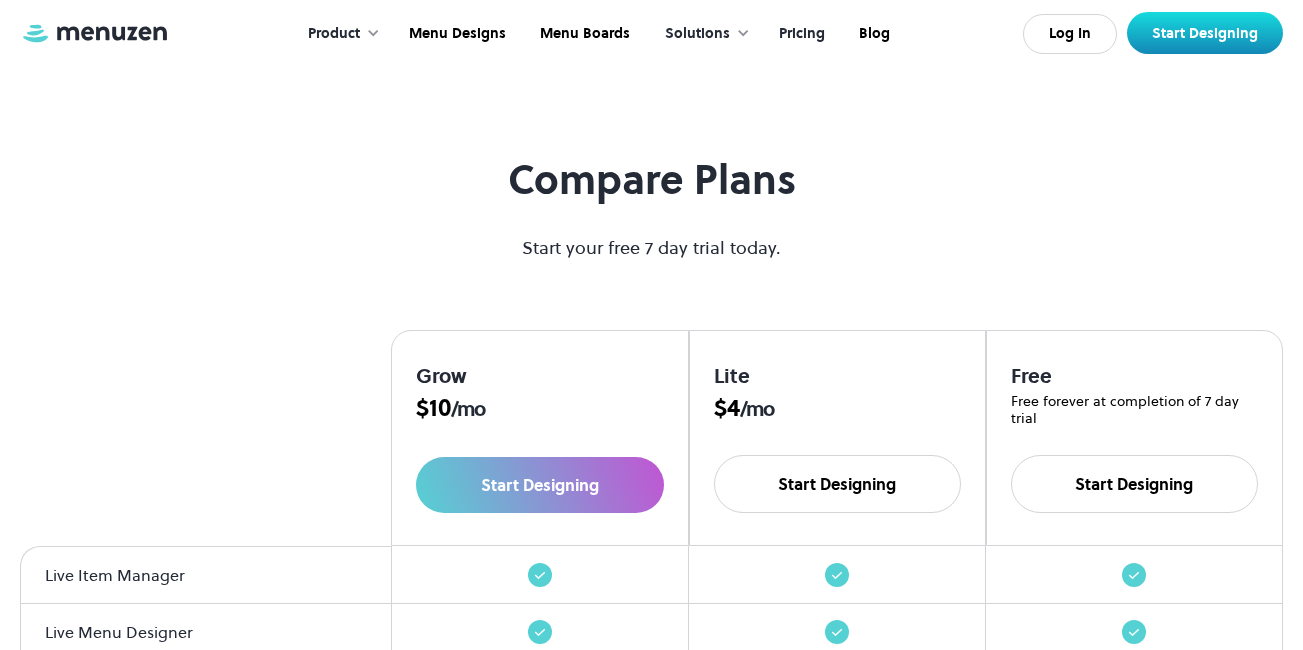 drag, startPoint x: 1064, startPoint y: 33, endPoint x: 1020, endPoint y: 36, distance: 44.102154 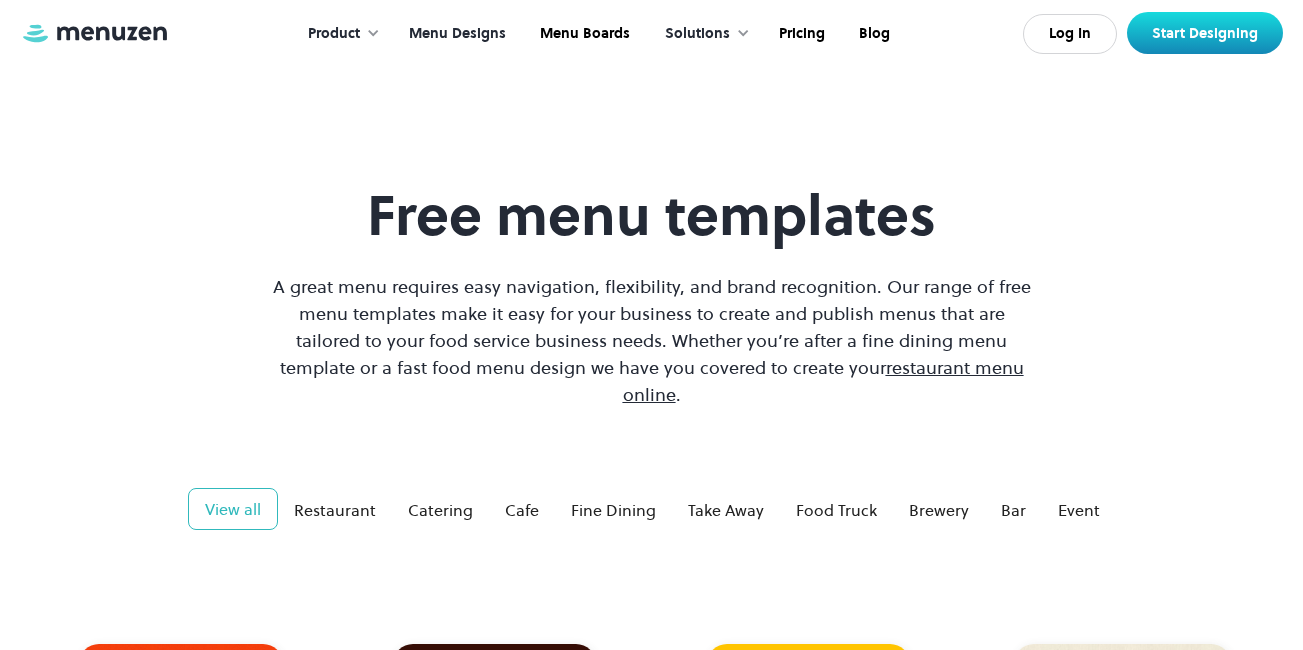 scroll, scrollTop: 0, scrollLeft: 0, axis: both 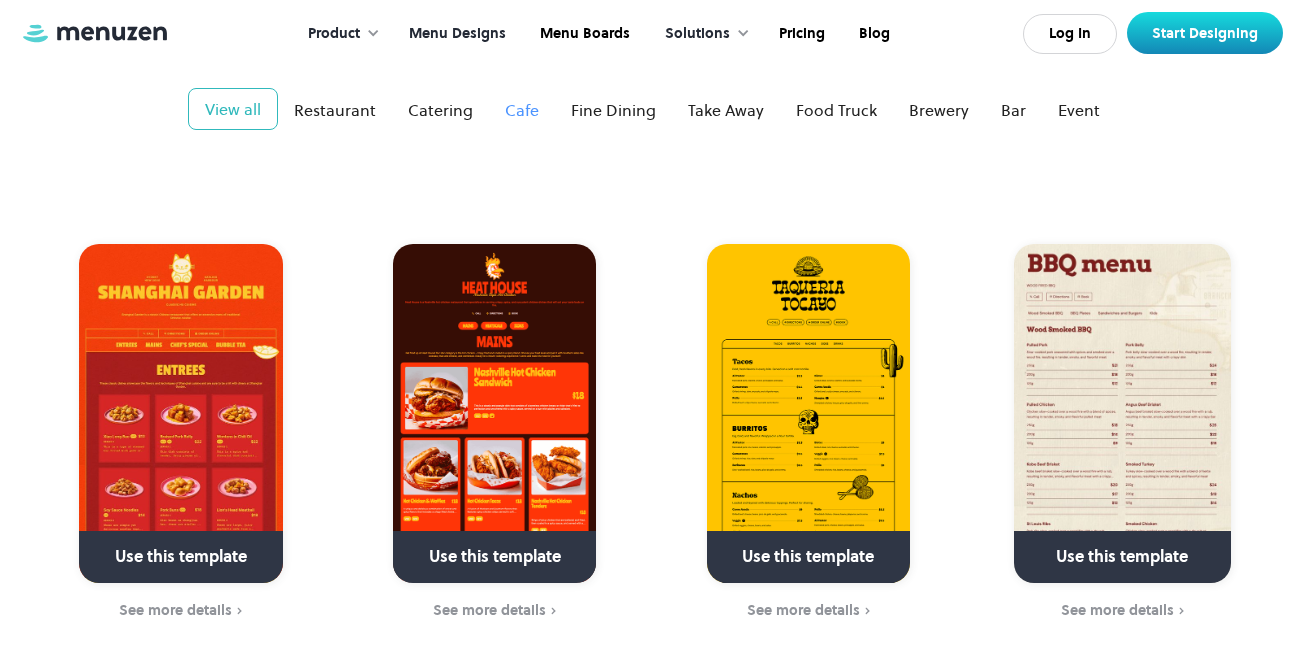 click on "Cafe" at bounding box center [522, 110] 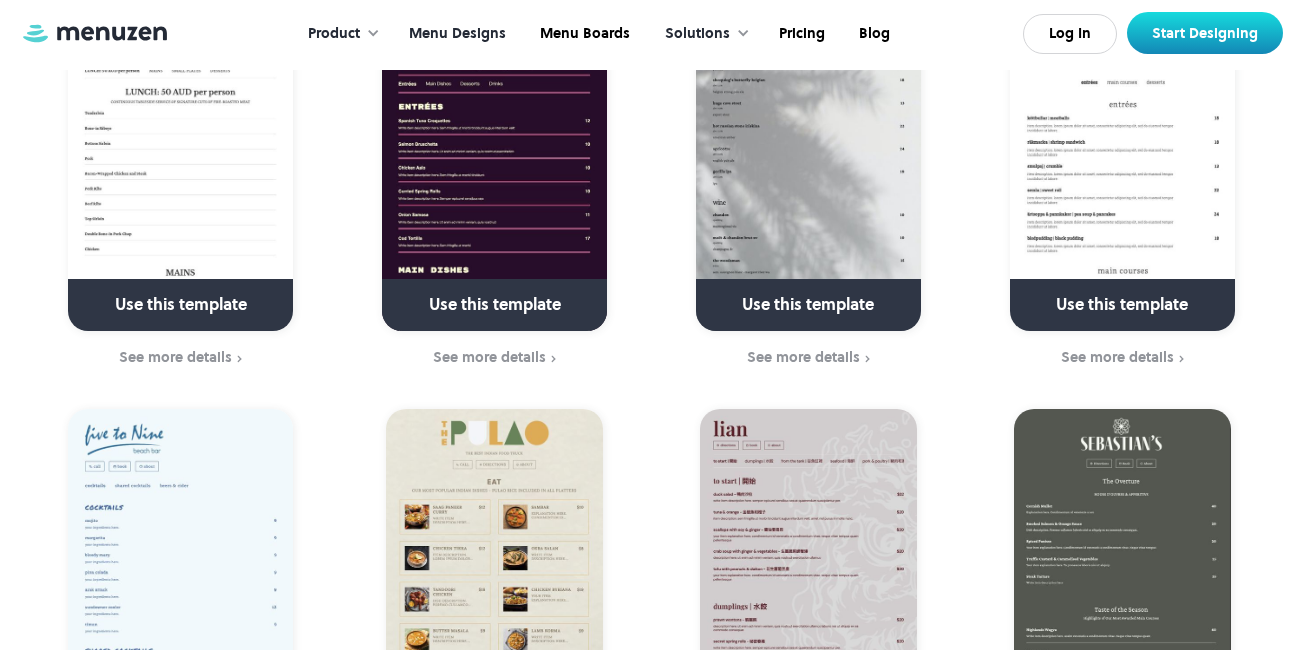 scroll, scrollTop: 2500, scrollLeft: 0, axis: vertical 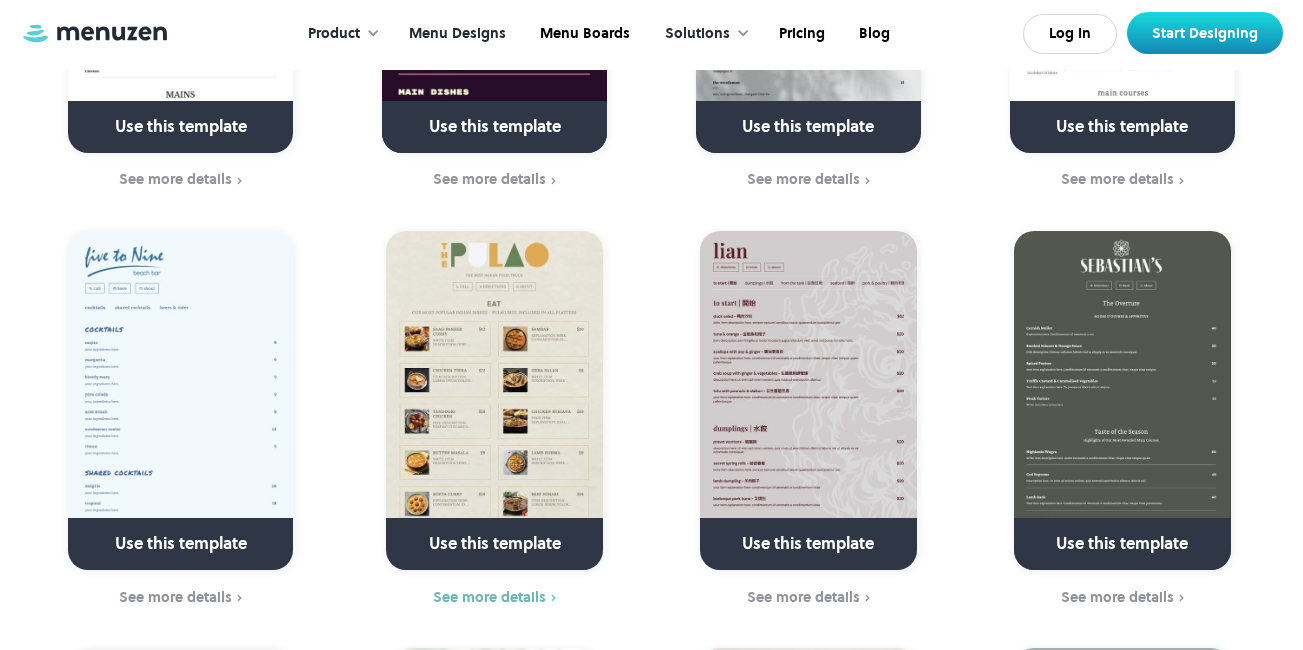 click on "See more details" at bounding box center [489, 597] 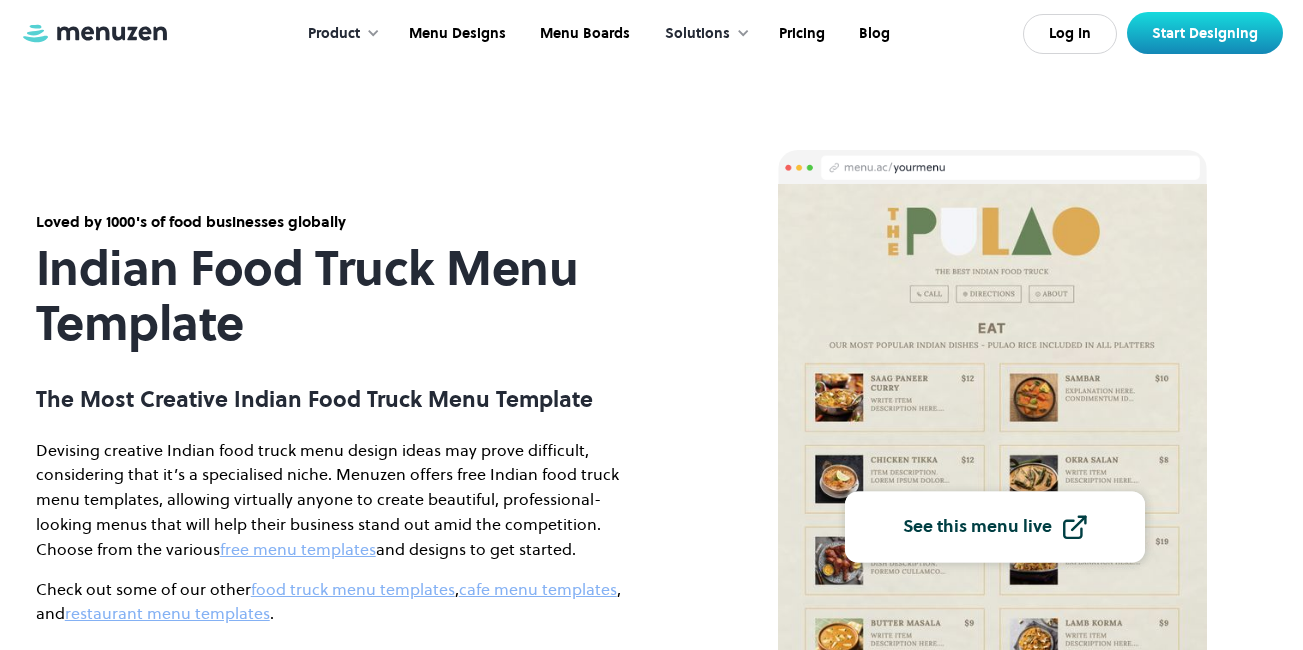 scroll, scrollTop: 0, scrollLeft: 0, axis: both 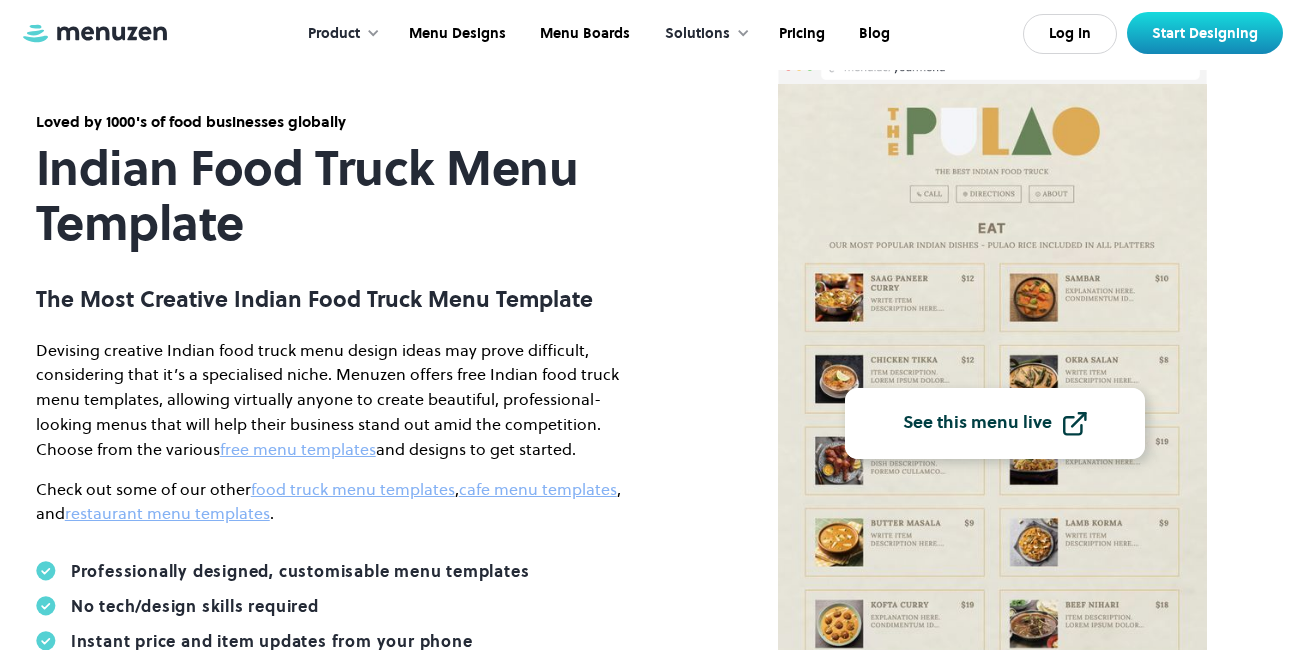click on "See this menu live" at bounding box center [977, 423] 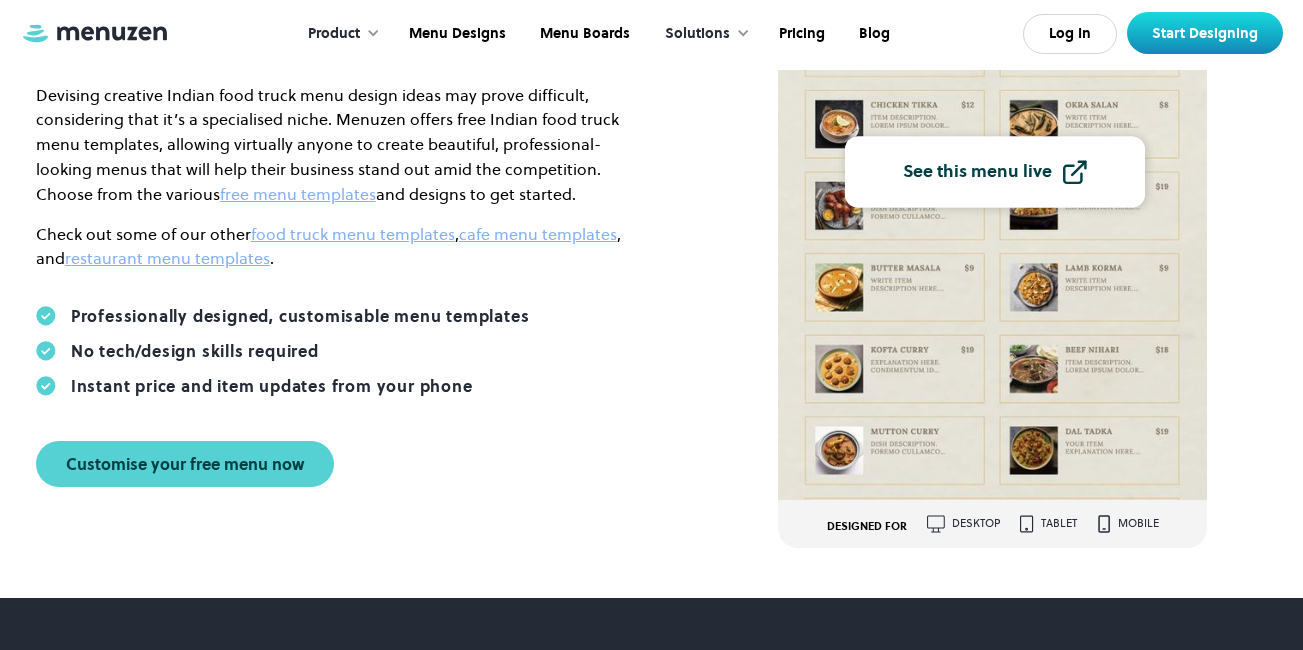 scroll, scrollTop: 400, scrollLeft: 0, axis: vertical 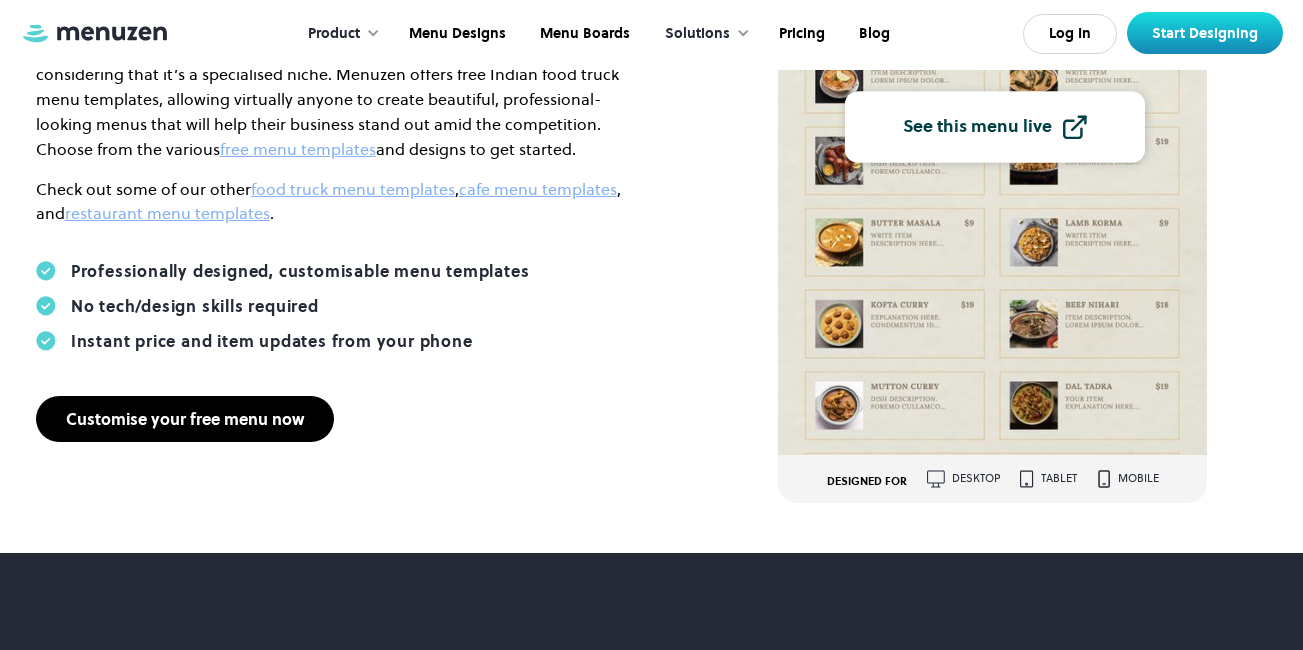 click on "Customise your free menu now" at bounding box center (185, 419) 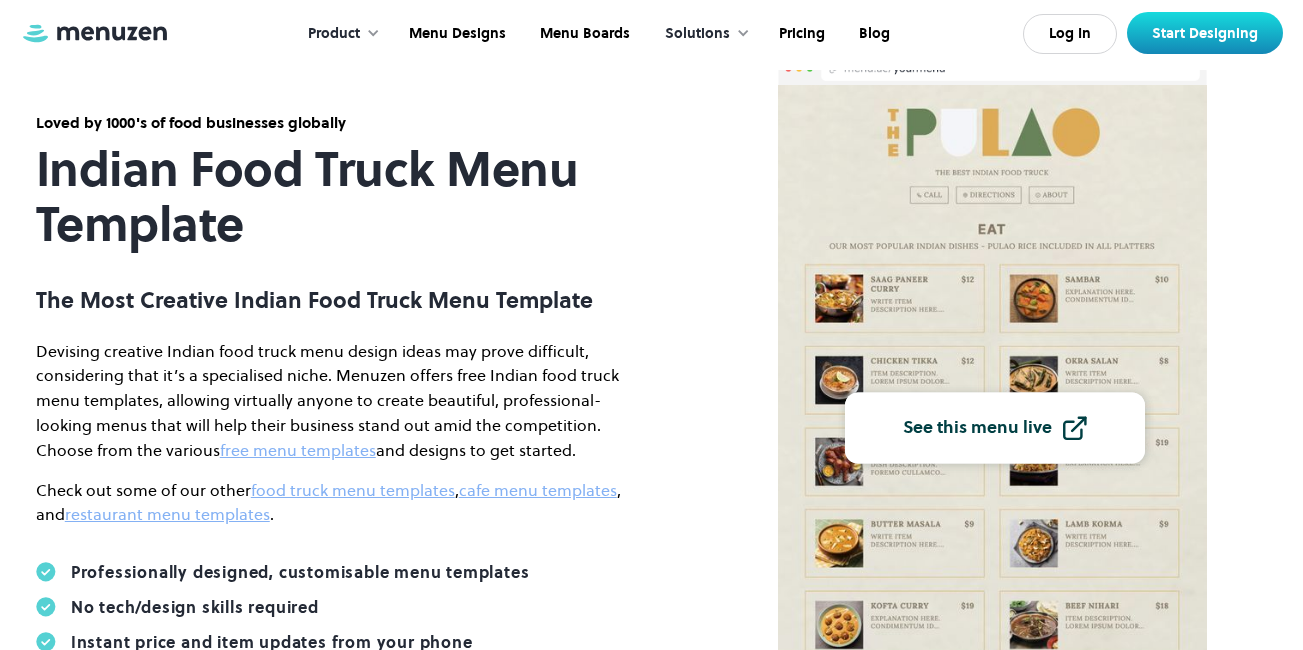 scroll, scrollTop: 0, scrollLeft: 0, axis: both 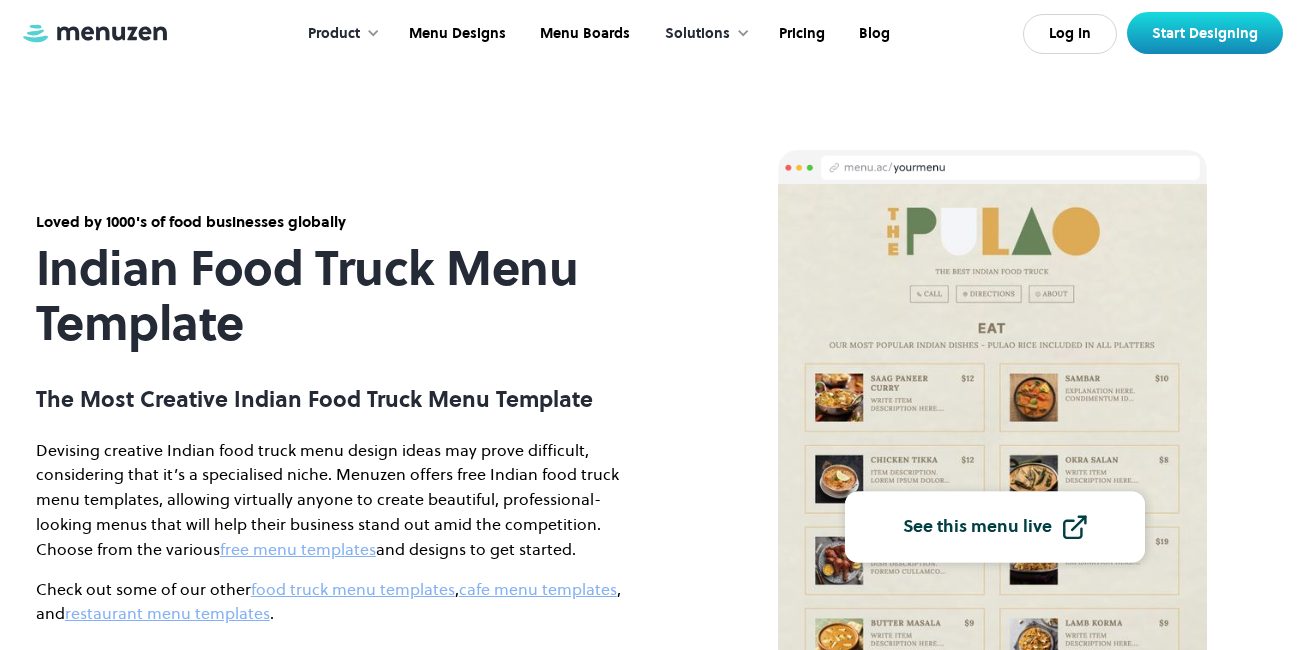 click on "Product" at bounding box center (334, 34) 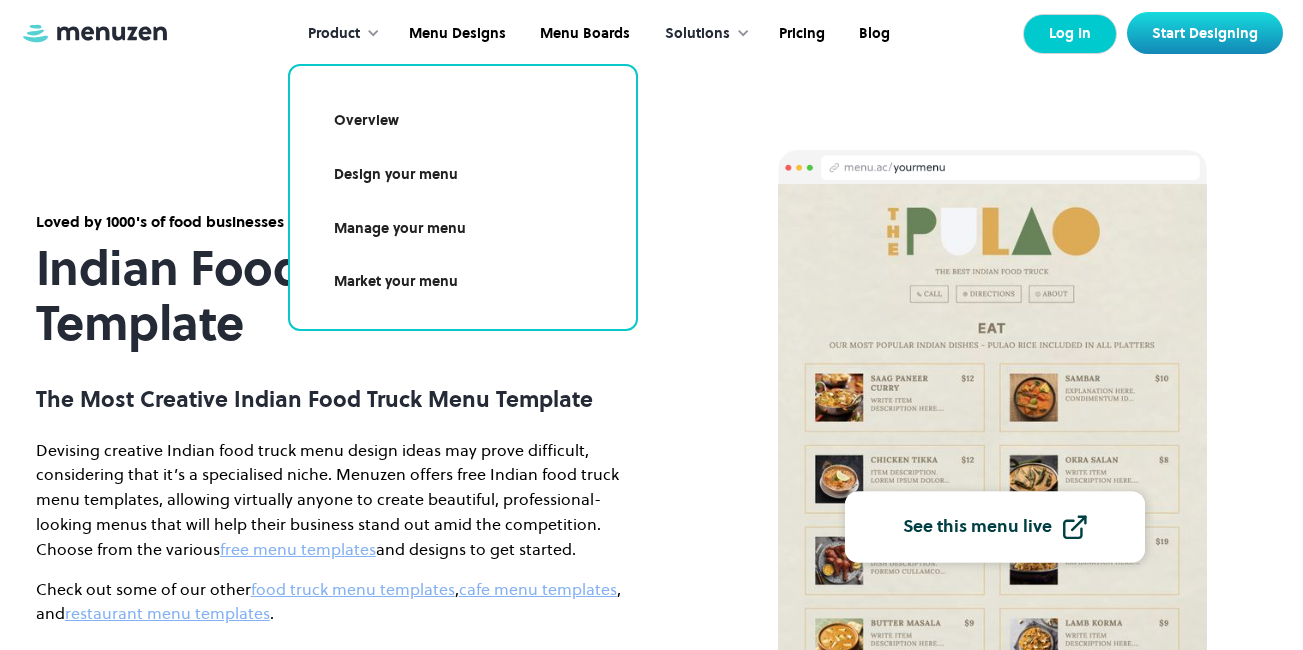 click on "Log In" at bounding box center [1070, 34] 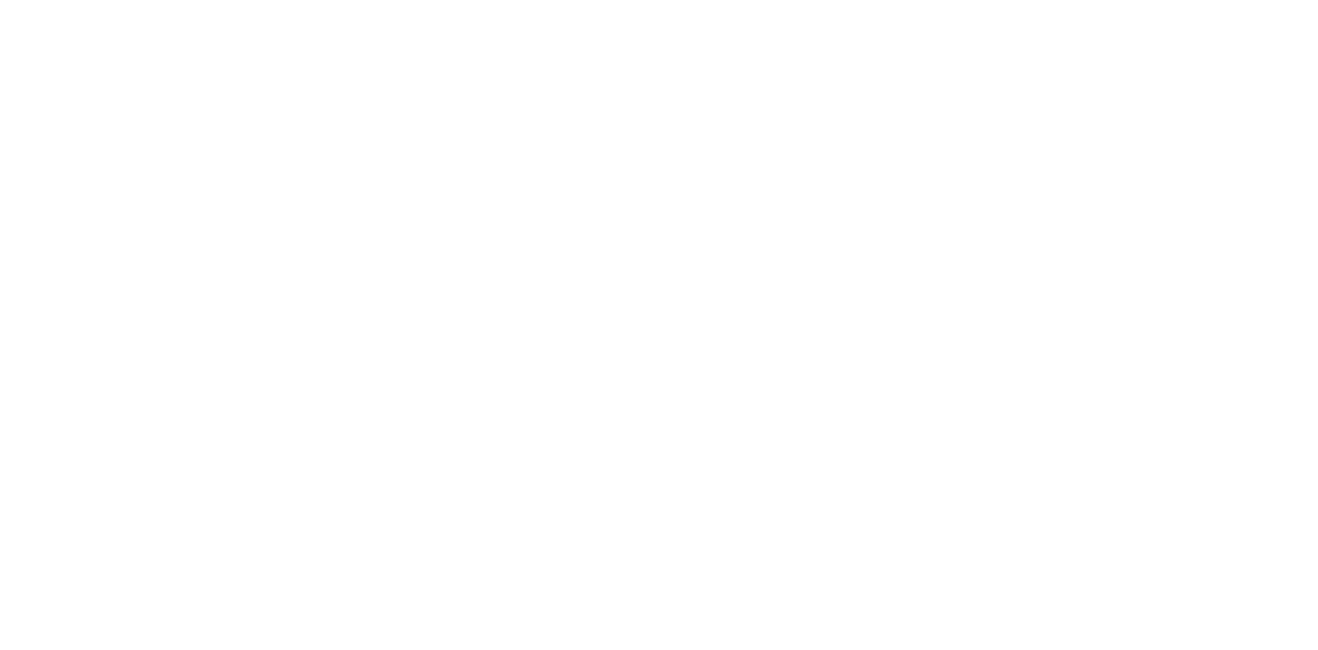 scroll, scrollTop: 0, scrollLeft: 0, axis: both 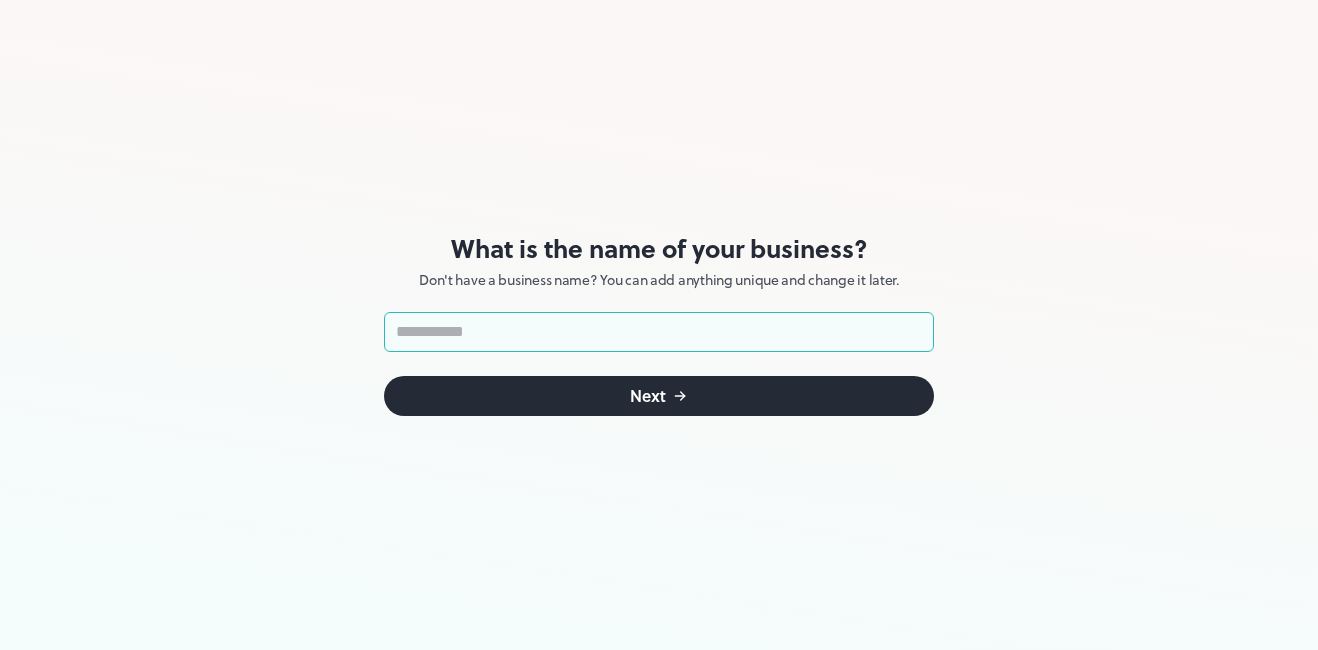 type on "*" 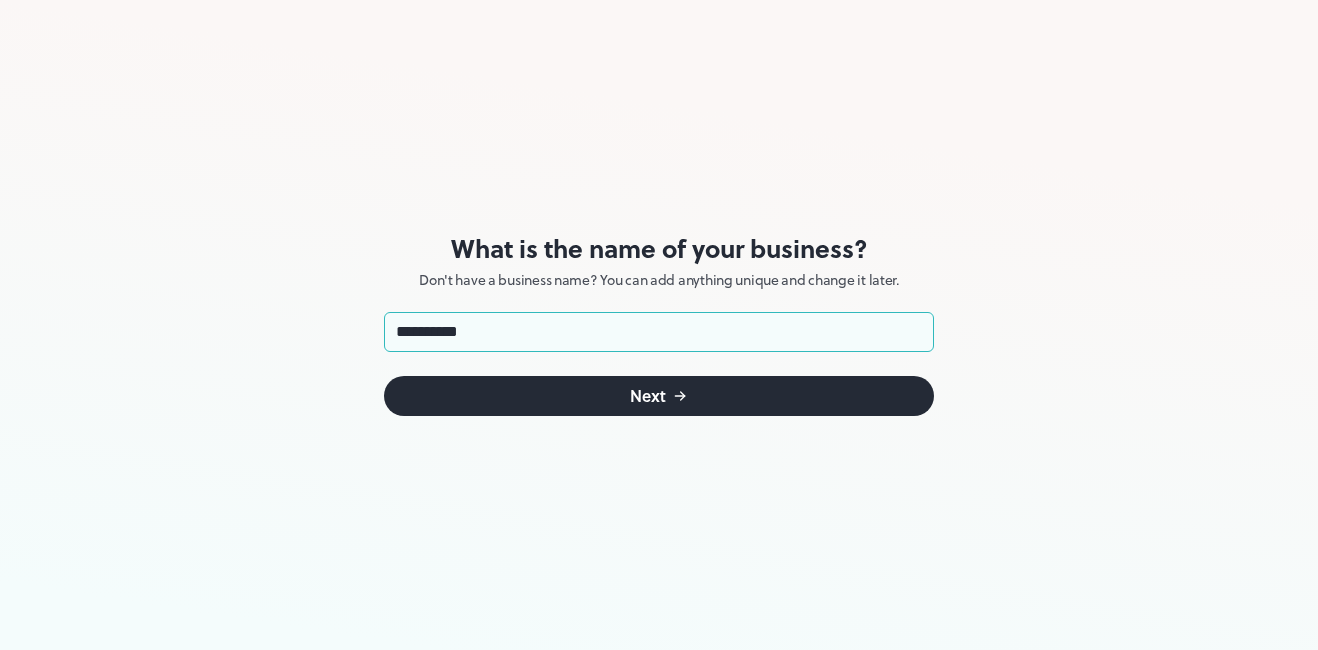 type on "**********" 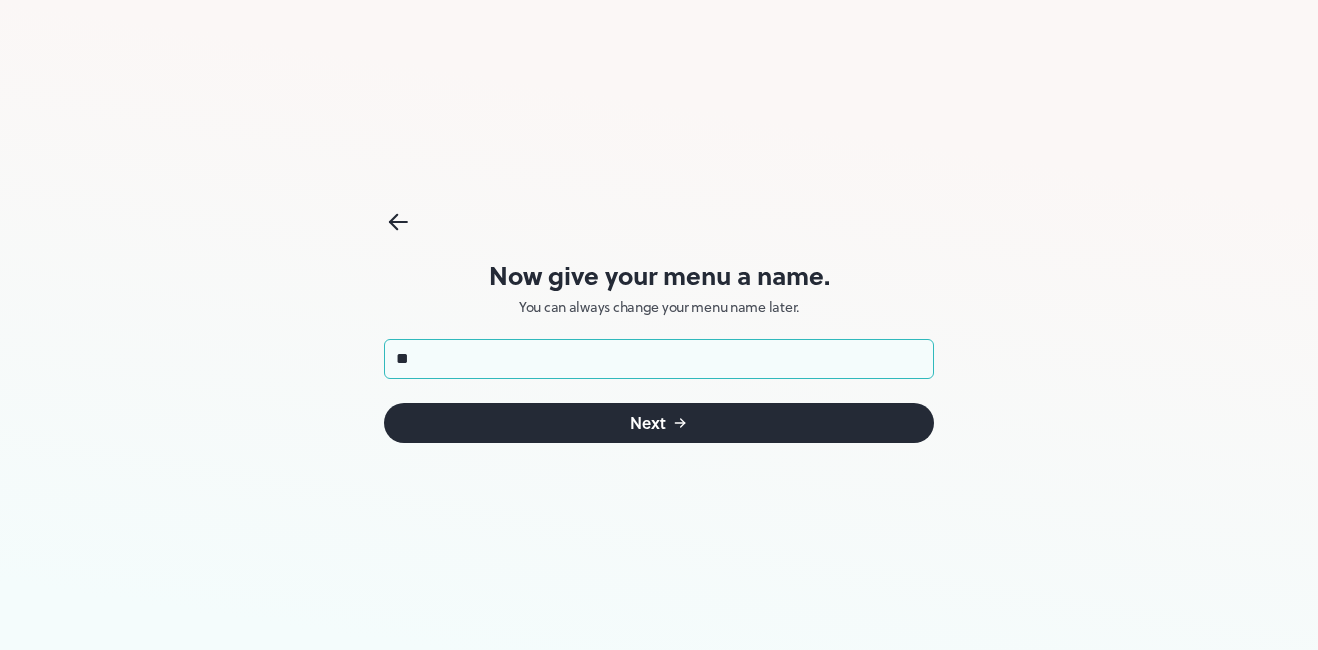 type on "*" 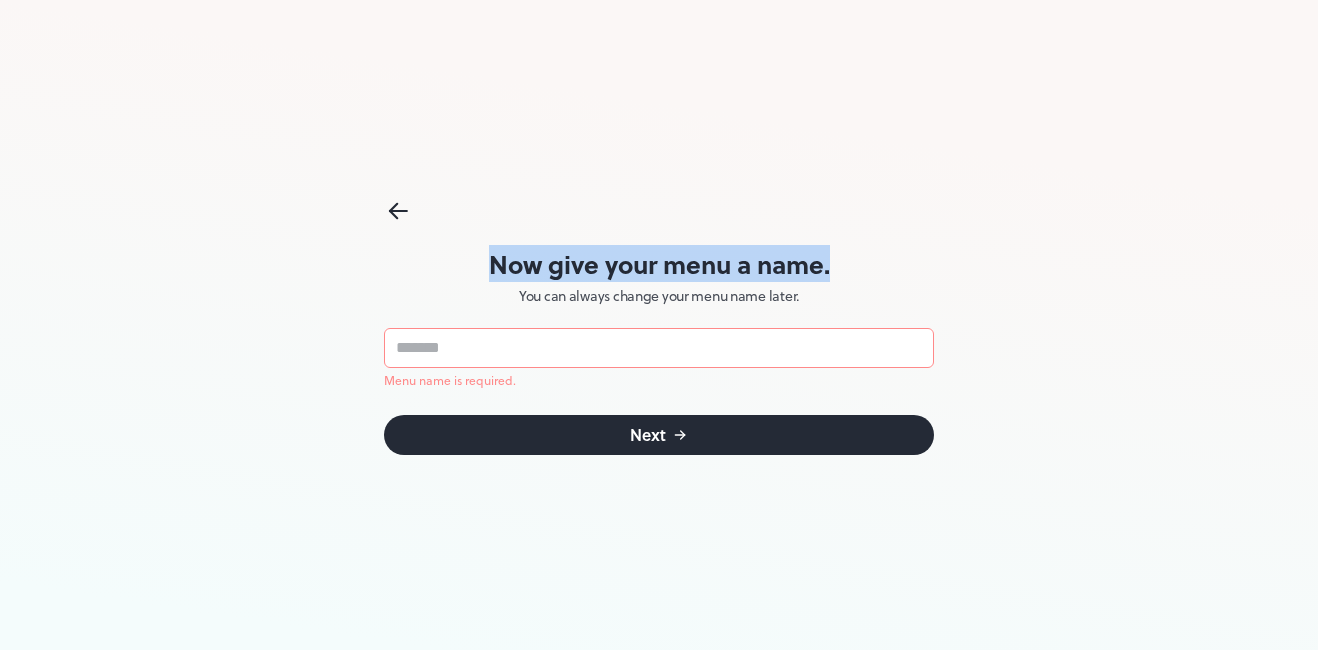drag, startPoint x: 493, startPoint y: 270, endPoint x: 834, endPoint y: 262, distance: 341.09384 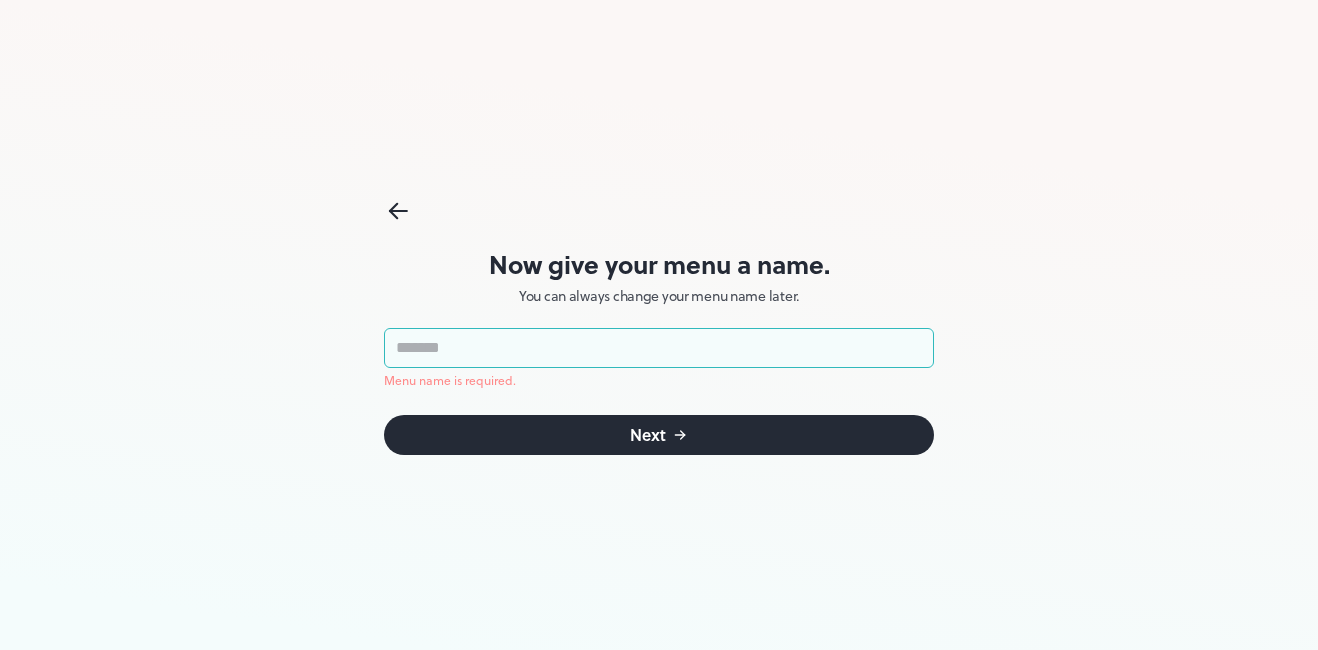click at bounding box center [659, 348] 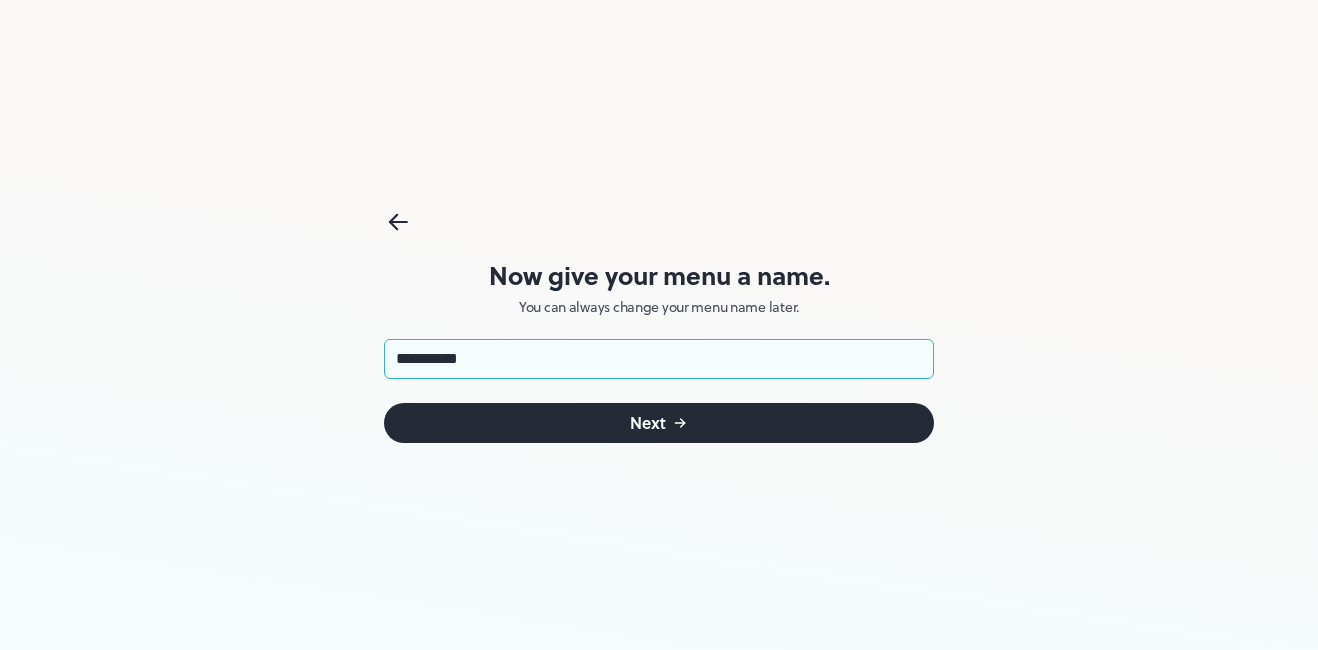 type on "**********" 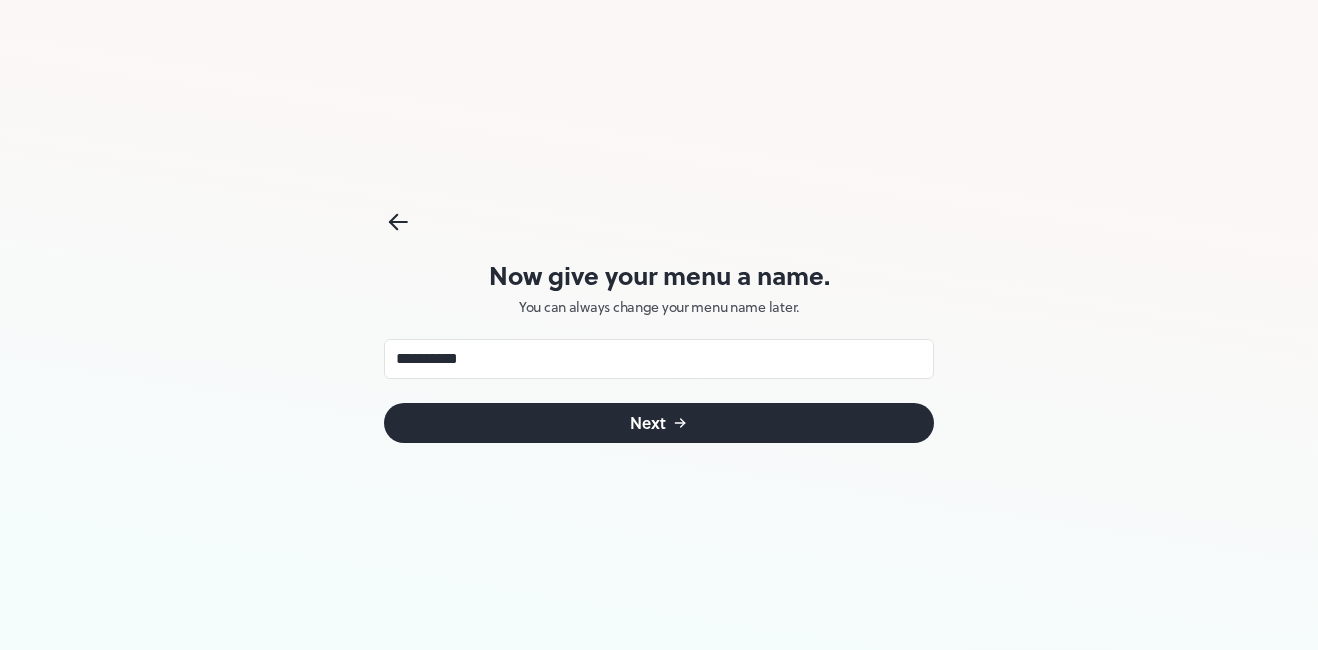 click on "Next" at bounding box center (648, 423) 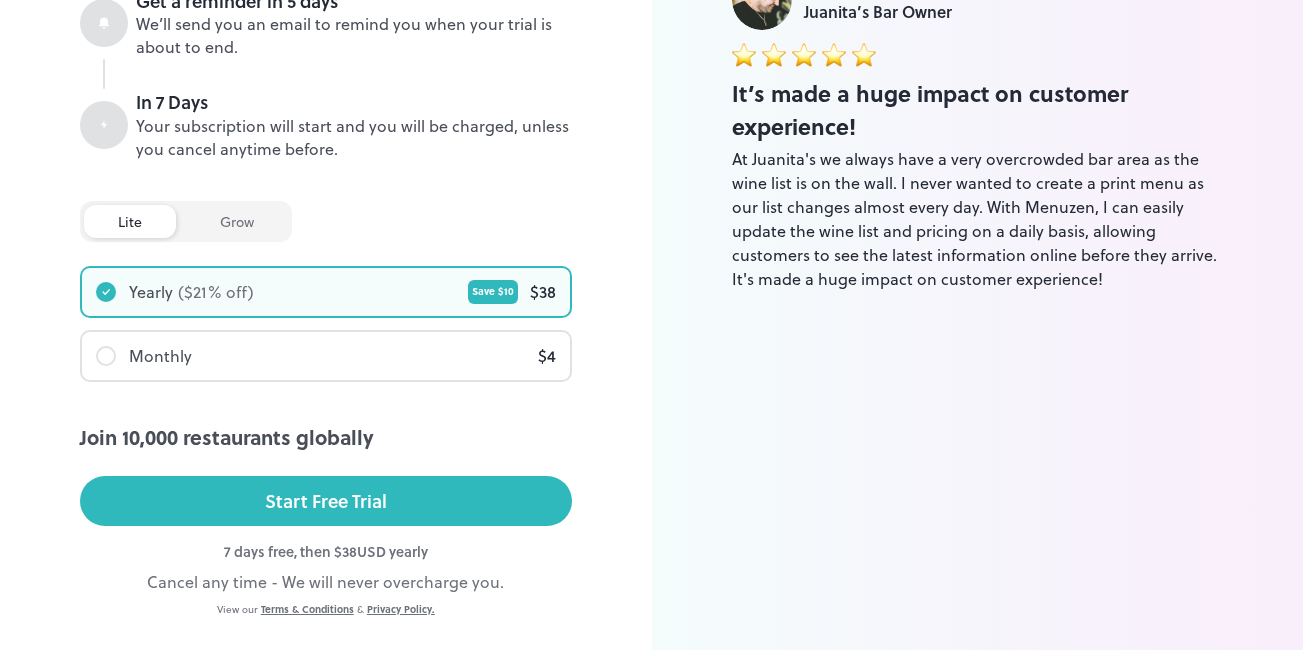 scroll, scrollTop: 483, scrollLeft: 0, axis: vertical 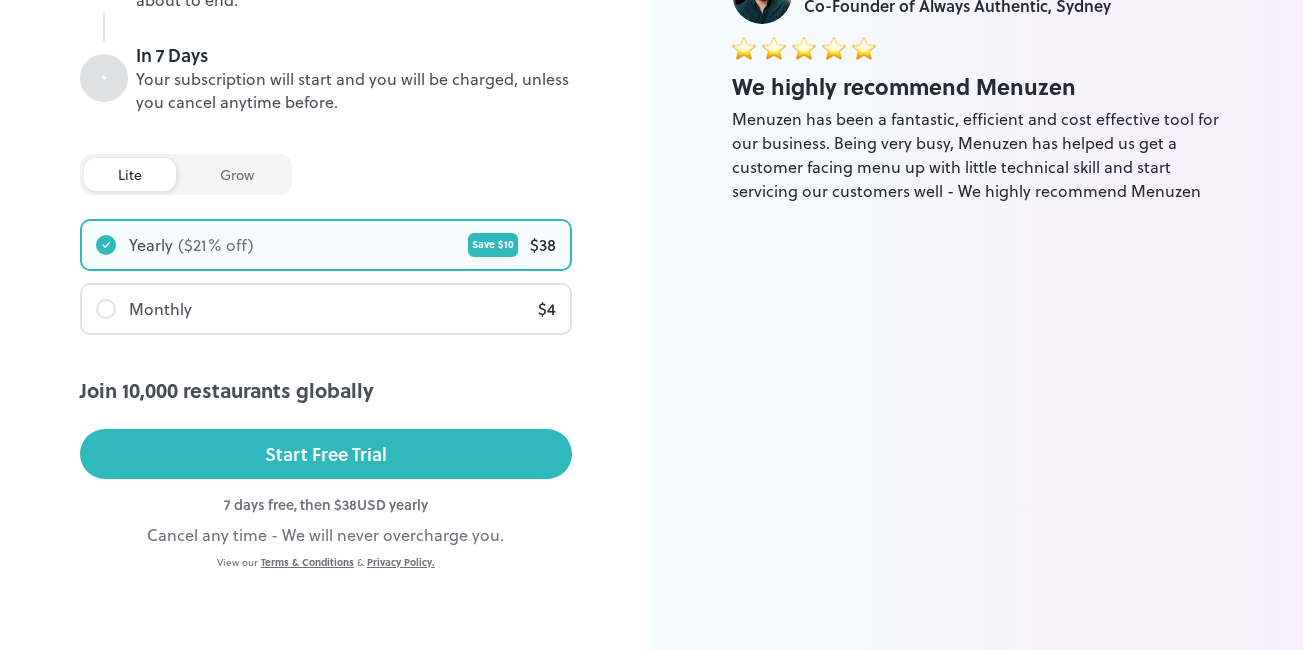 click on "Monthly" at bounding box center [144, 309] 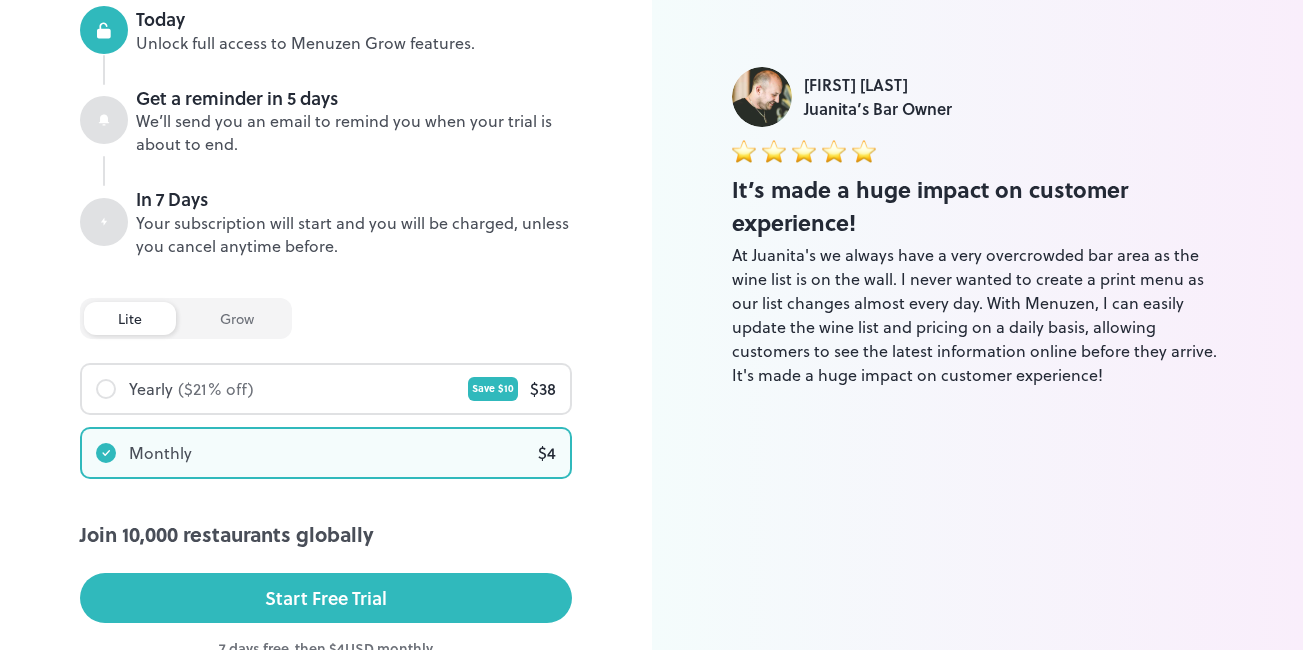 scroll, scrollTop: 483, scrollLeft: 0, axis: vertical 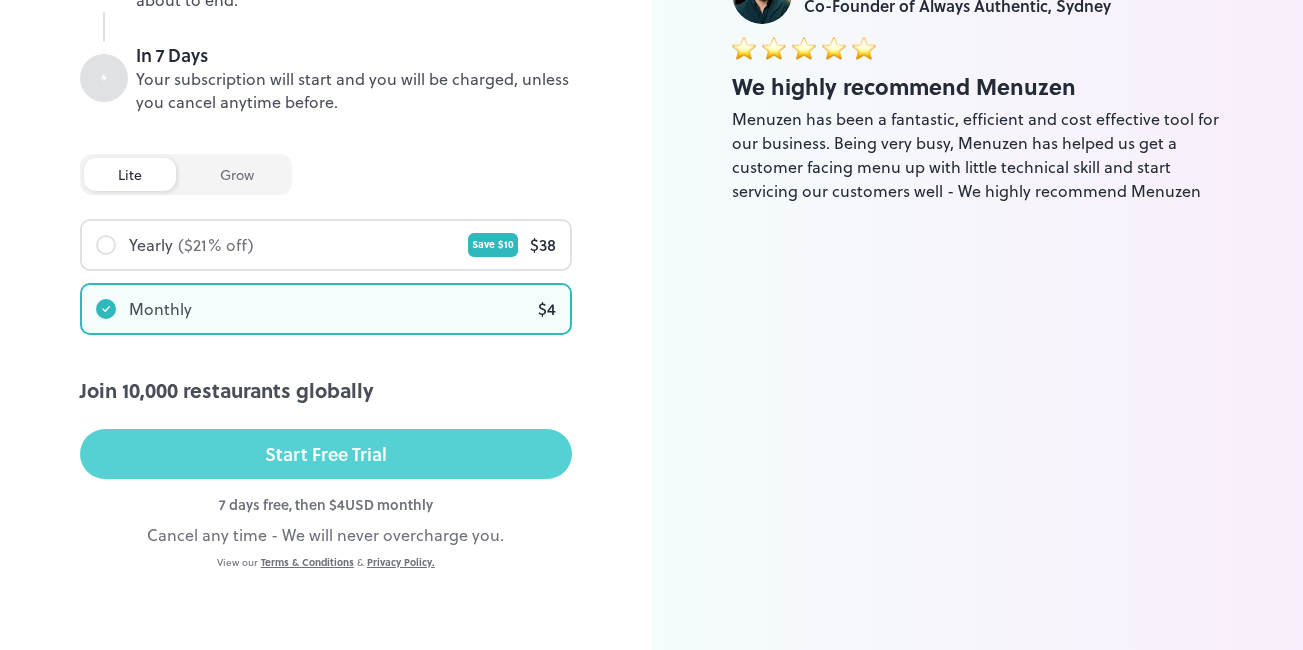 click on "Start Free Trial" at bounding box center [326, 454] 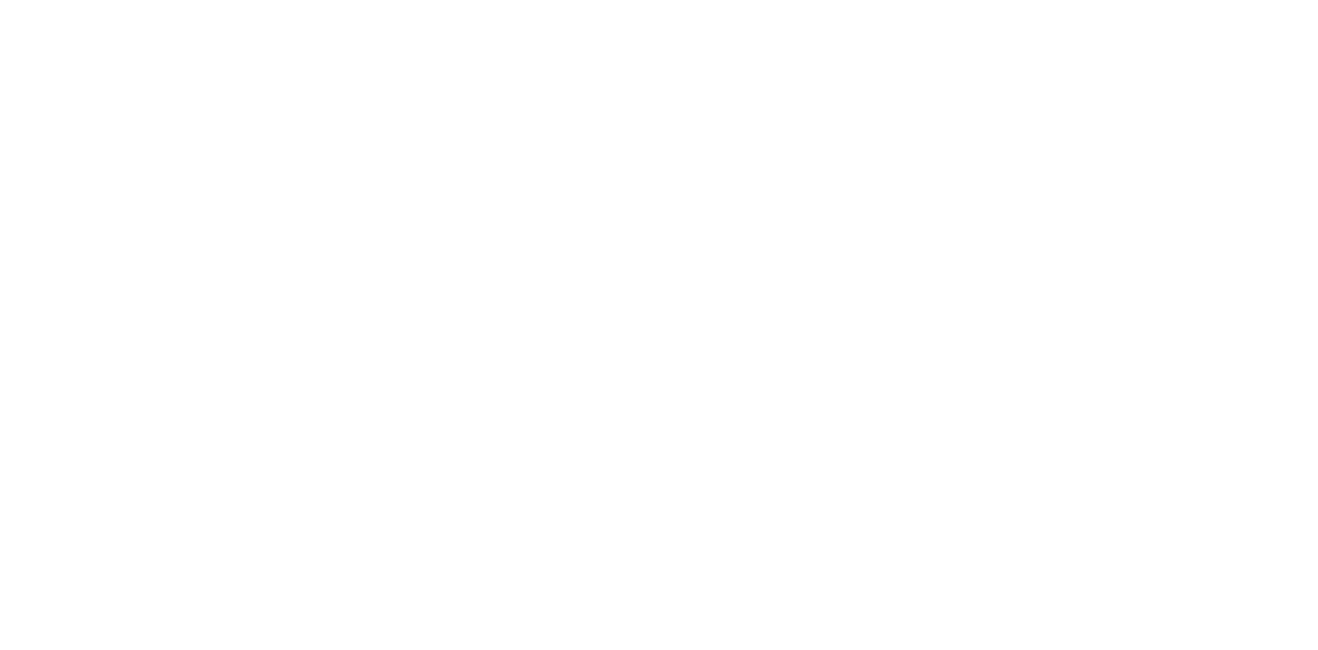 scroll, scrollTop: 0, scrollLeft: 0, axis: both 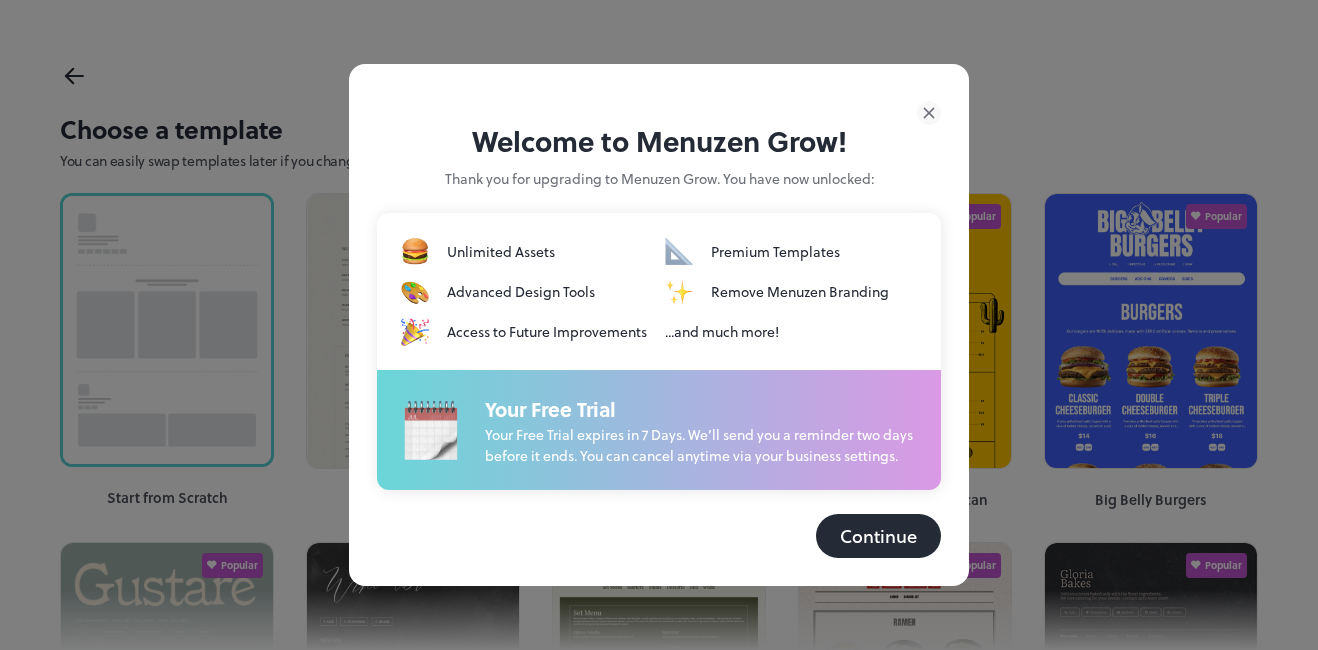 click on "Continue" at bounding box center (878, 536) 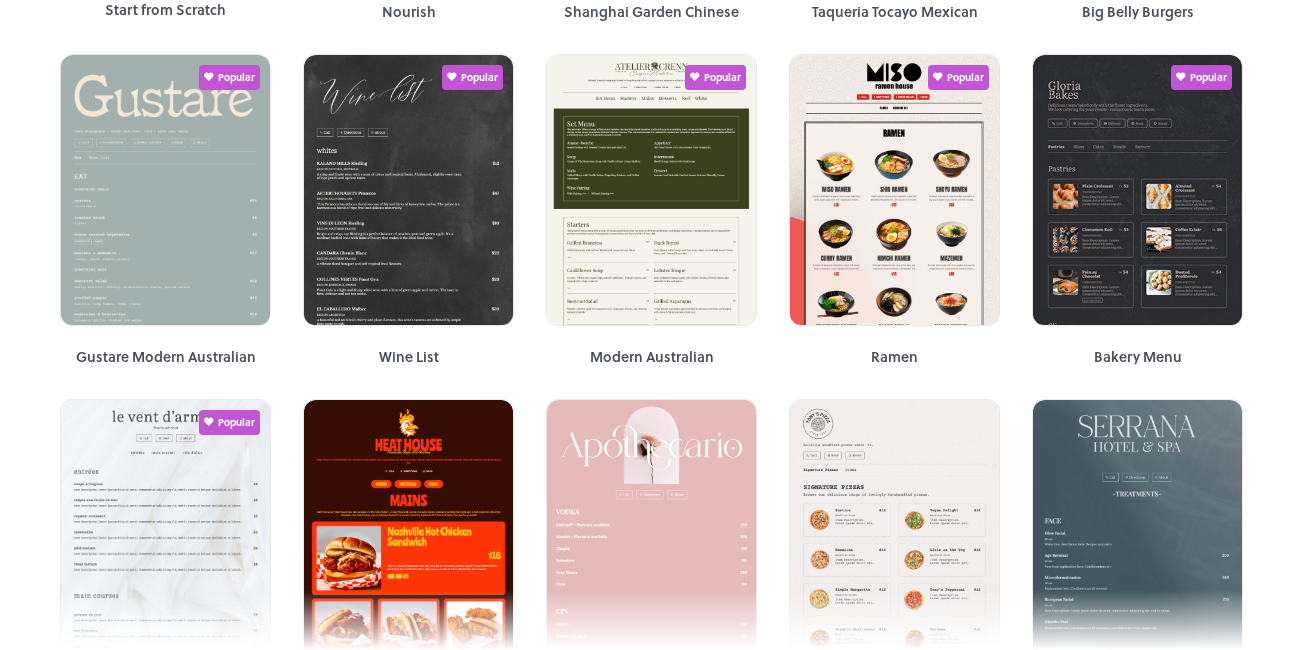 scroll, scrollTop: 500, scrollLeft: 0, axis: vertical 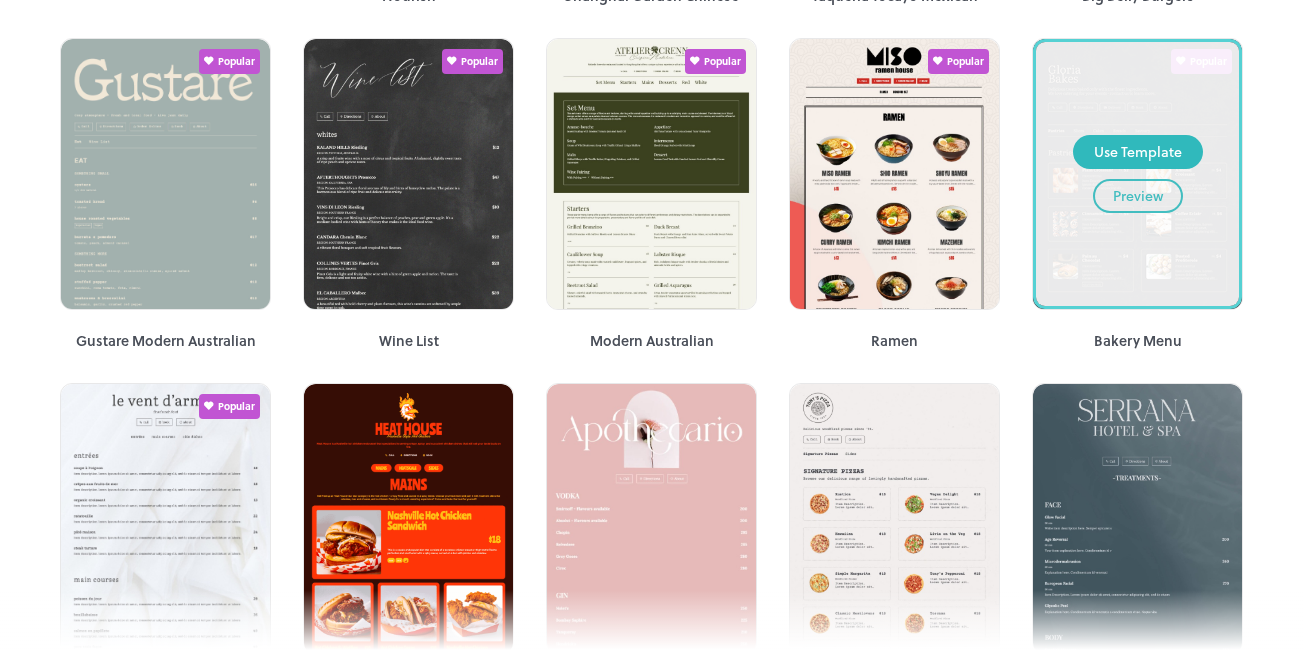 click on "Preview" at bounding box center (1138, 196) 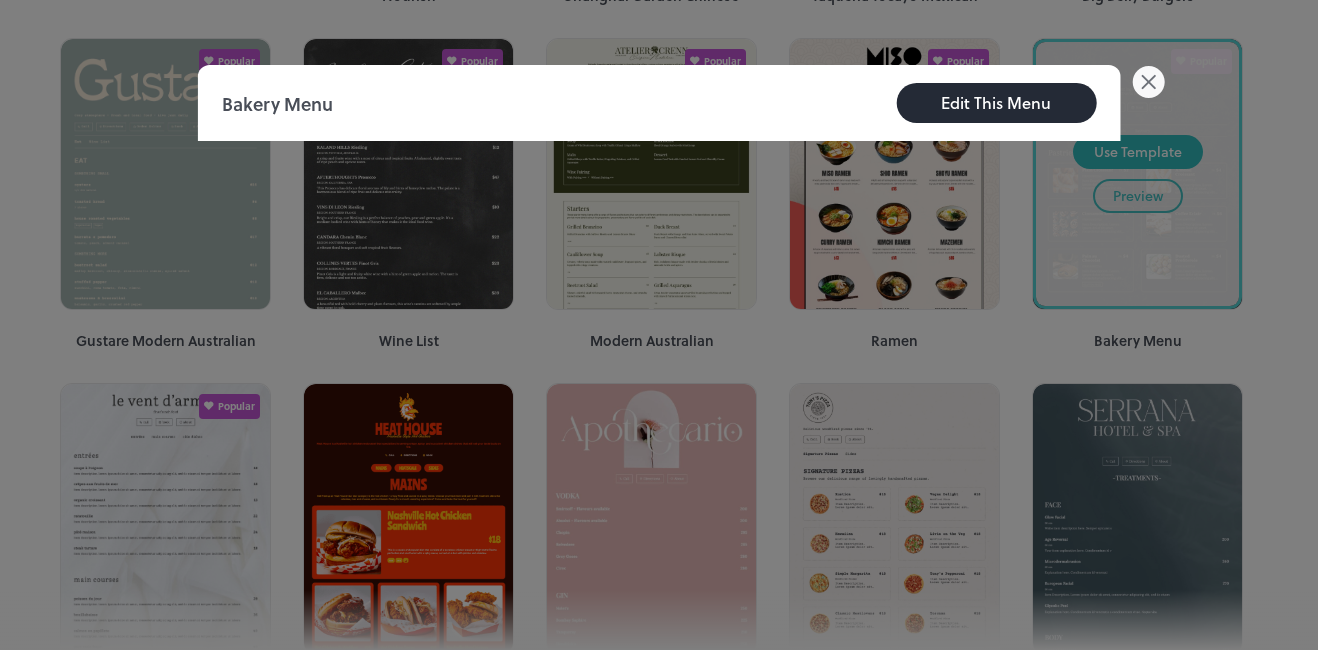click at bounding box center (659, 325) 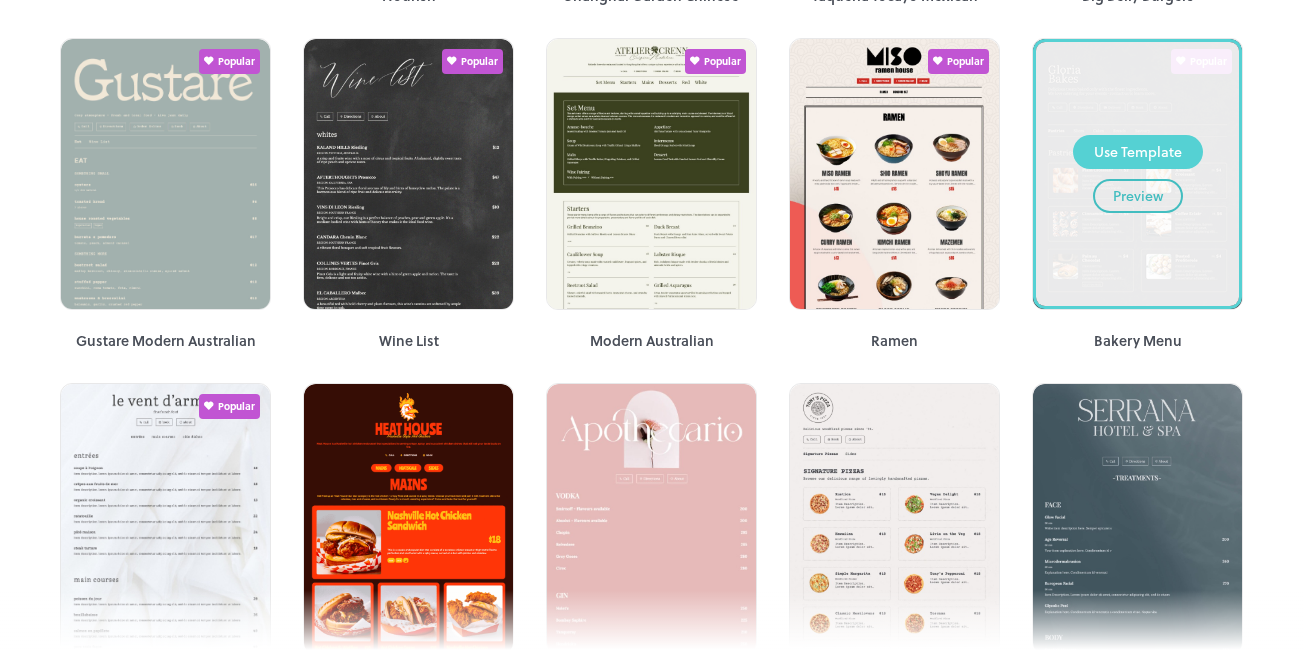 click on "Use Template" at bounding box center [1138, 152] 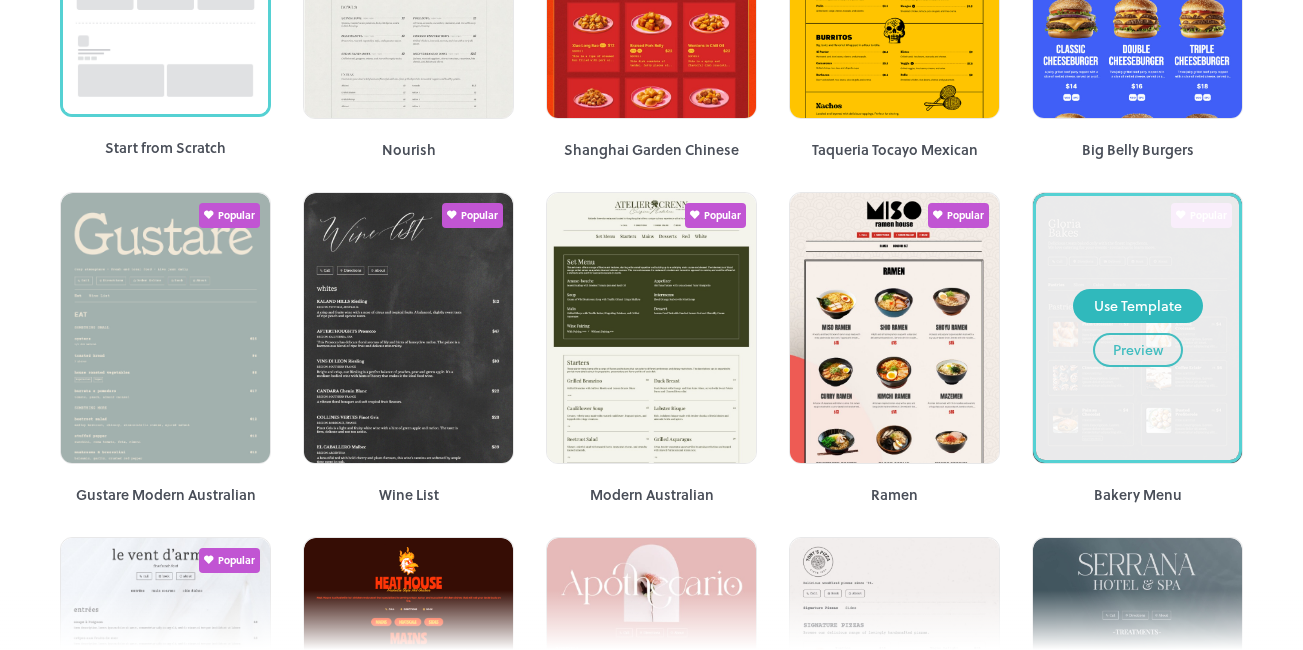 scroll, scrollTop: 300, scrollLeft: 0, axis: vertical 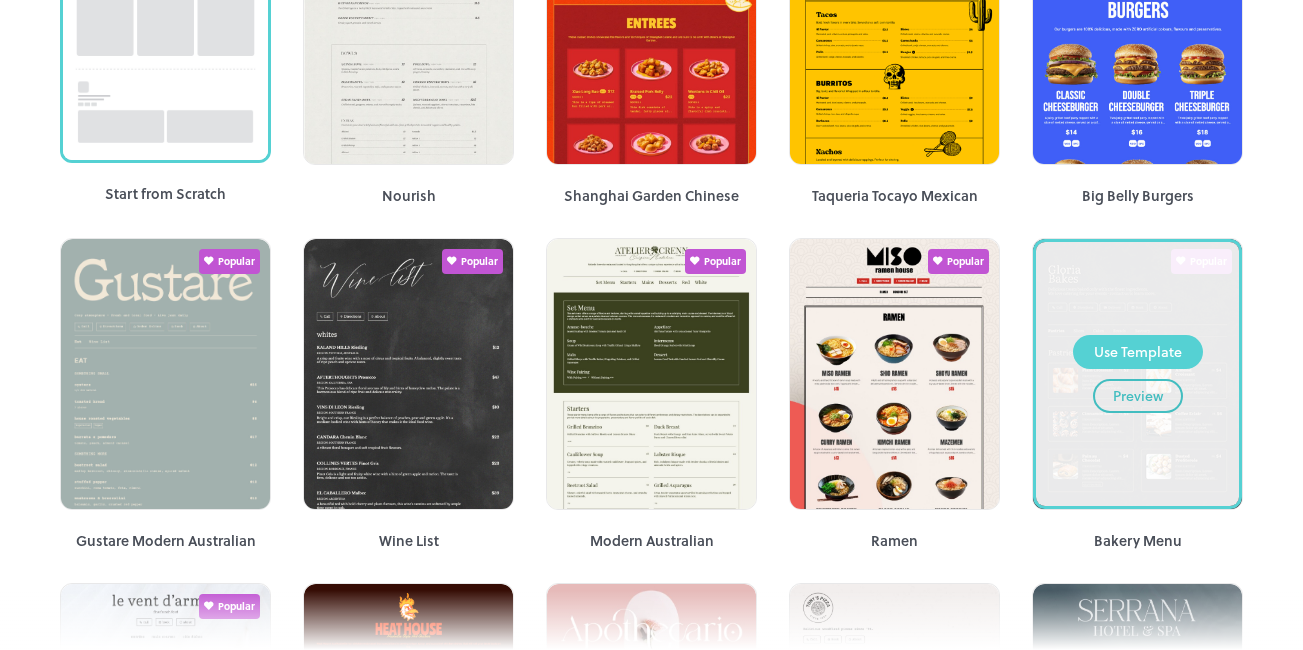 click on "Use Template" at bounding box center (1138, 352) 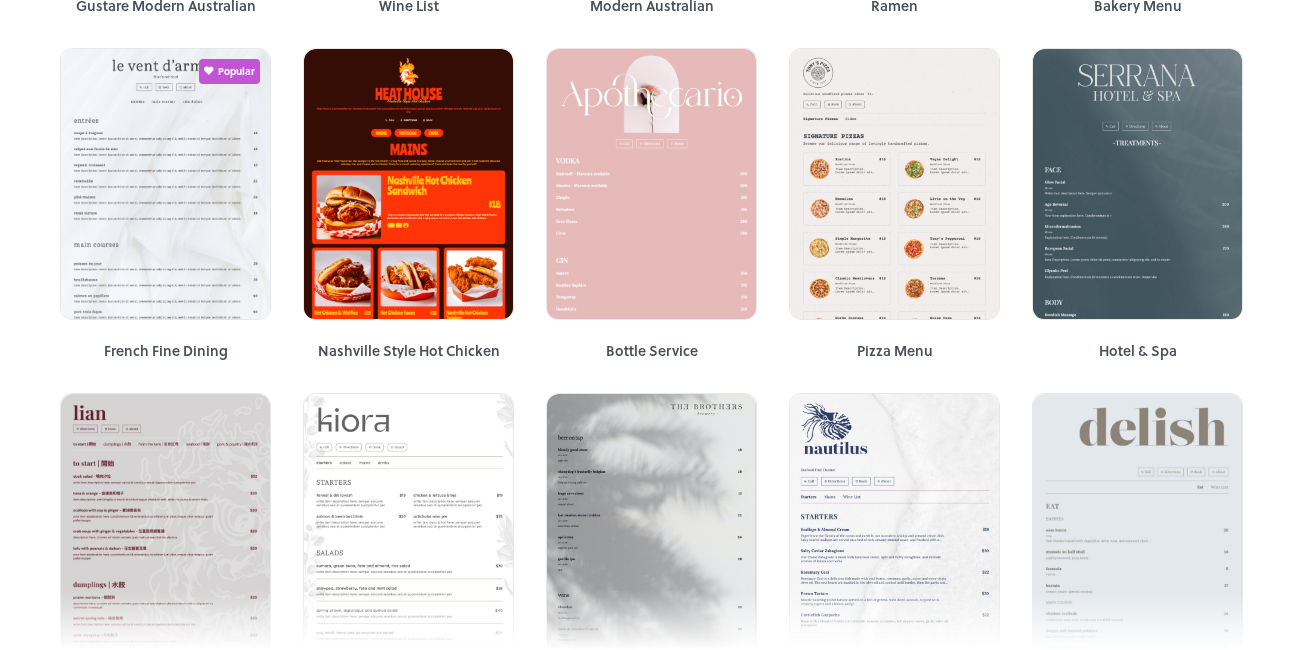 scroll, scrollTop: 800, scrollLeft: 0, axis: vertical 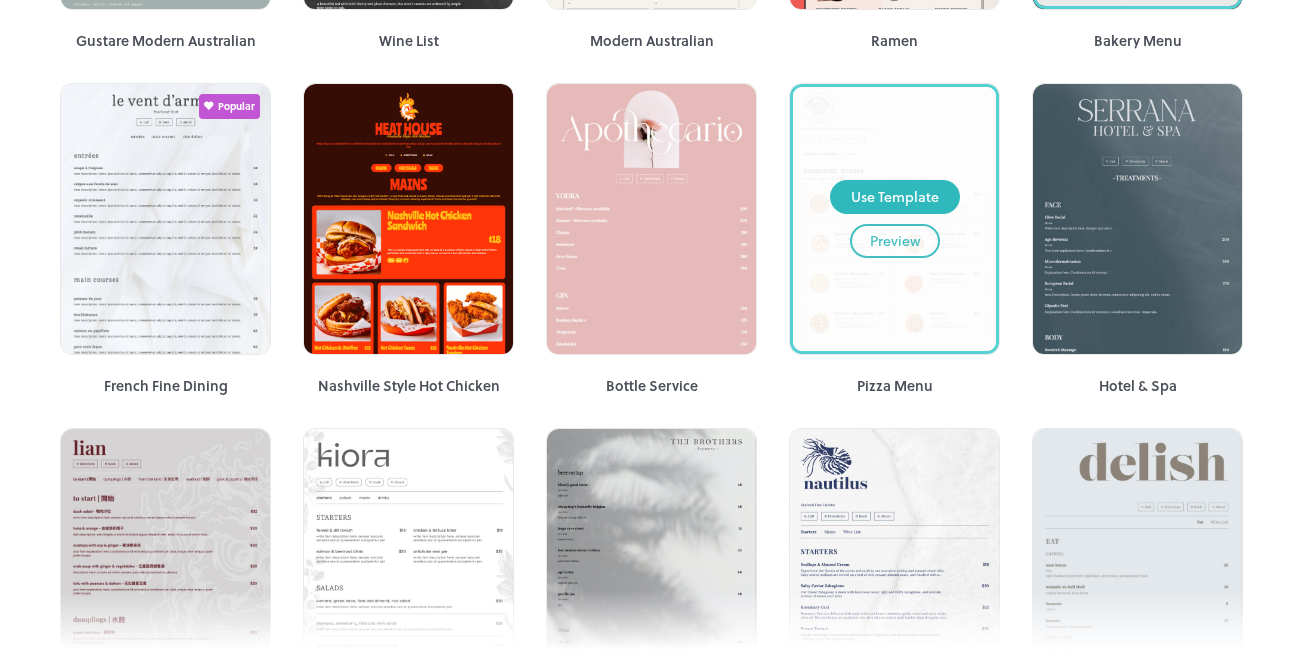click on "Preview" at bounding box center (895, 241) 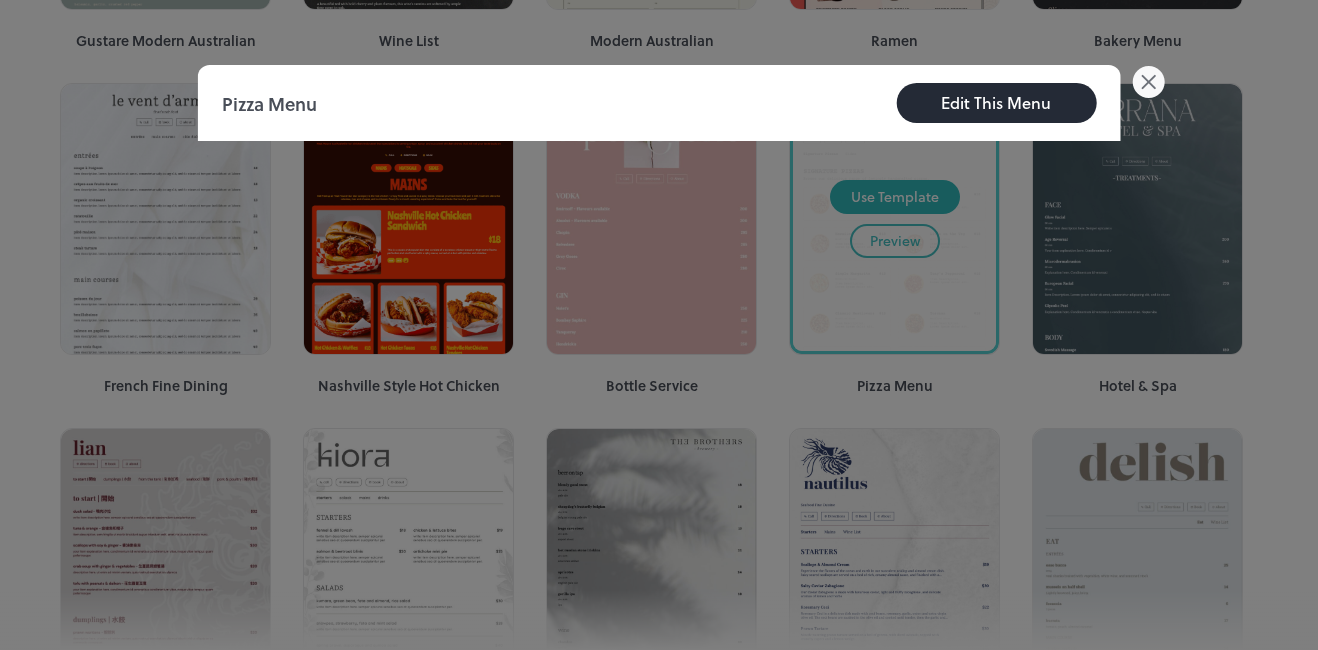 click on "Edit This Menu" at bounding box center (996, 103) 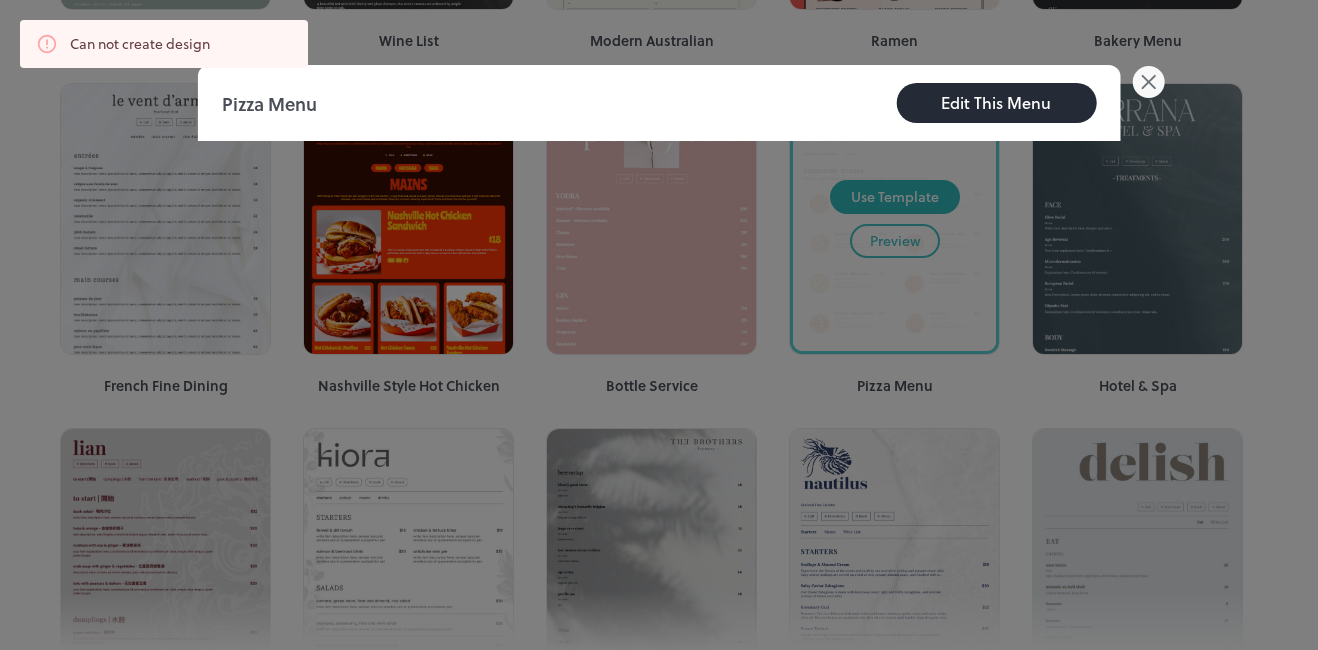 click 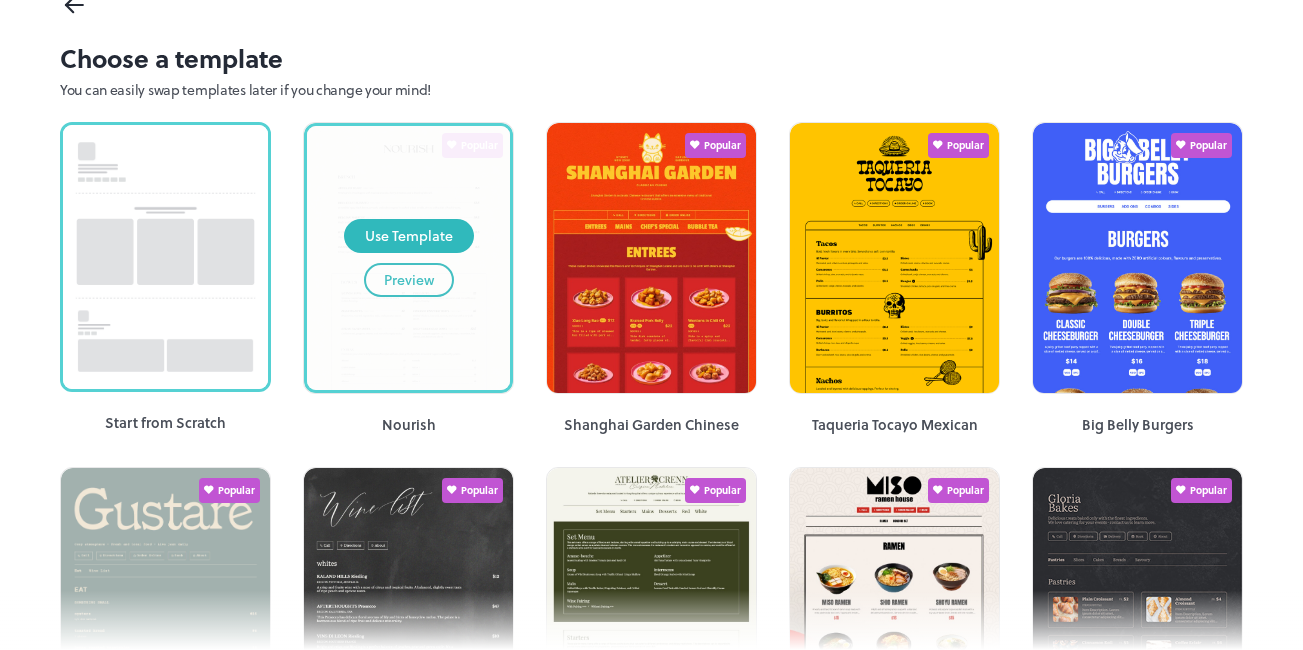 scroll, scrollTop: 0, scrollLeft: 0, axis: both 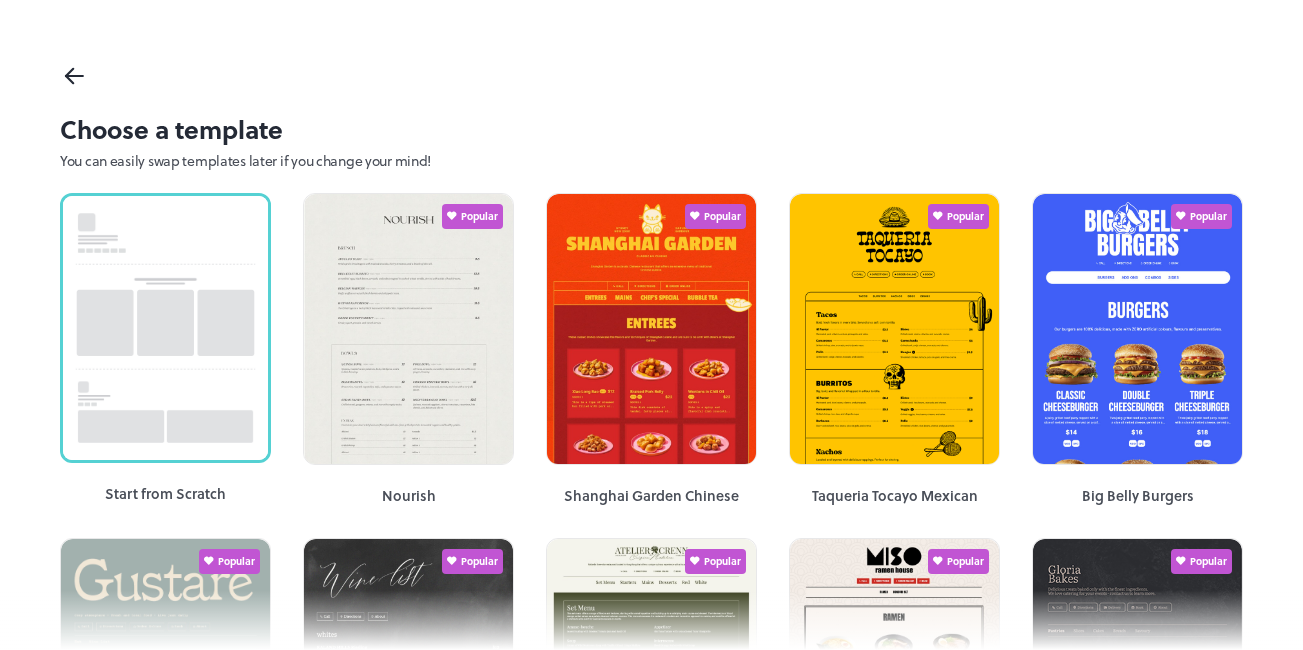 click 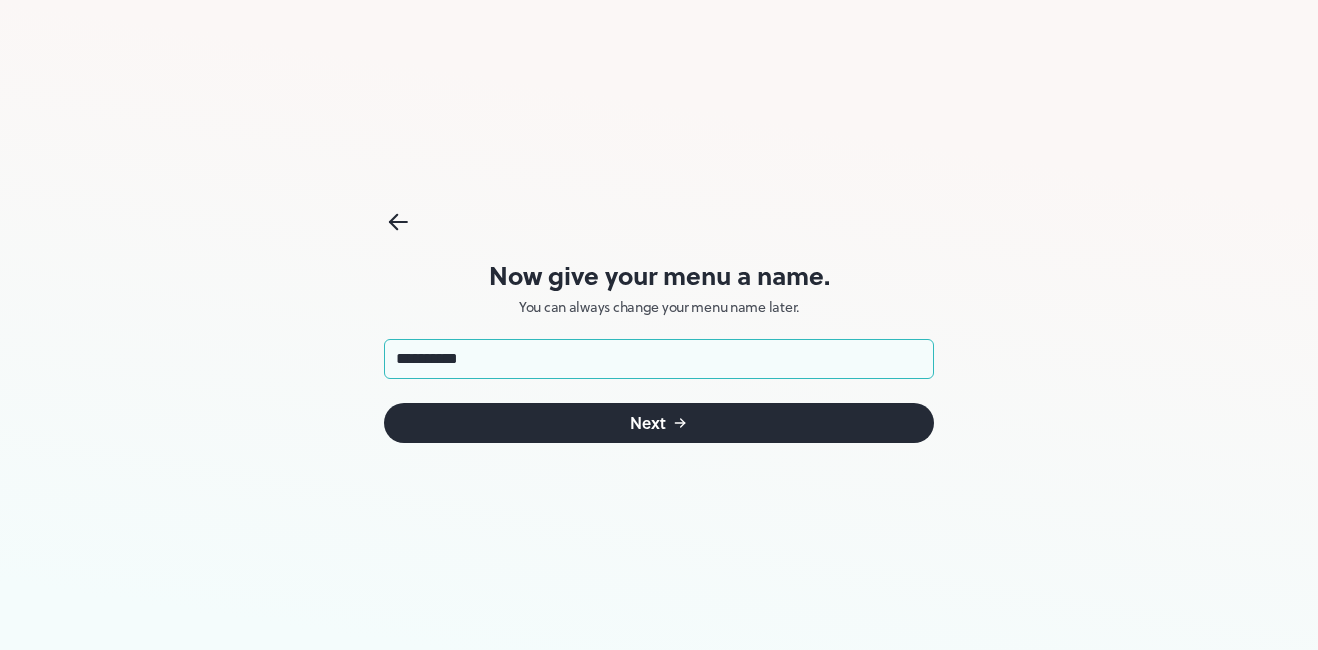 click on "Next" at bounding box center [659, 423] 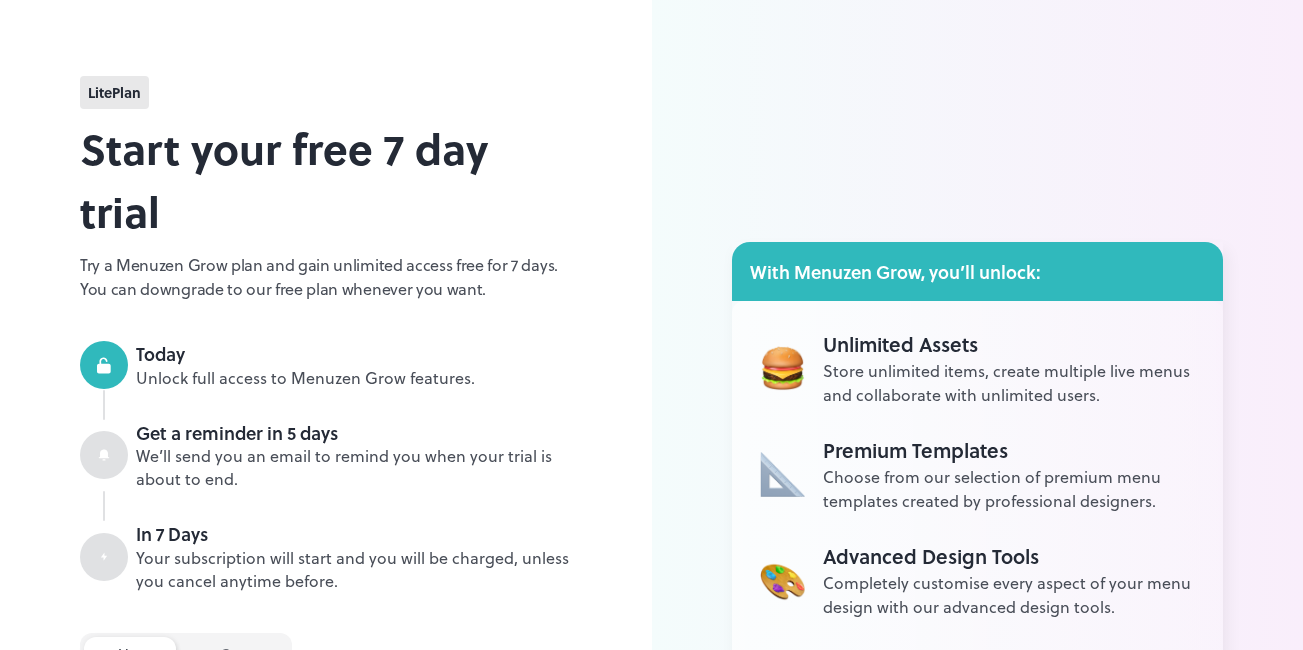 scroll, scrollTop: 0, scrollLeft: 0, axis: both 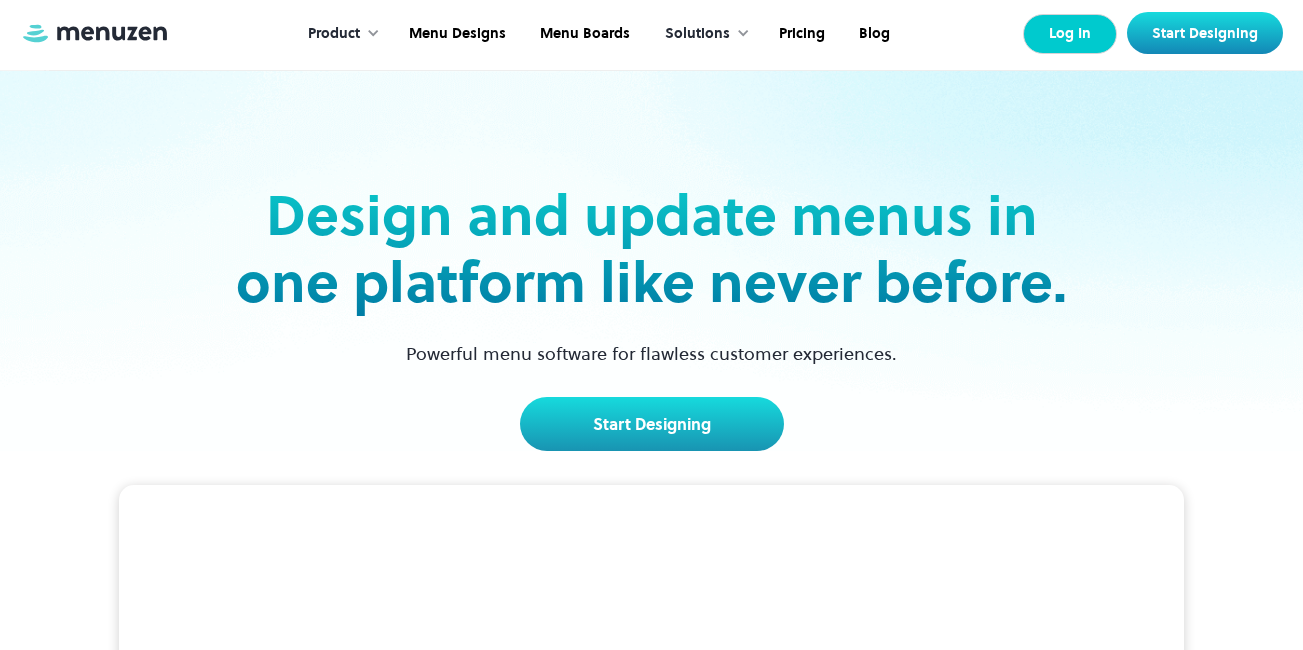 click on "Log In" at bounding box center (1070, 34) 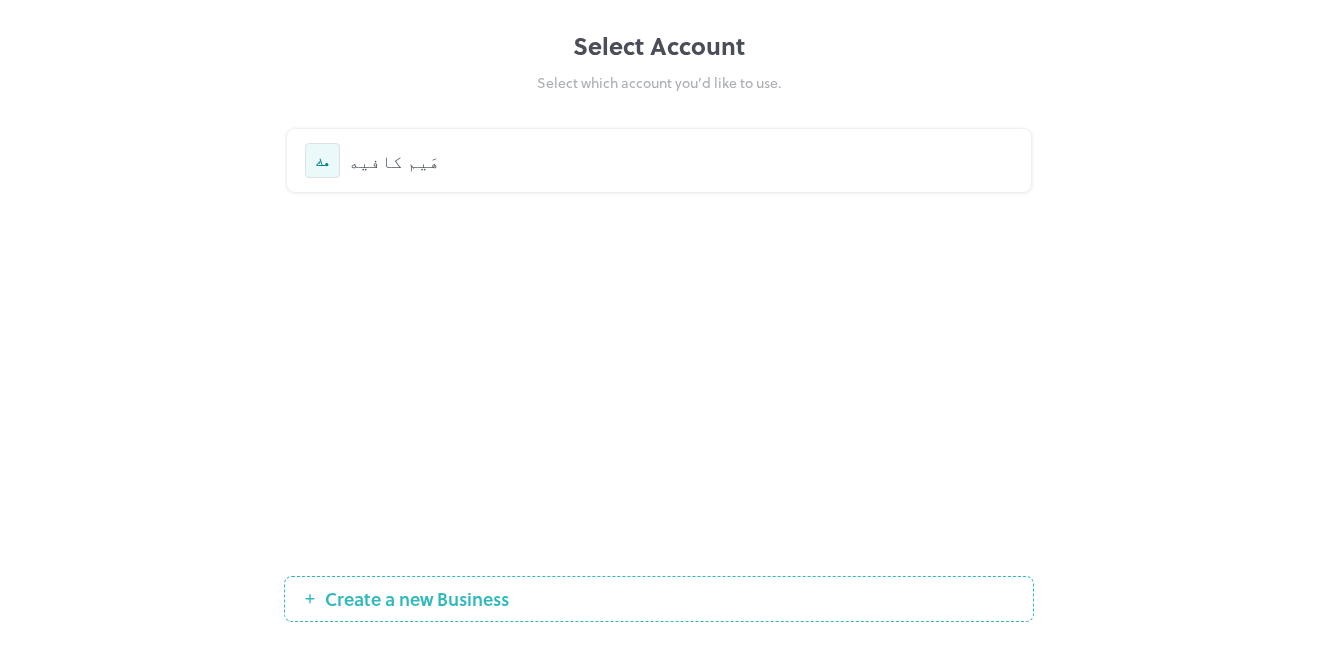 scroll, scrollTop: 0, scrollLeft: 0, axis: both 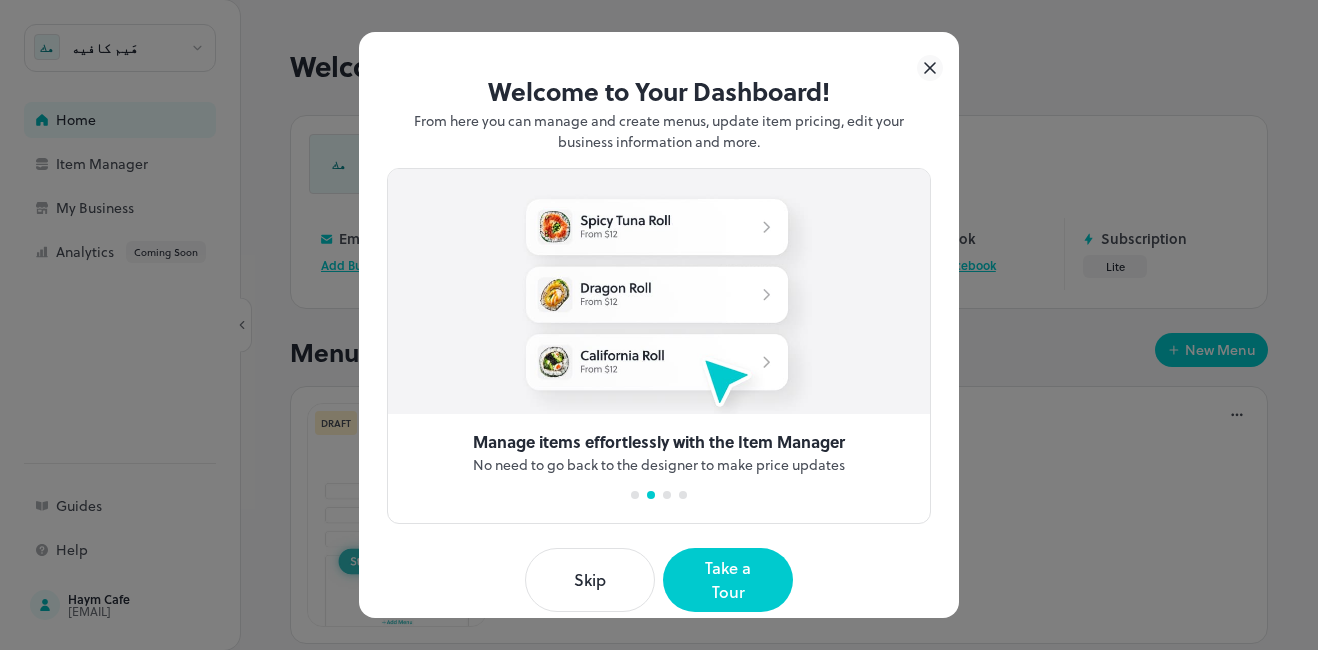 click on "Skip" at bounding box center (590, 580) 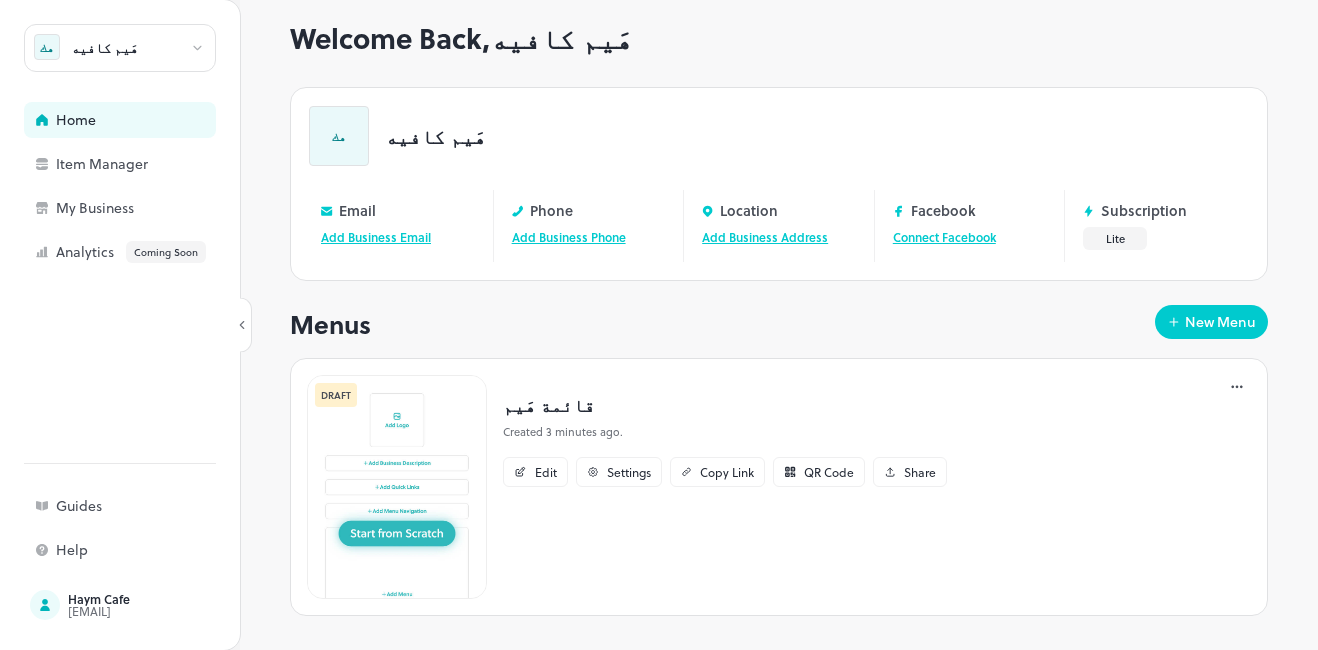 scroll, scrollTop: 42, scrollLeft: 0, axis: vertical 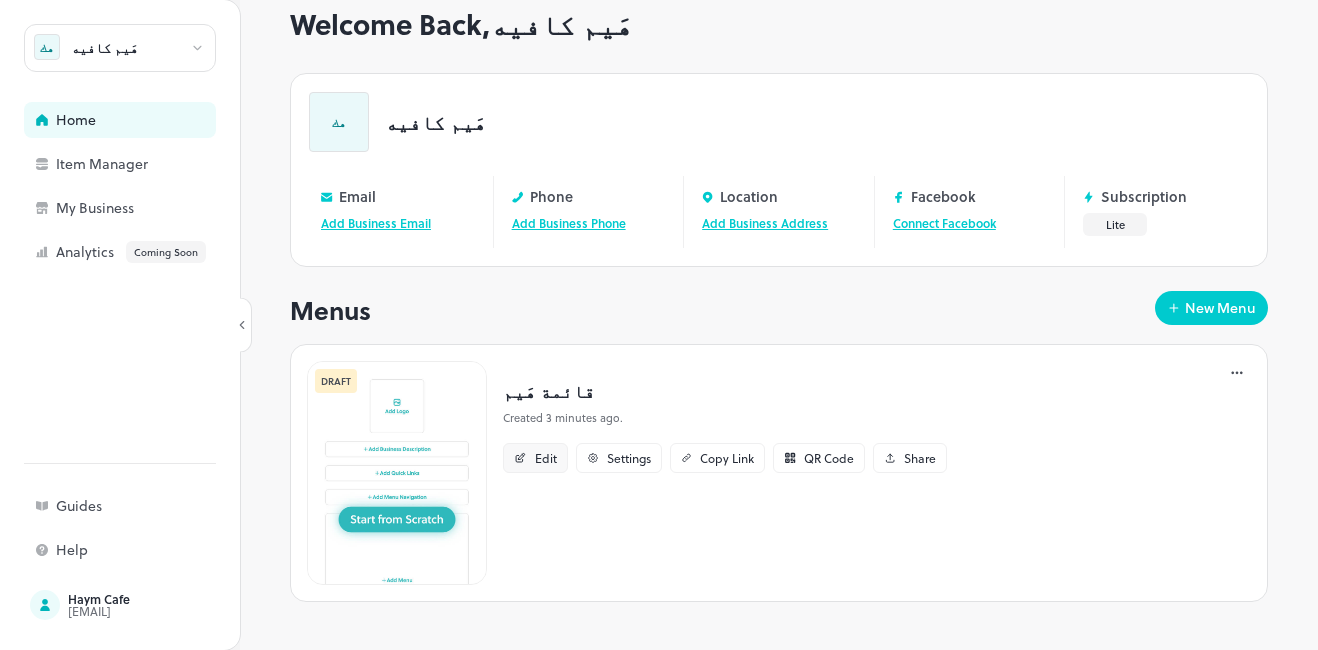 click on "Edit" at bounding box center (546, 458) 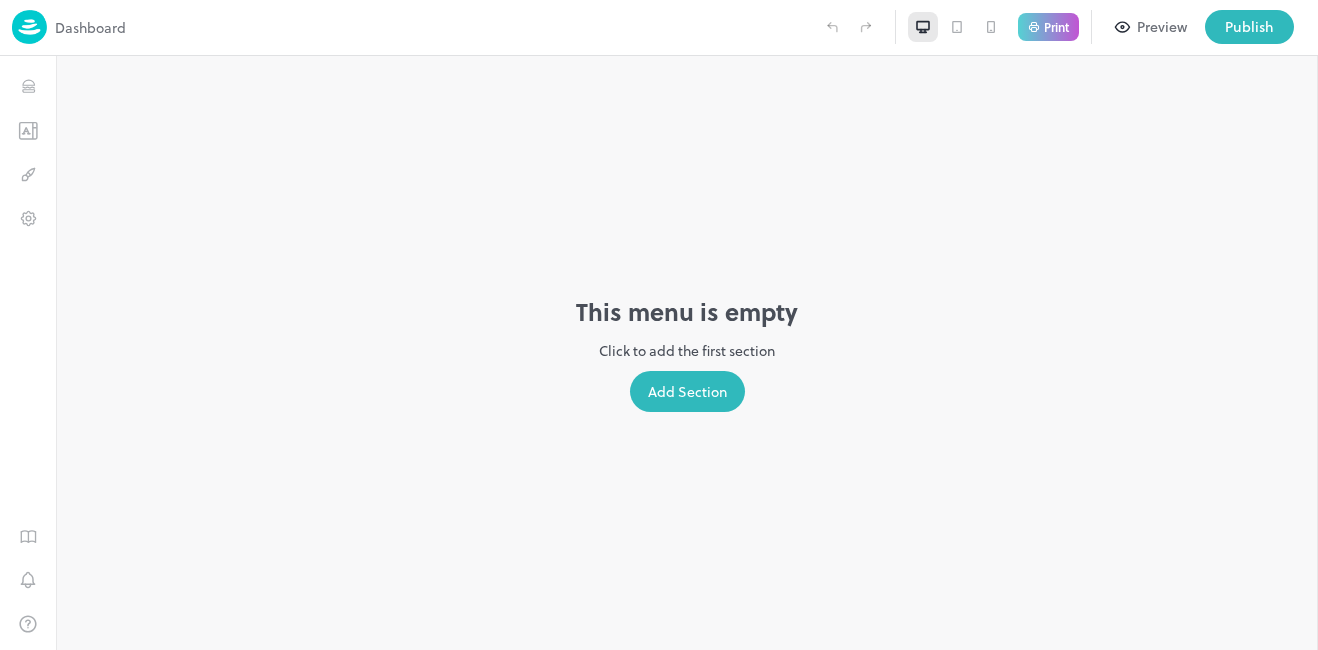 scroll, scrollTop: 0, scrollLeft: 0, axis: both 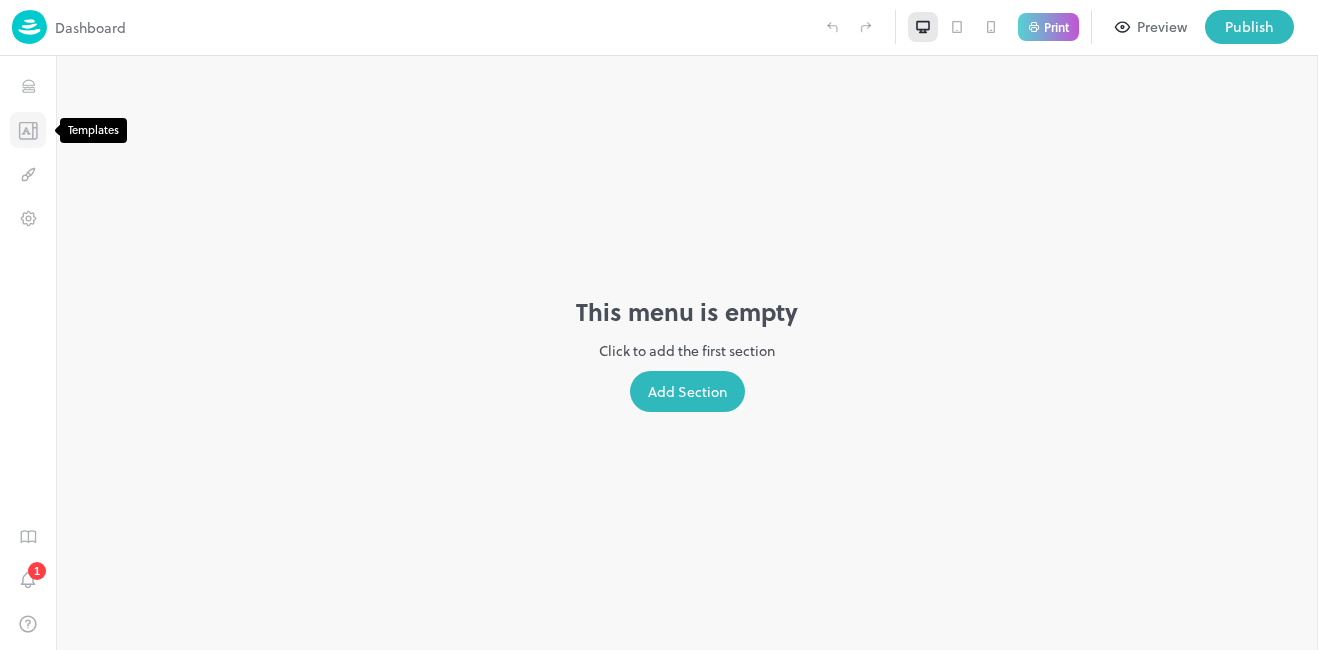 click at bounding box center (28, 130) 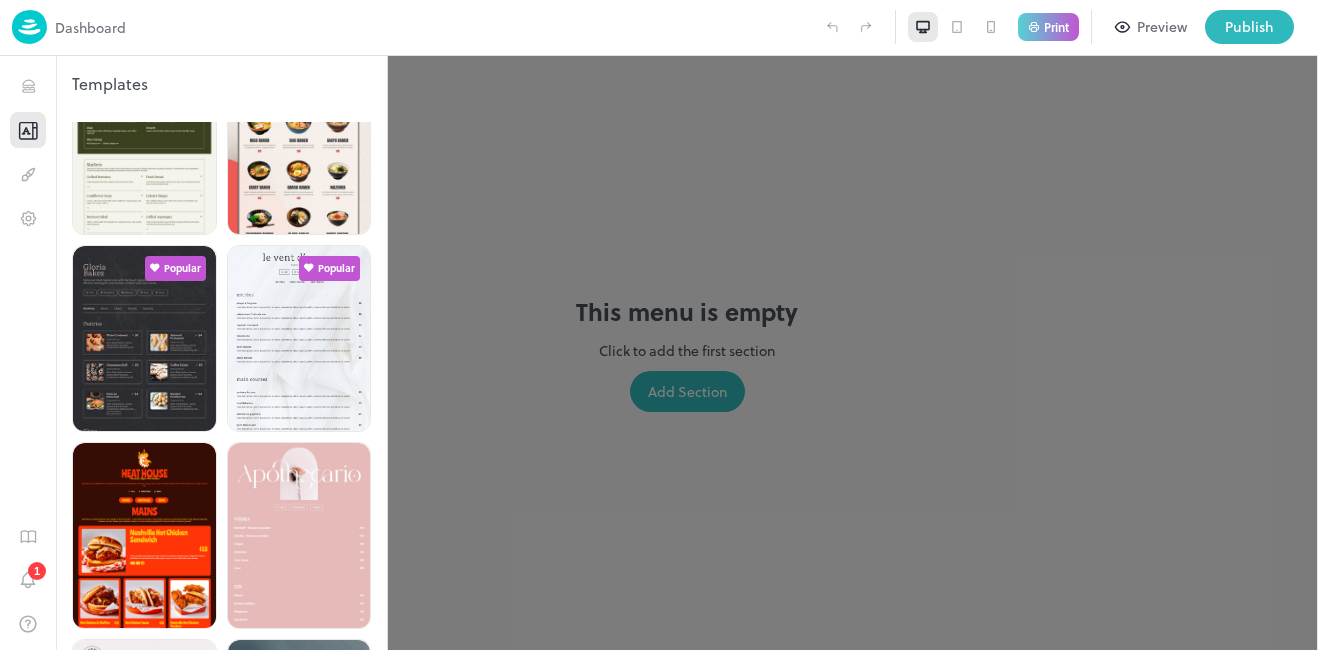 scroll, scrollTop: 700, scrollLeft: 0, axis: vertical 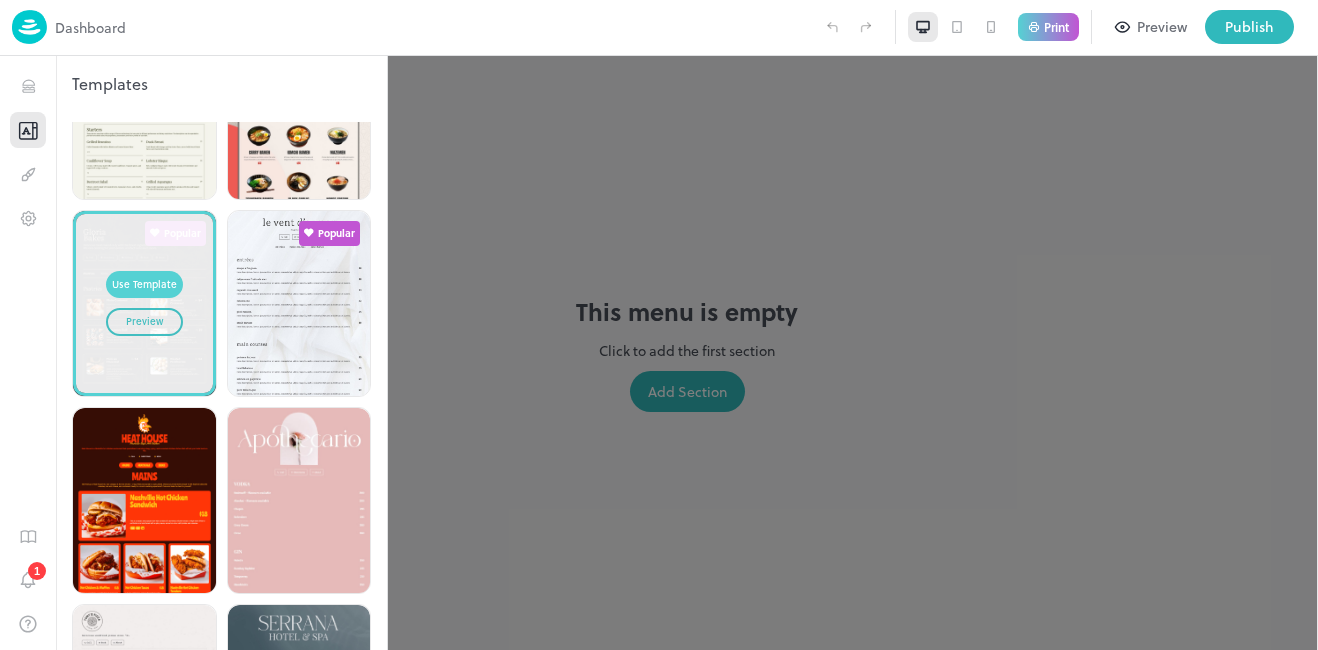 click on "Use Template" at bounding box center (144, 285) 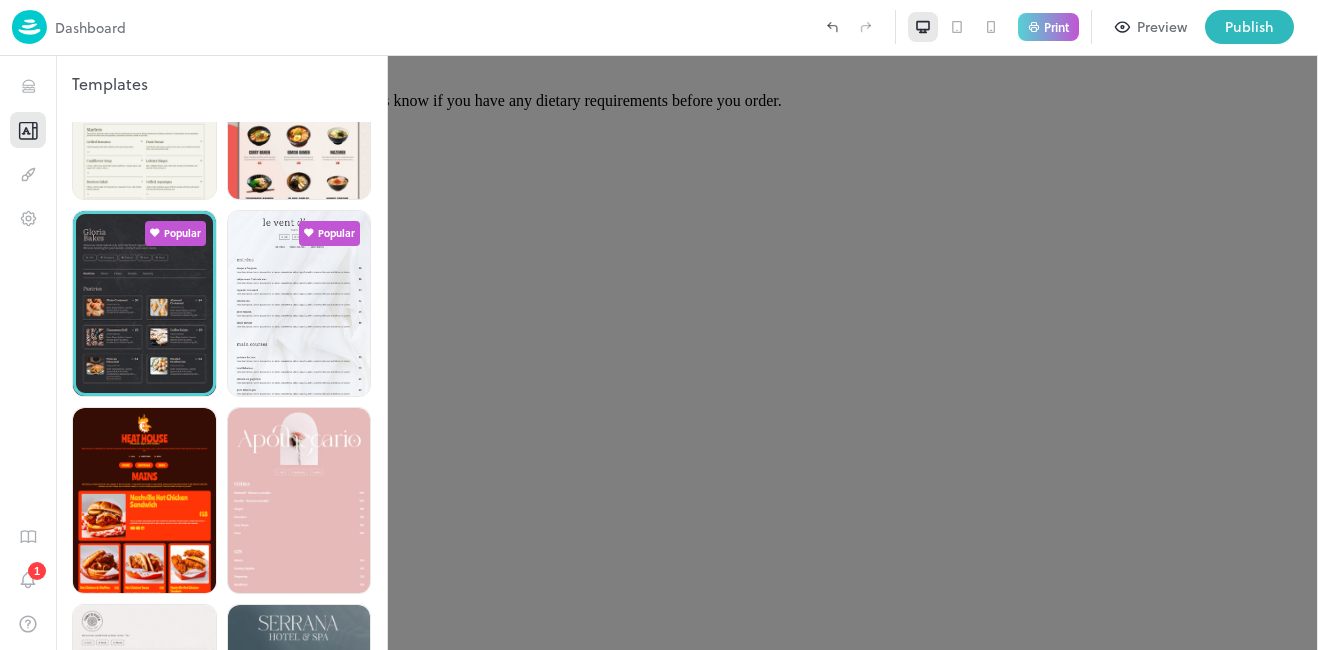 click 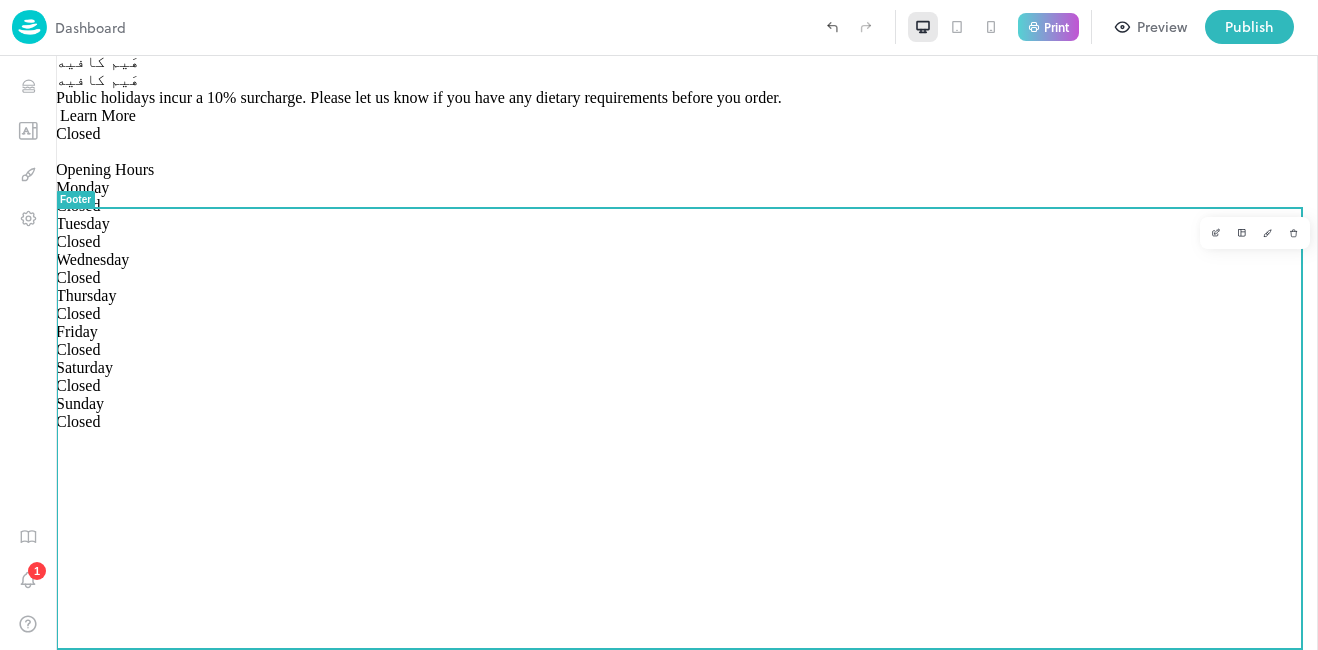 scroll, scrollTop: 0, scrollLeft: 0, axis: both 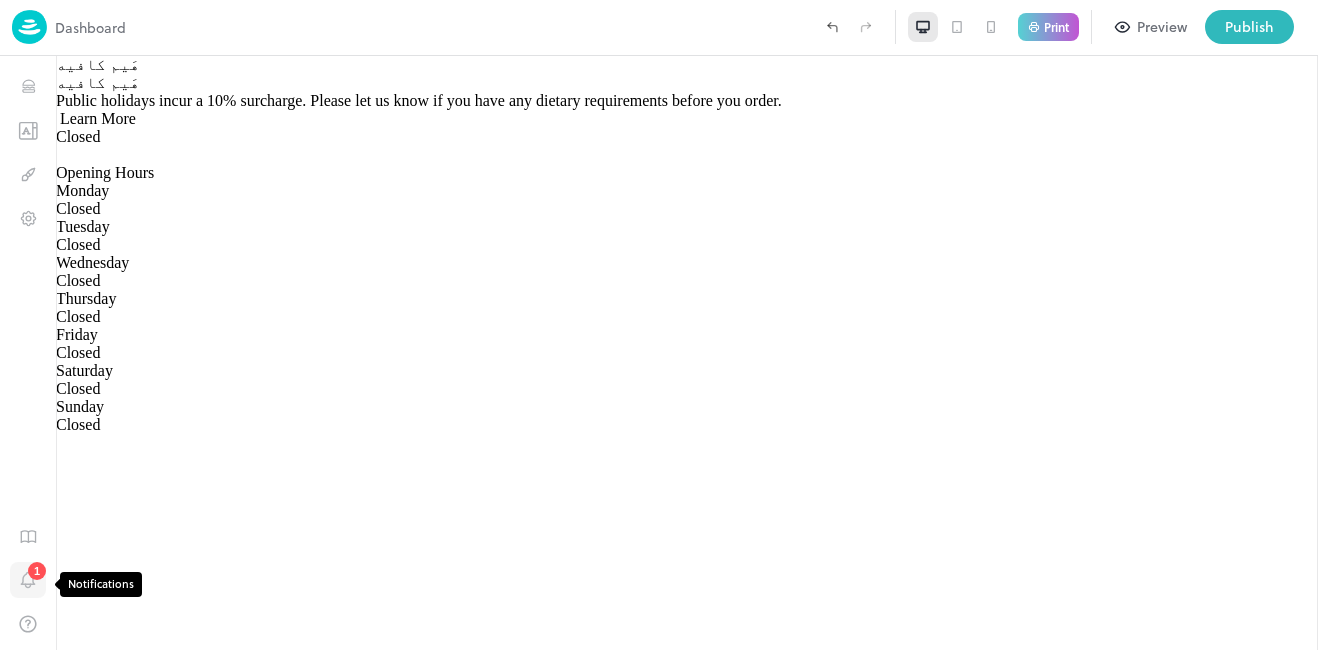 click 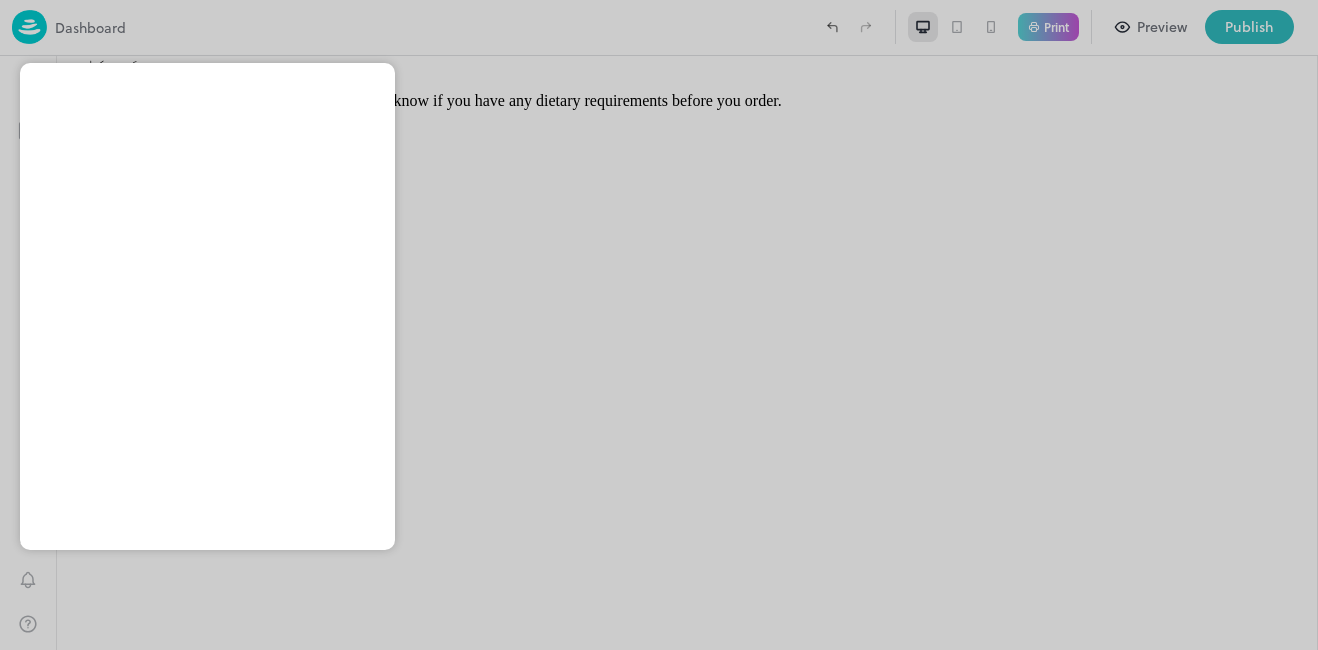 click at bounding box center (659, 325) 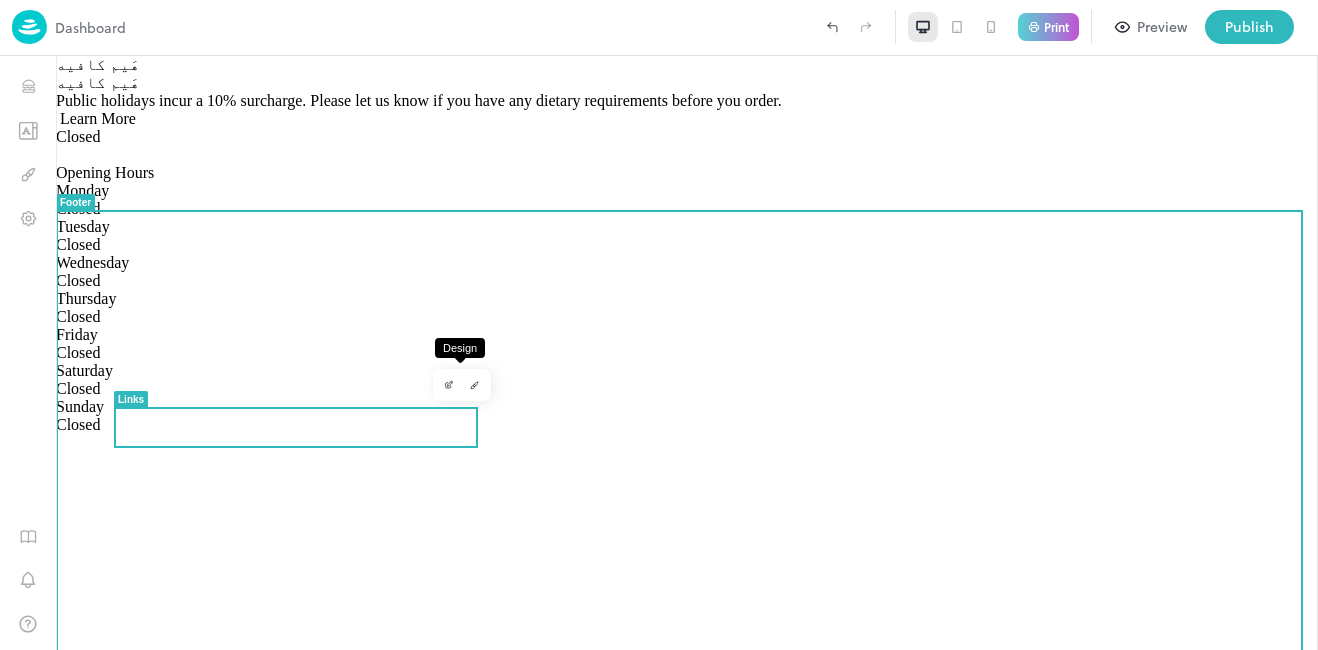 scroll, scrollTop: 3, scrollLeft: 0, axis: vertical 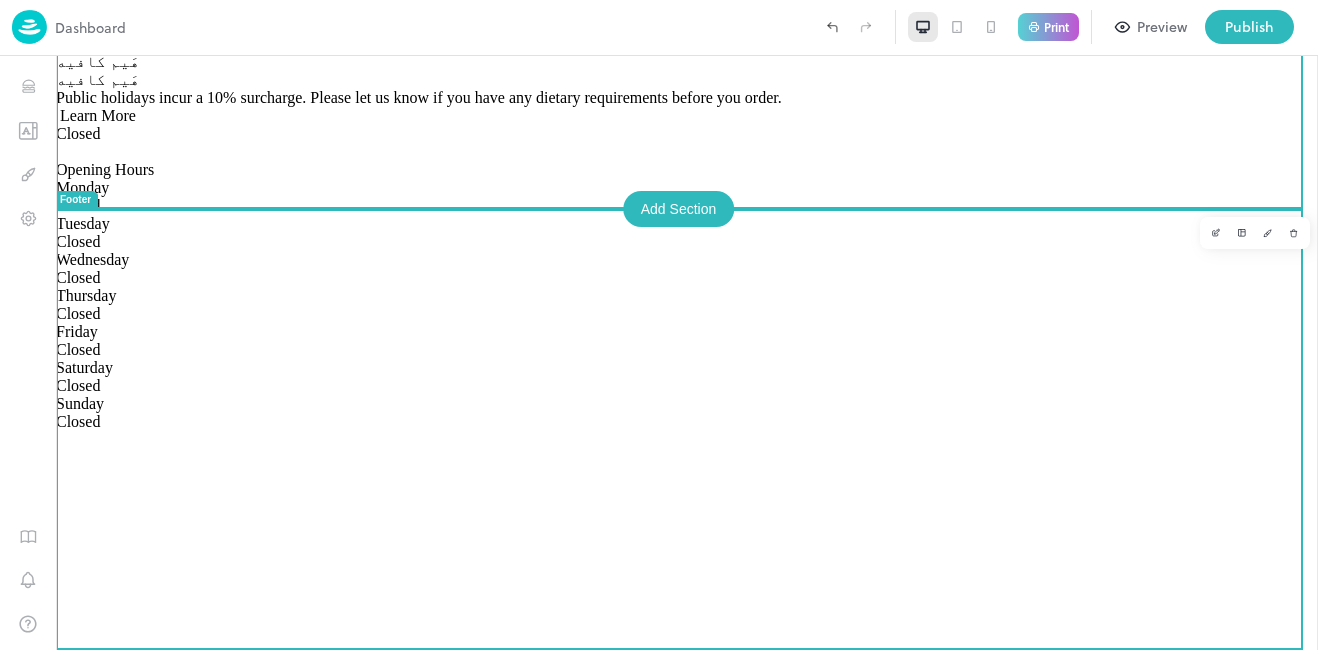 click on "Add Section" at bounding box center (679, 209) 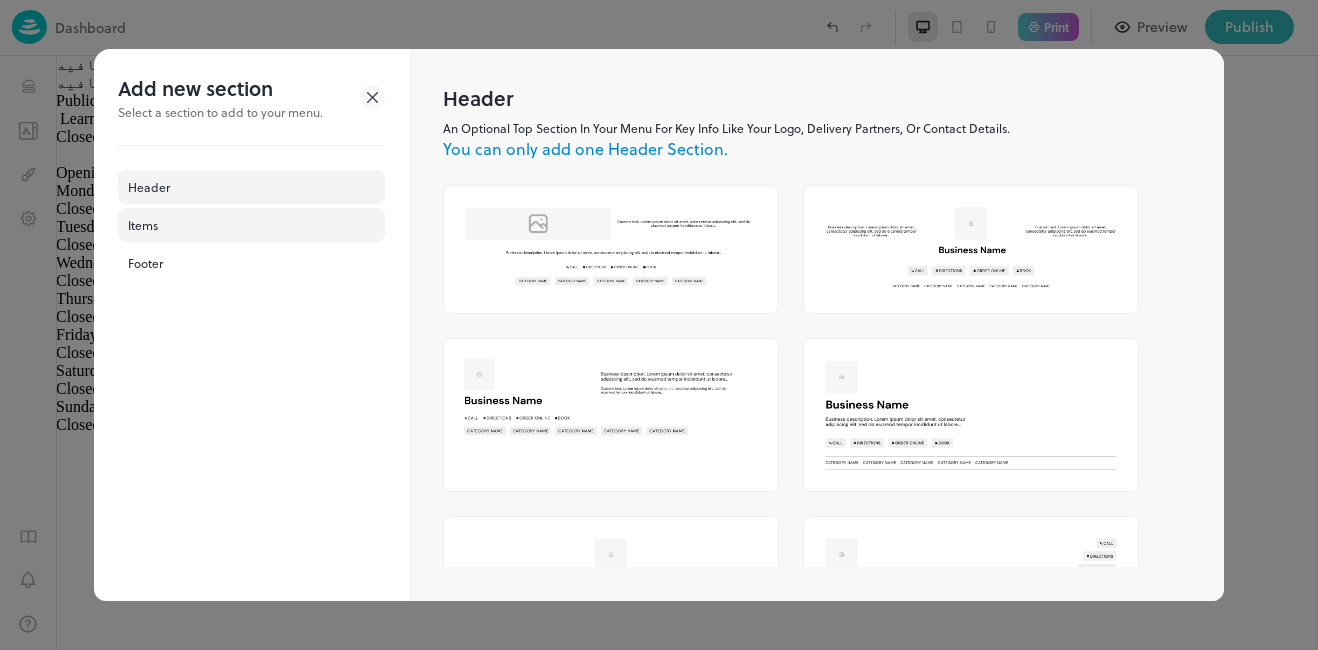 click on "Items" at bounding box center [251, 225] 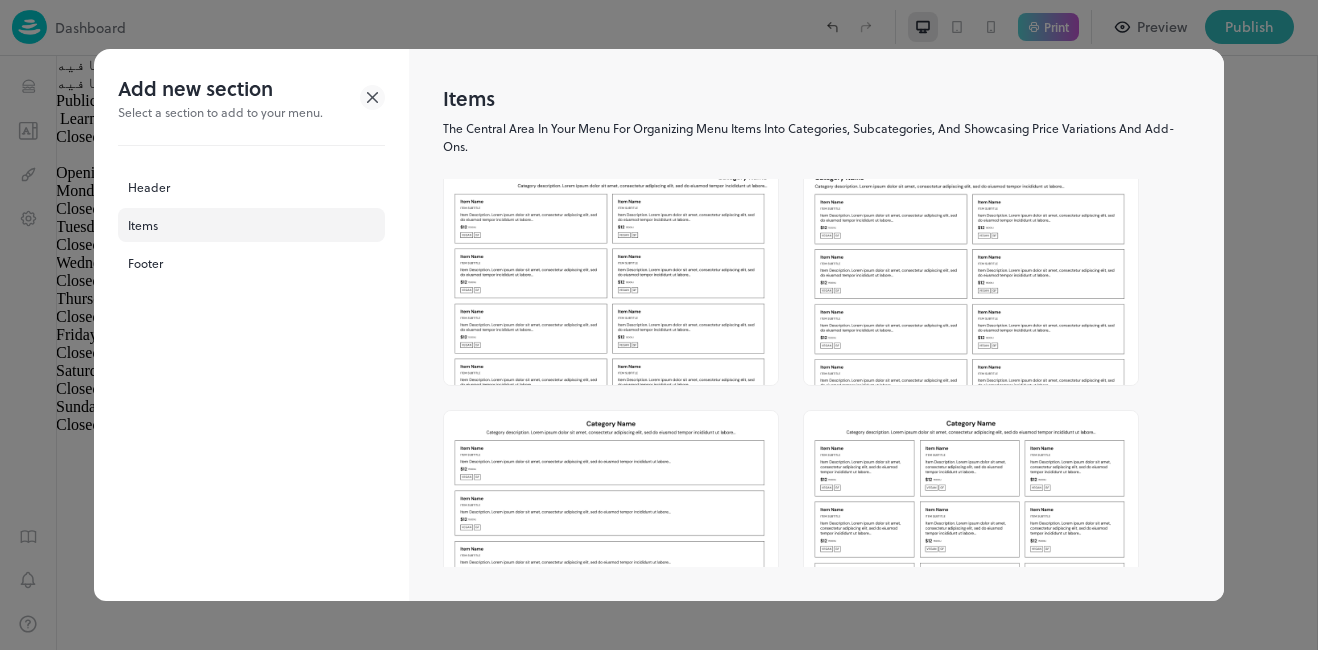 scroll, scrollTop: 0, scrollLeft: 0, axis: both 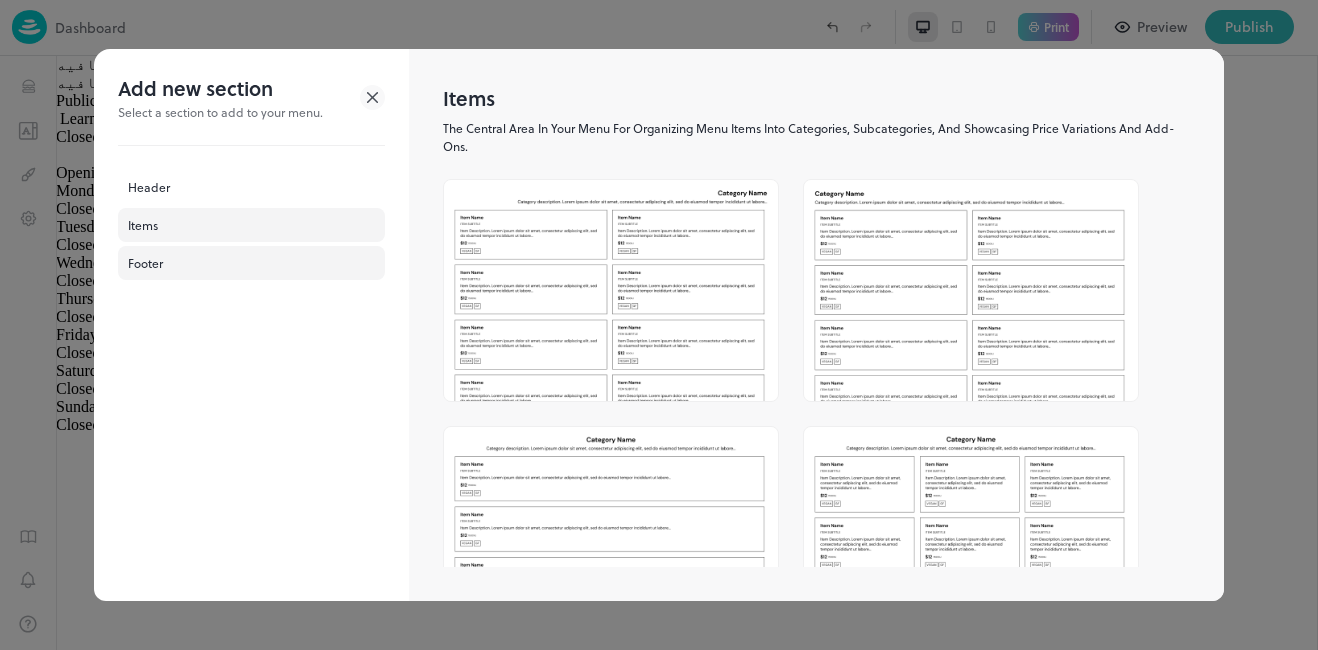 click on "Footer" at bounding box center [251, 263] 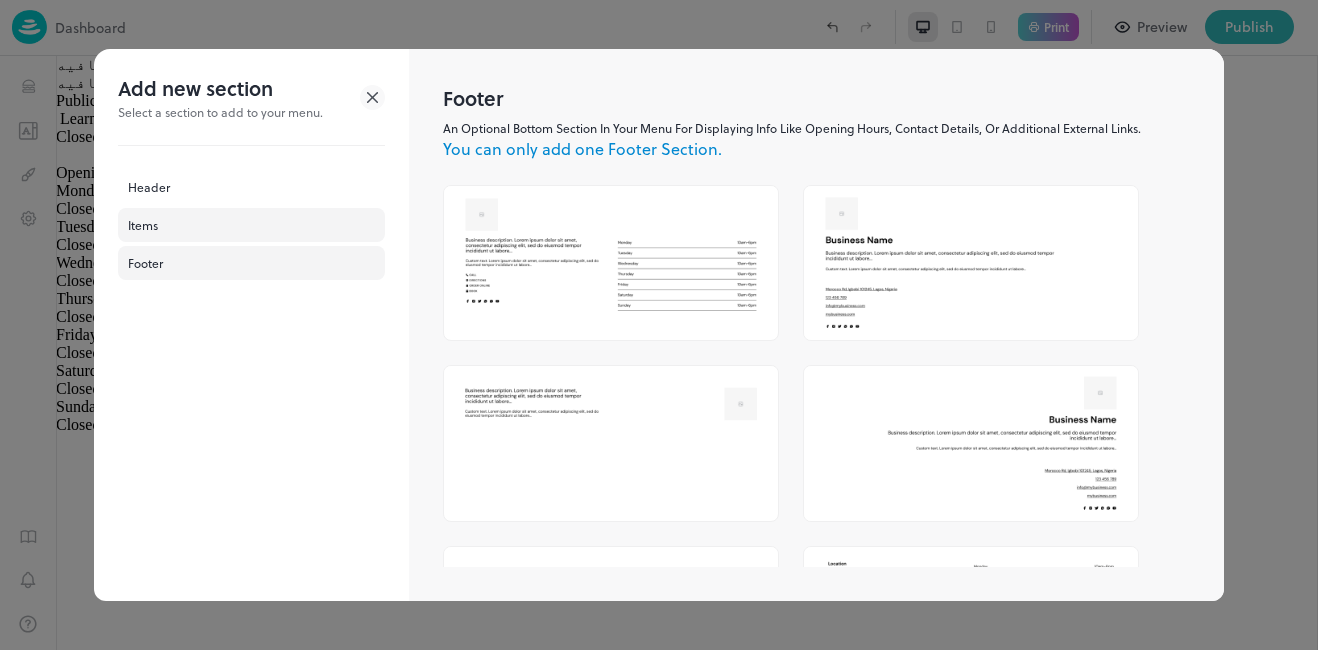 click on "Items" at bounding box center (251, 225) 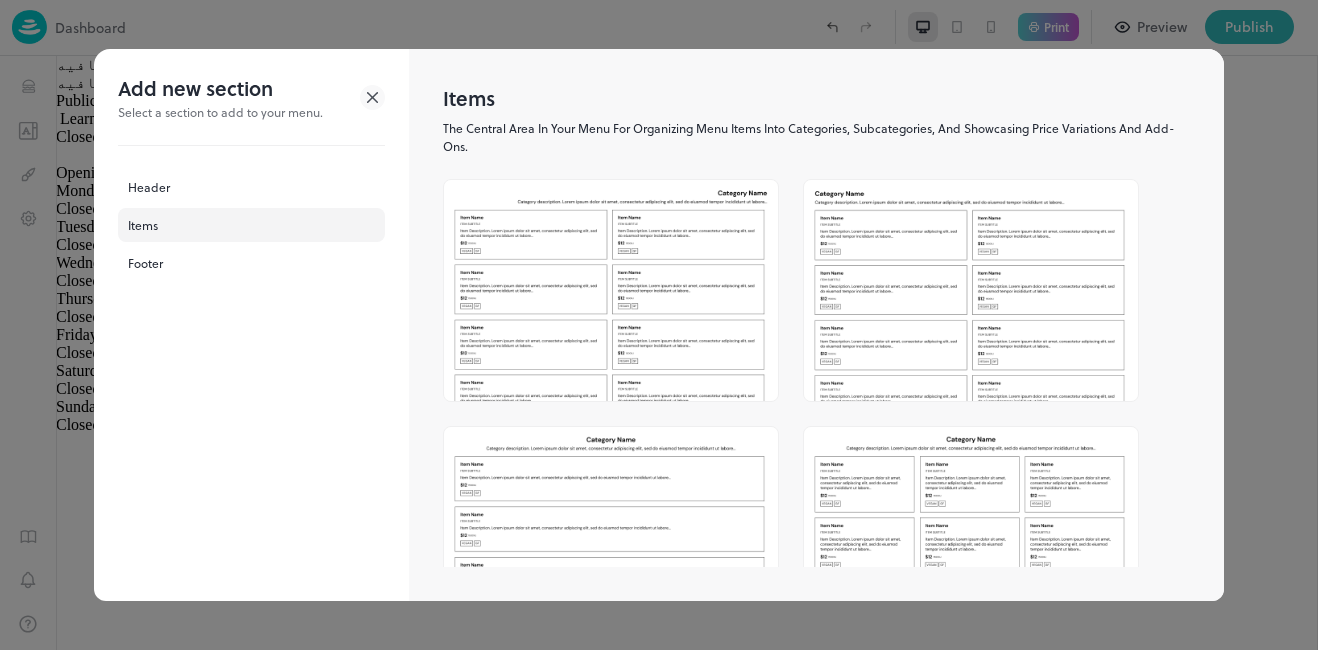 click at bounding box center [971, 290] 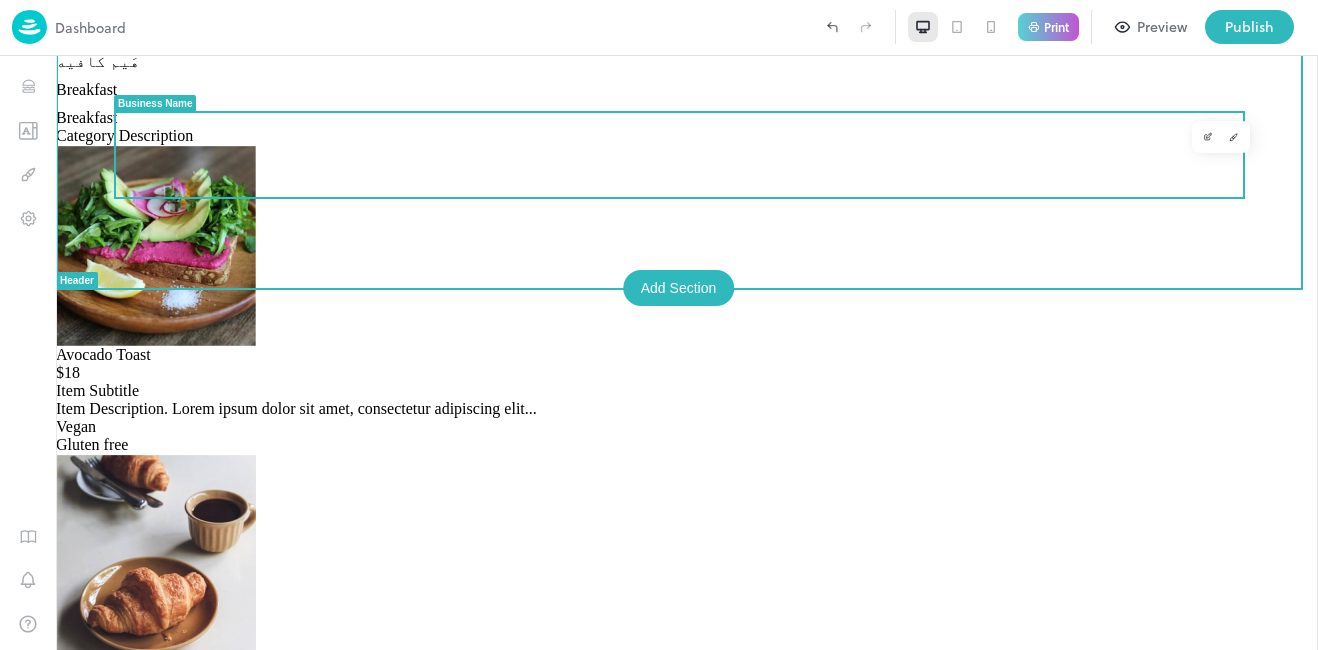 click on "هَيم كافيه" at bounding box center [98, 61] 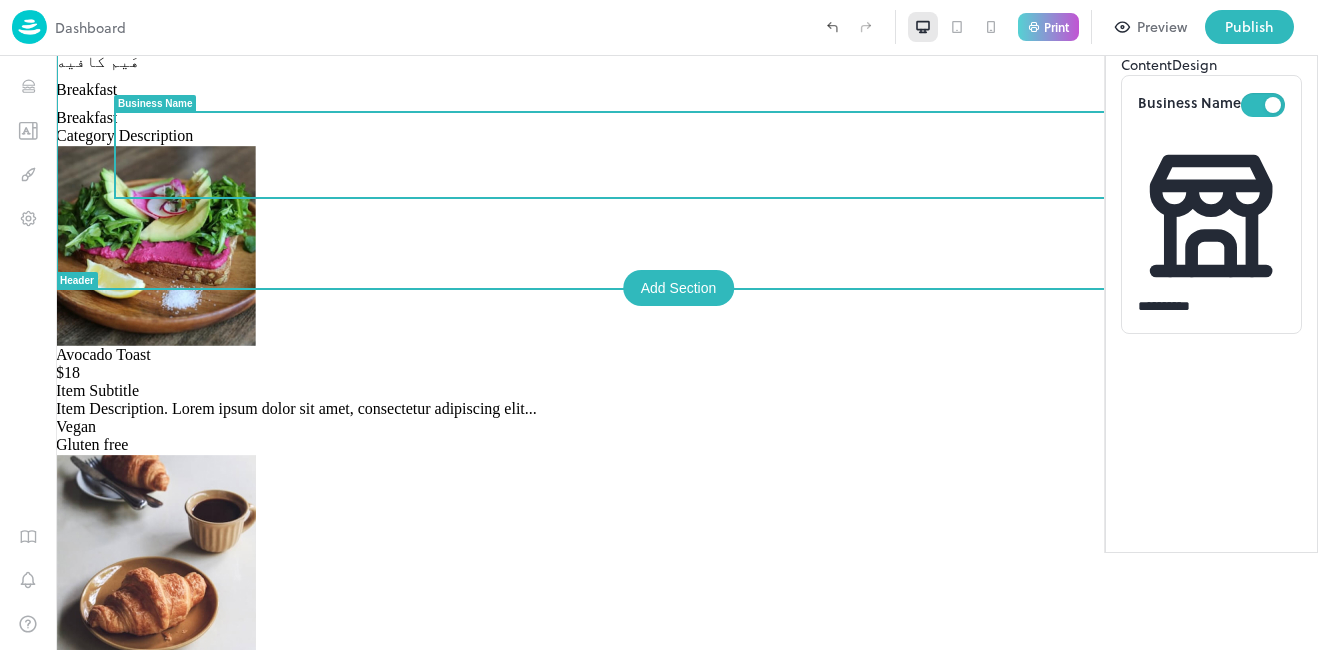 scroll, scrollTop: 0, scrollLeft: 0, axis: both 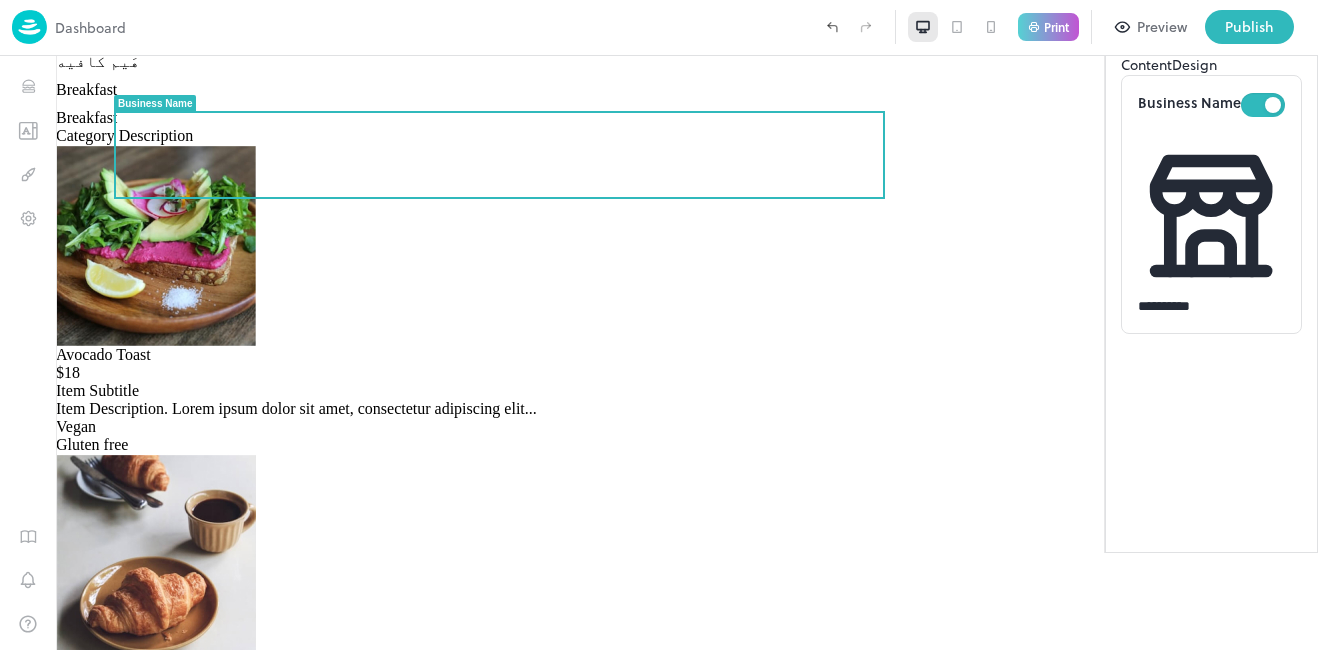 click on "Design" at bounding box center [1194, 64] 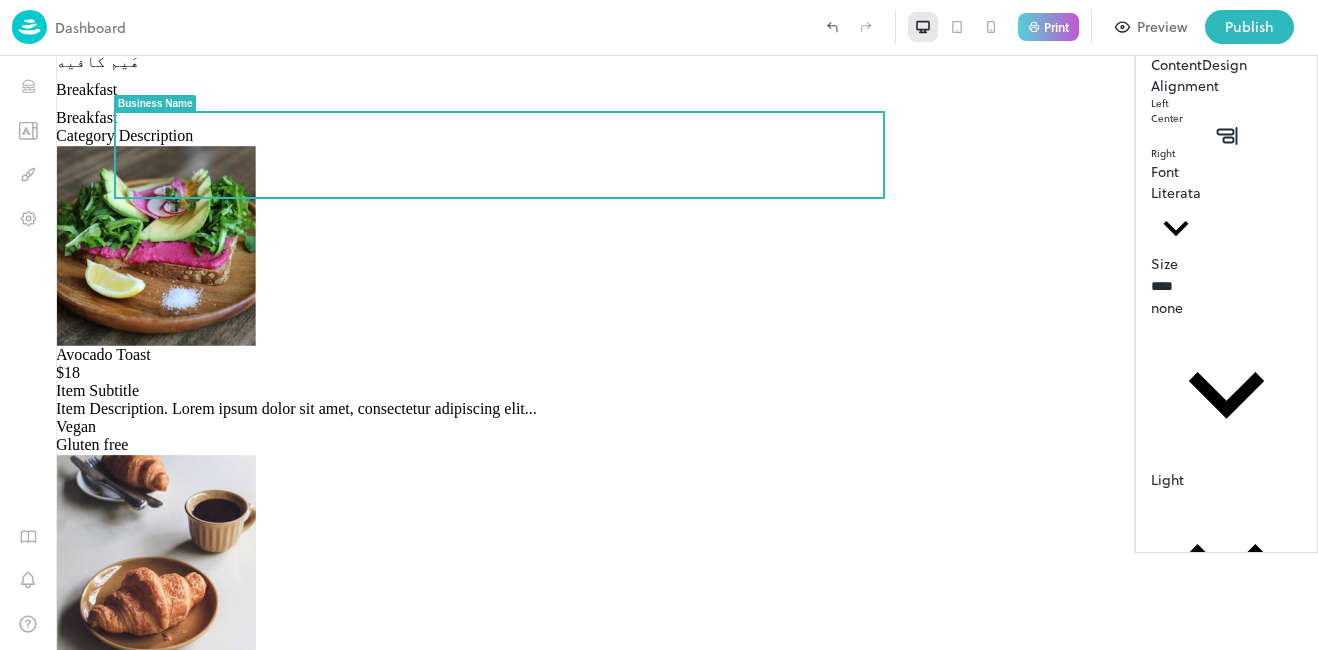 click 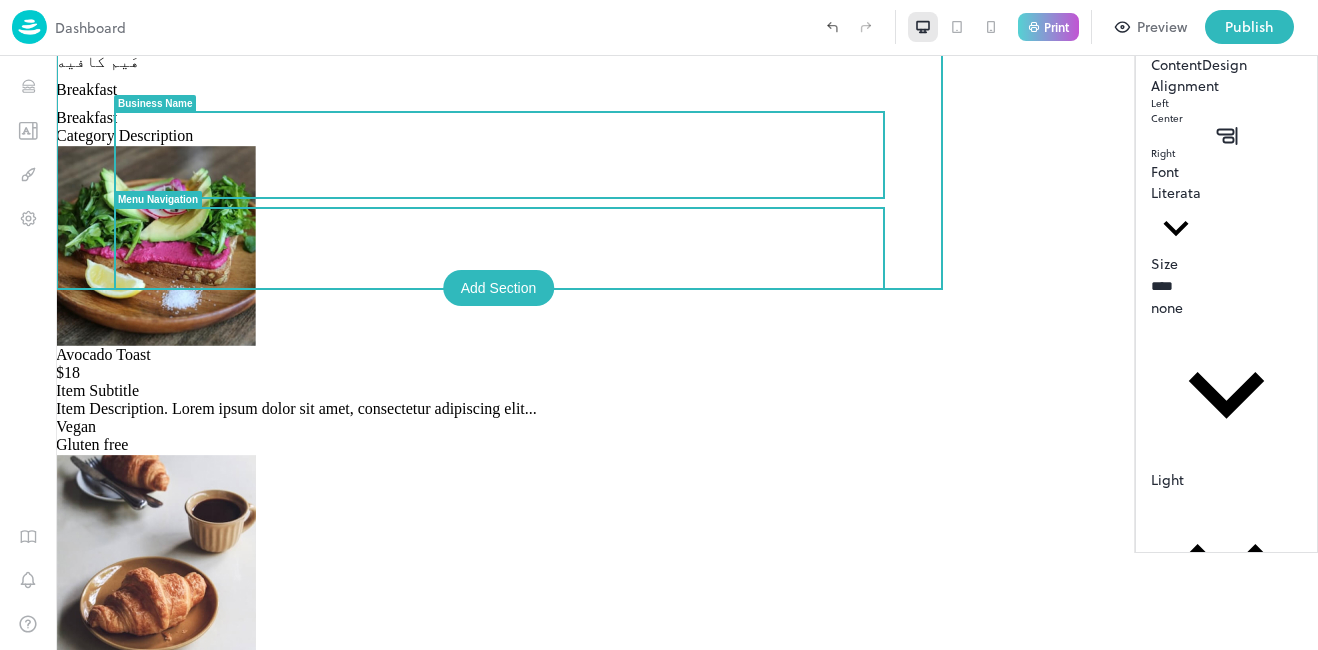 click on "Breakfast" at bounding box center (86, 90) 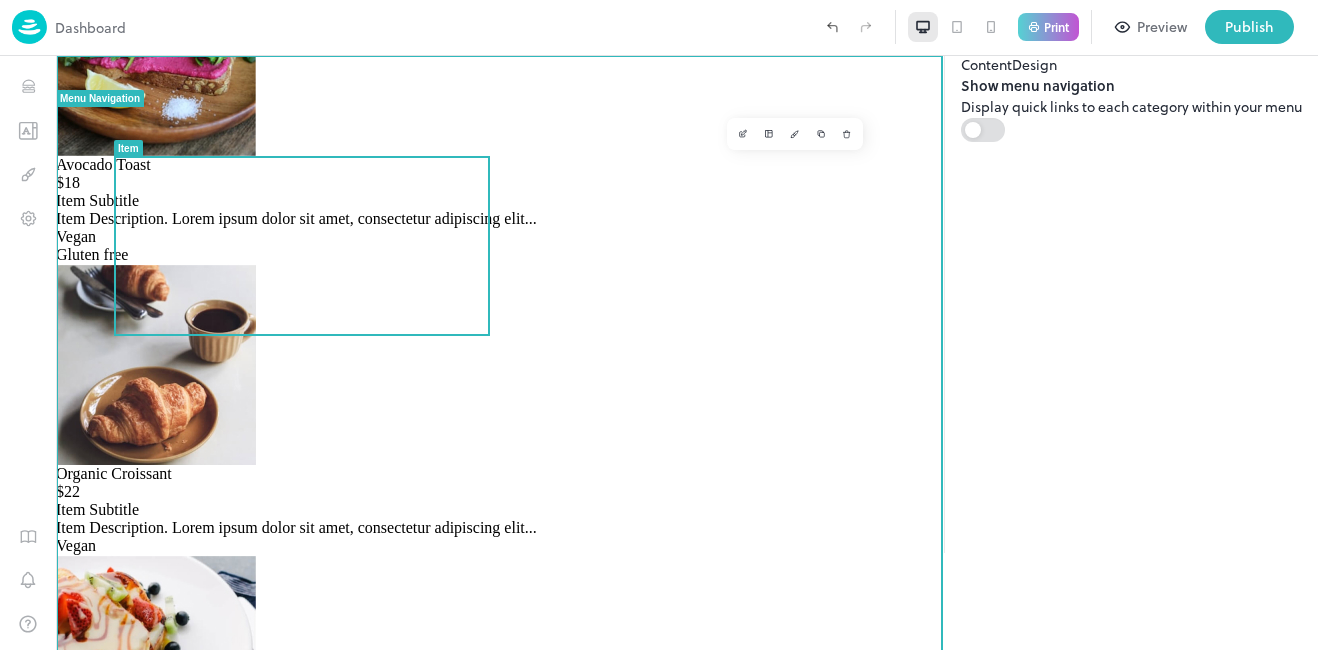 scroll, scrollTop: 103, scrollLeft: 0, axis: vertical 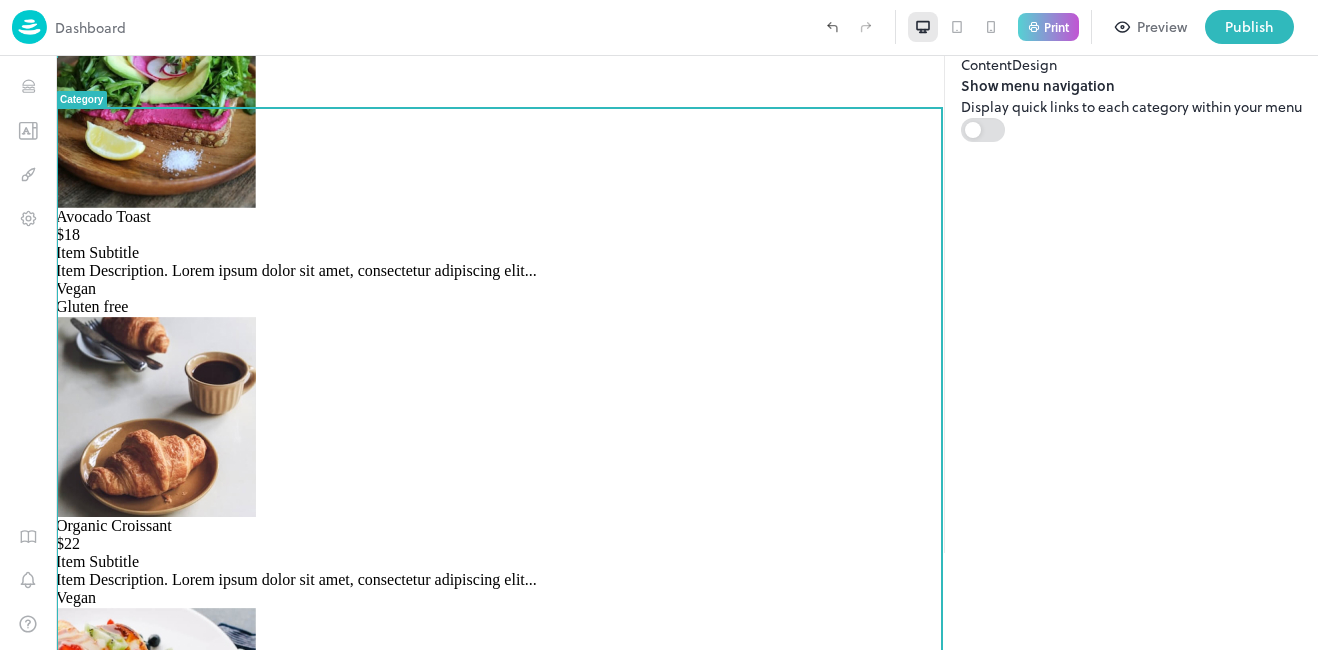 click on "Breakfast" at bounding box center (687, -20) 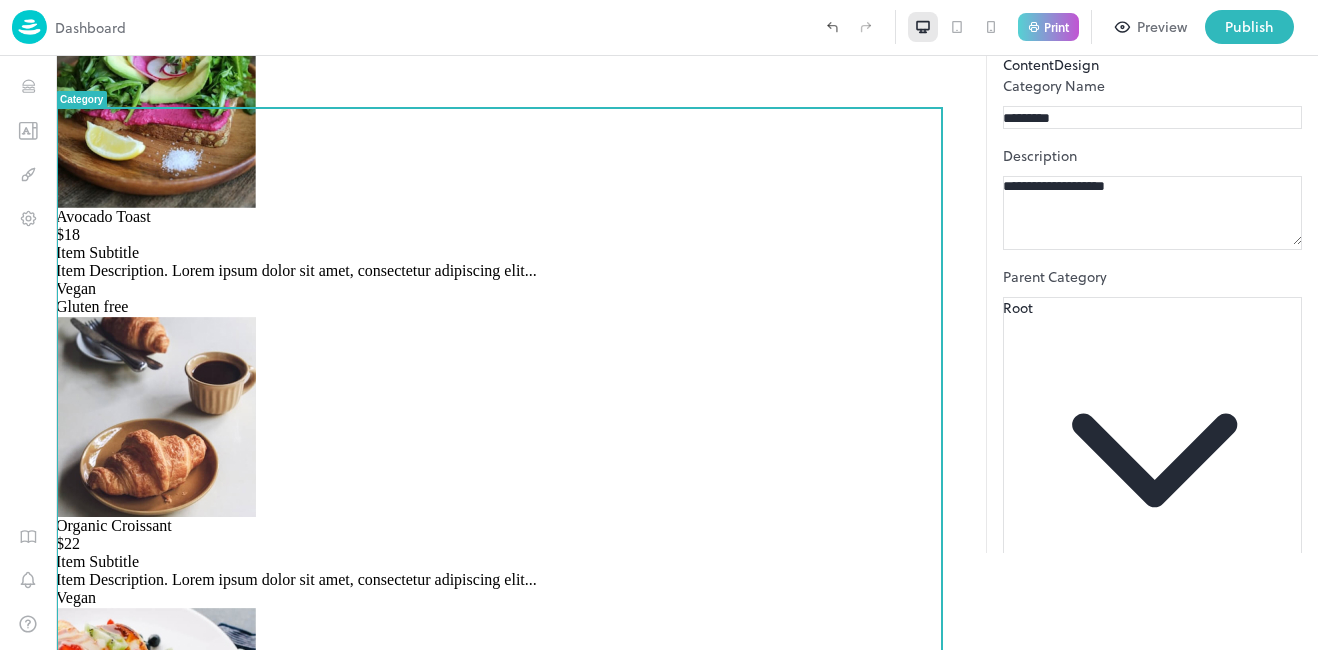 click on "*********" at bounding box center (1073, 118) 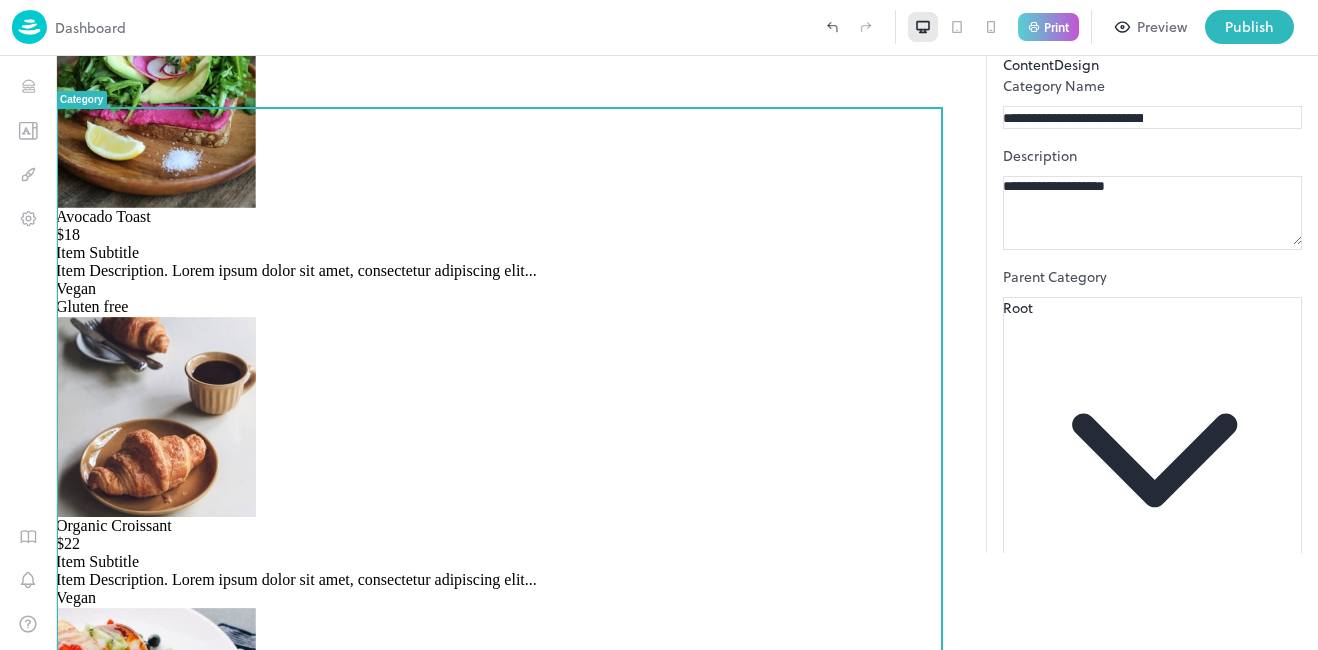 click on "**********" at bounding box center [1152, 339] 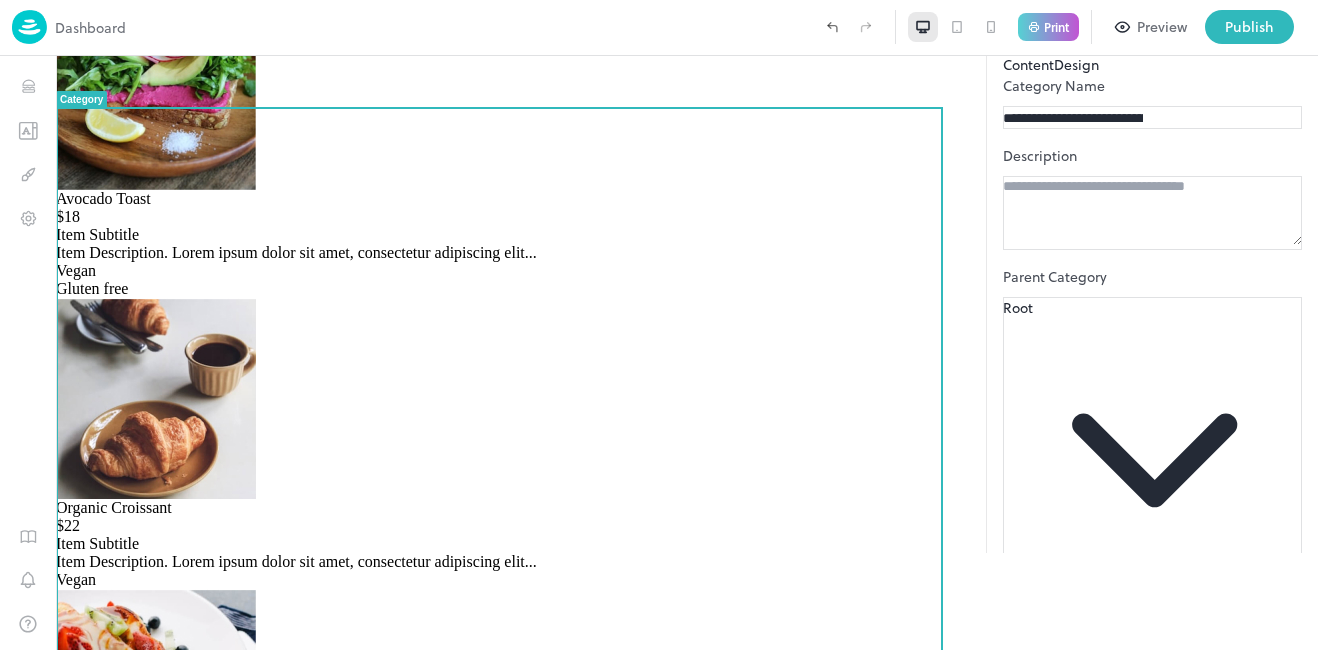 type 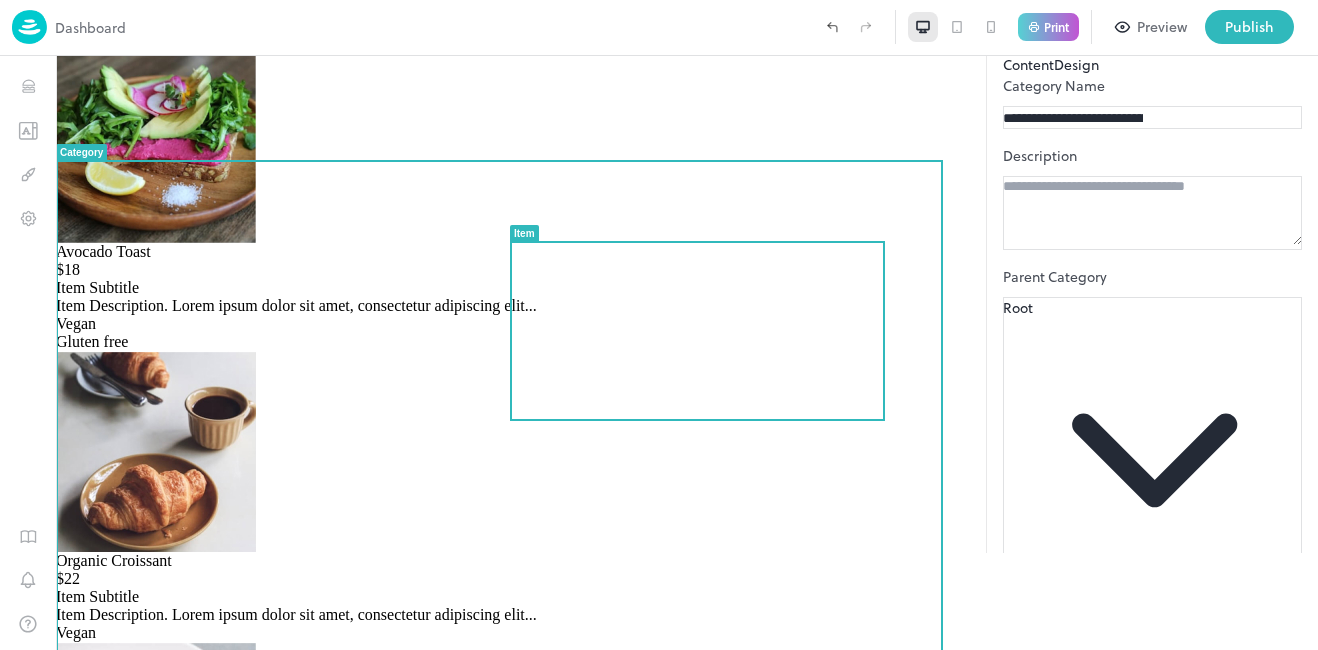 scroll, scrollTop: 0, scrollLeft: 0, axis: both 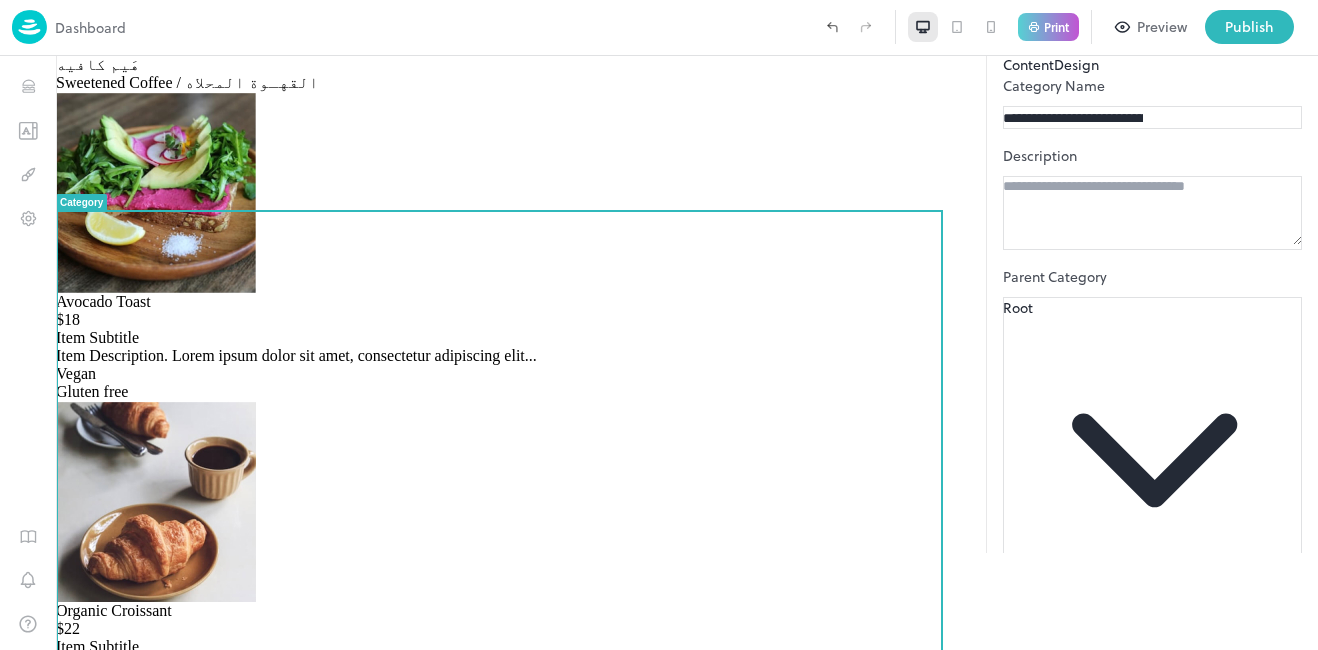 click on "Sweetened Coffee / القهـوة المحلاه" at bounding box center (687, 83) 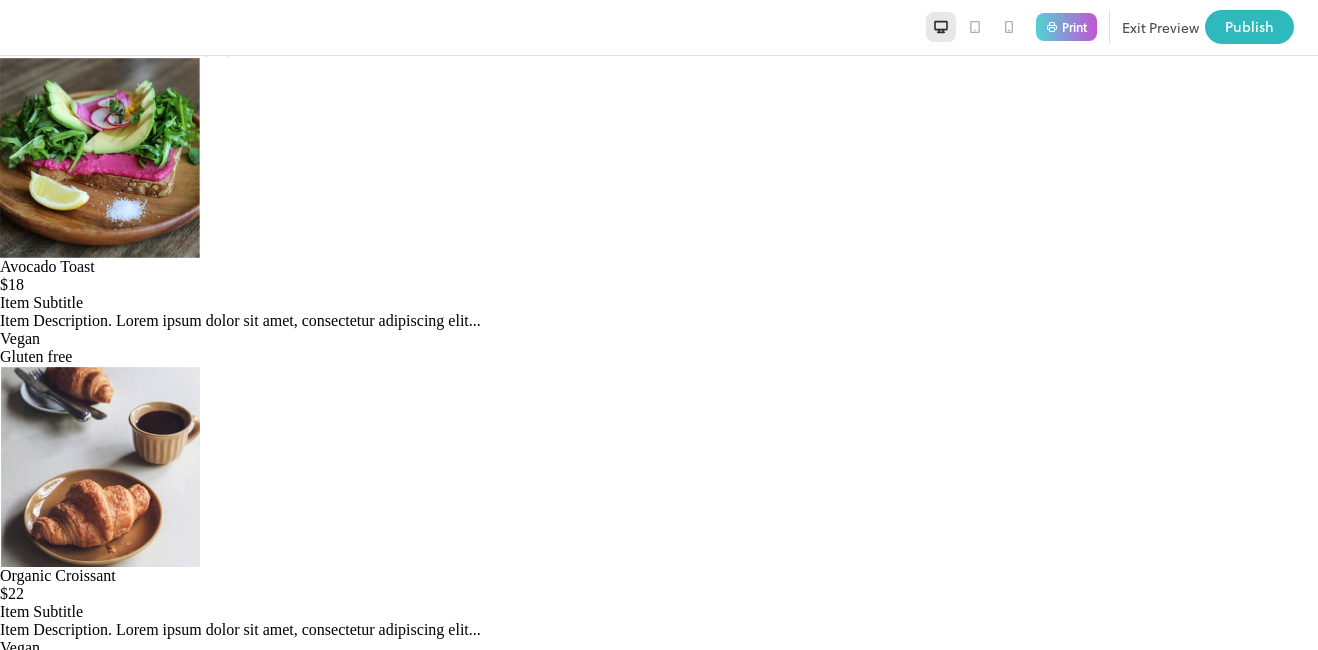 scroll, scrollTop: 0, scrollLeft: 0, axis: both 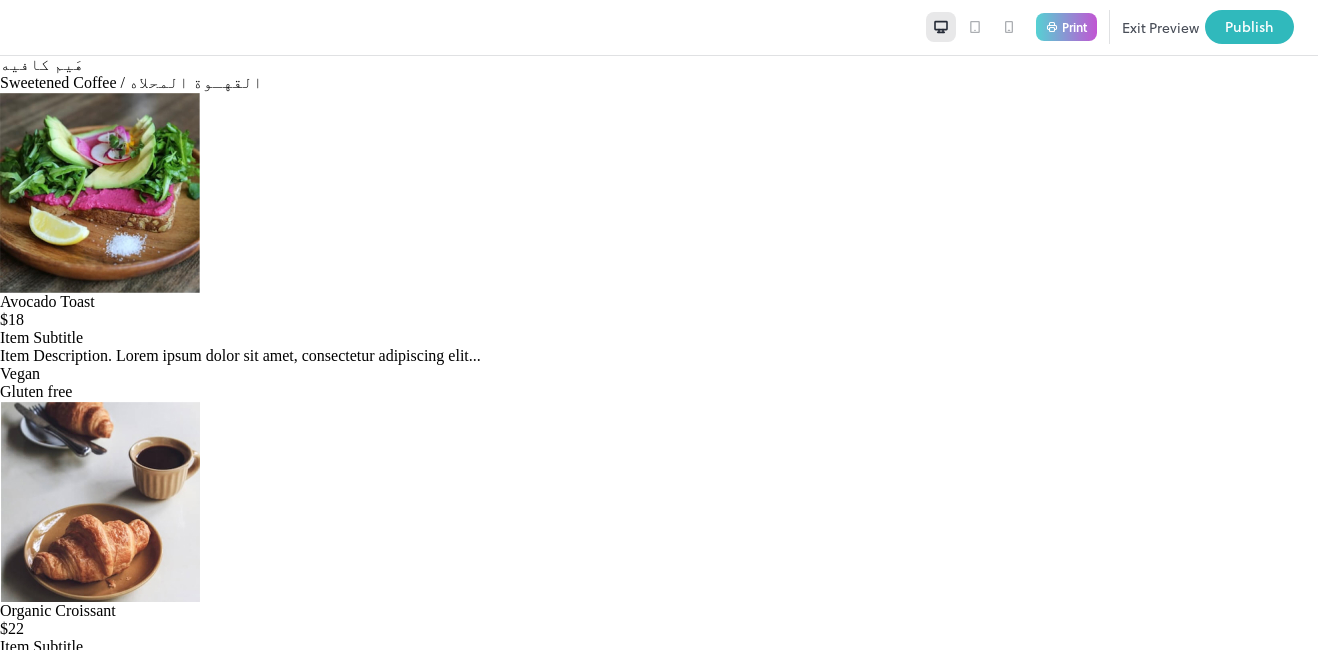 click on "Exit Preview" at bounding box center [1160, 27] 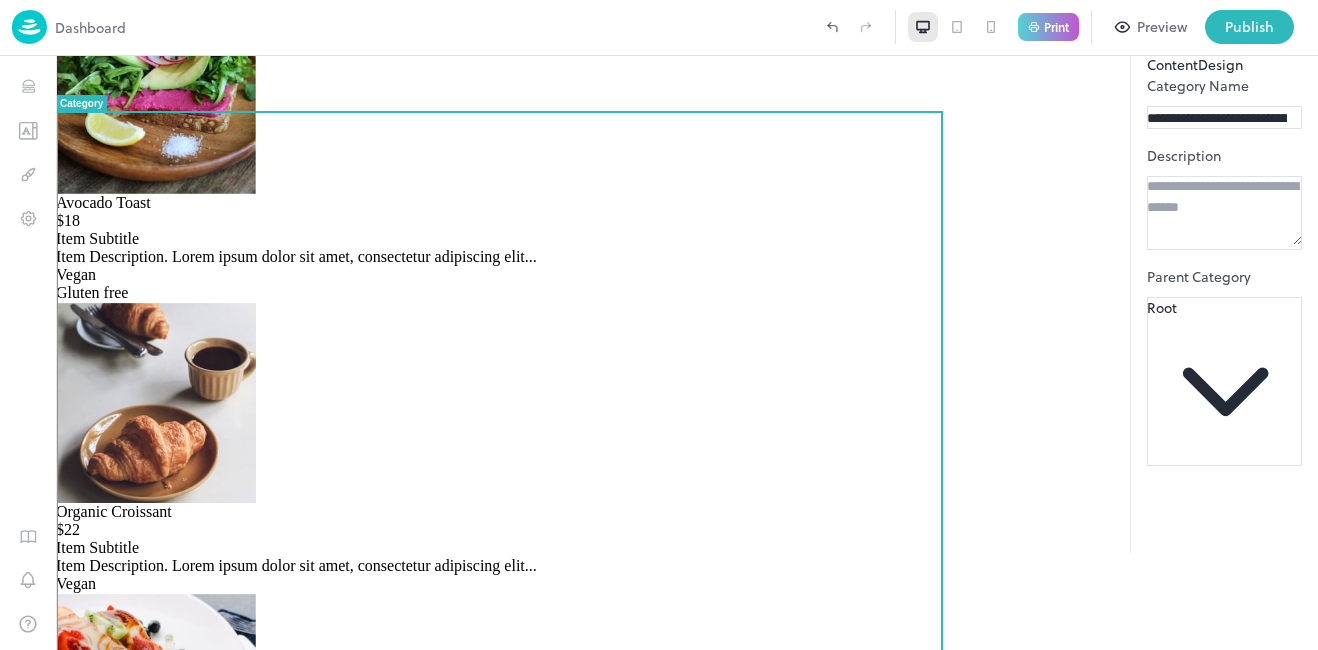 scroll, scrollTop: 100, scrollLeft: 0, axis: vertical 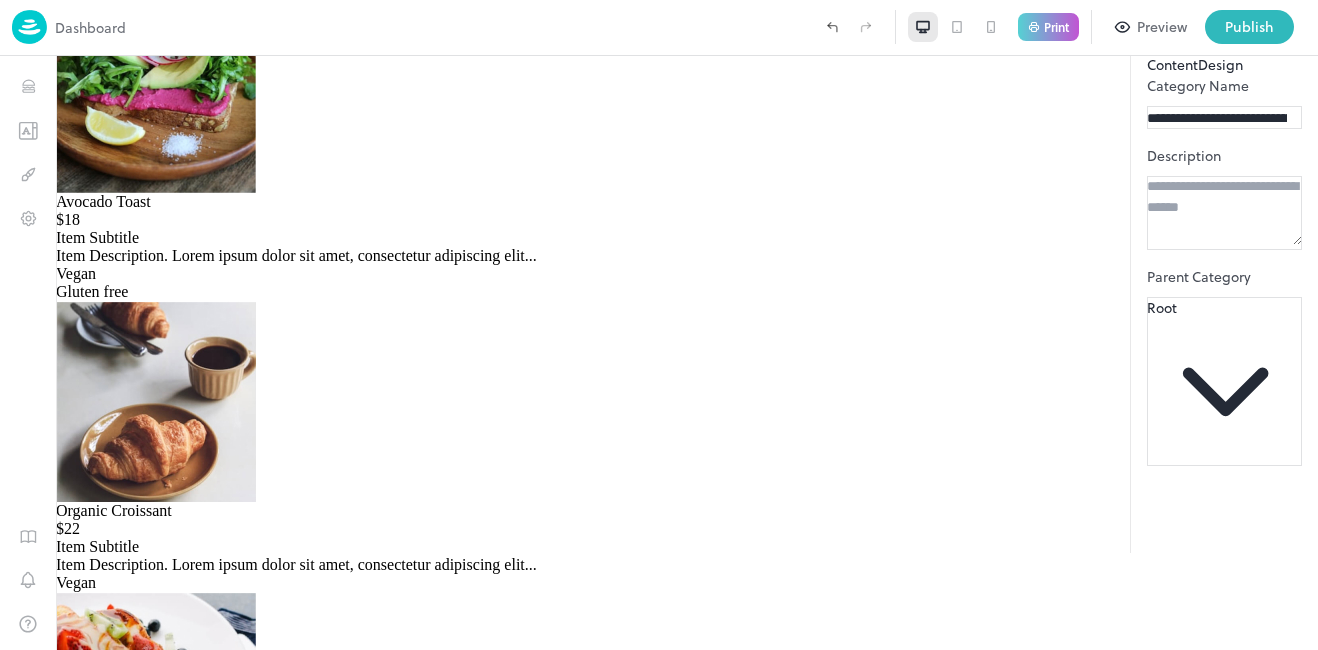 click on "Design" at bounding box center [1220, 64] 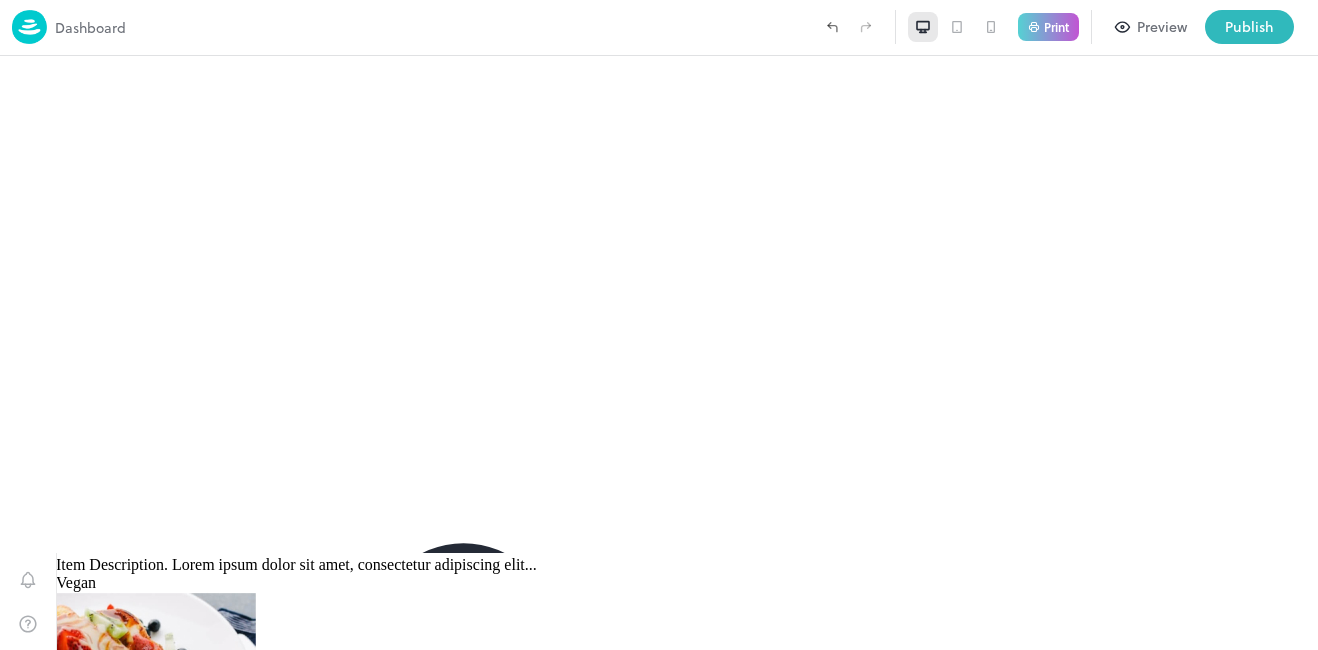 click at bounding box center [-854, 4609] 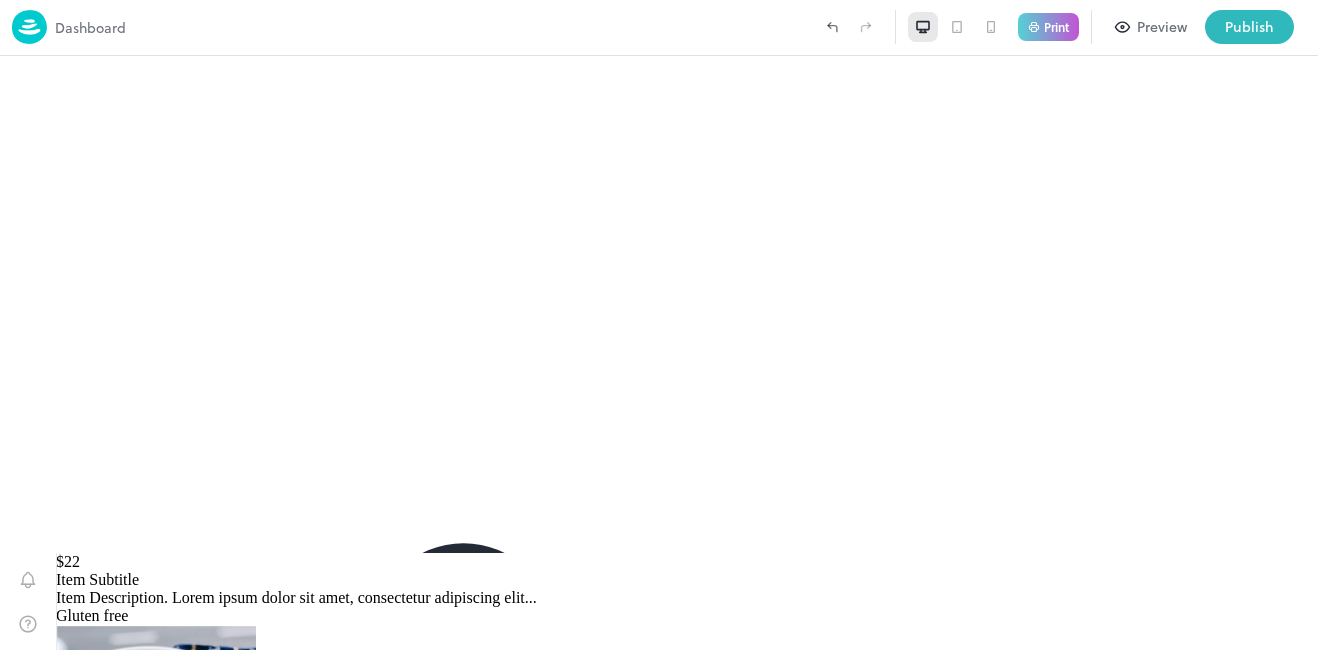 scroll, scrollTop: 200, scrollLeft: 0, axis: vertical 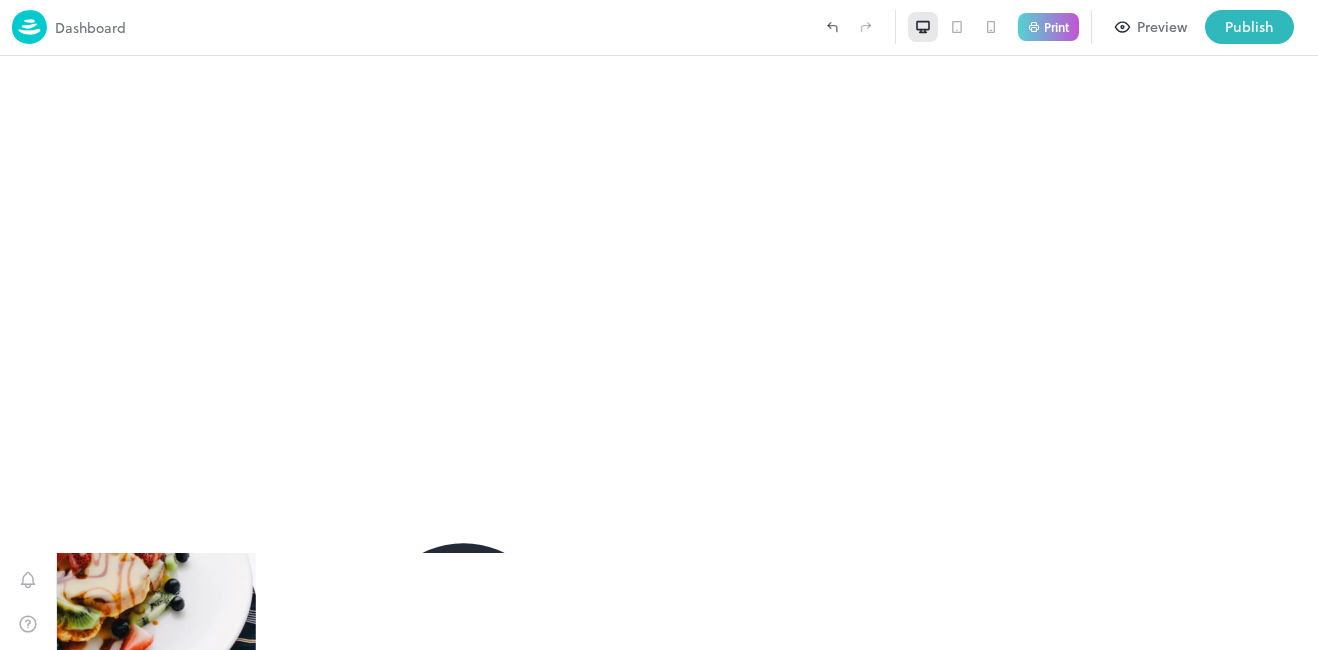 click at bounding box center [184, 4785] 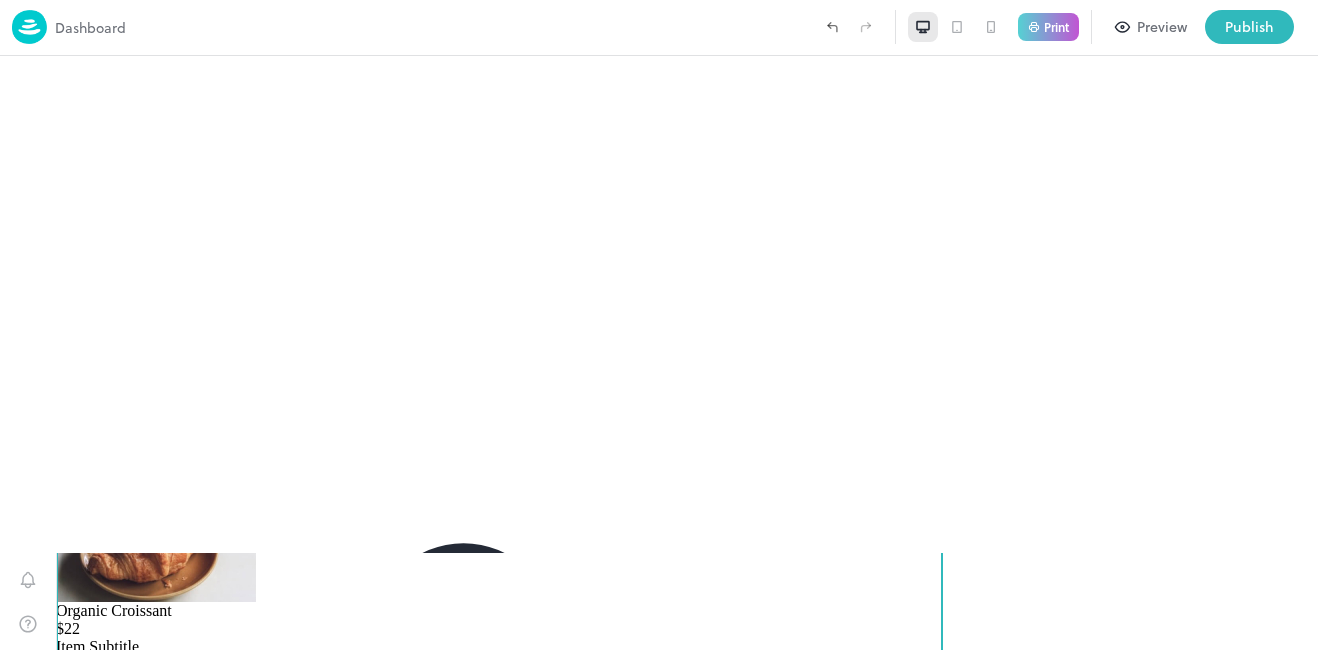 scroll, scrollTop: 100, scrollLeft: 0, axis: vertical 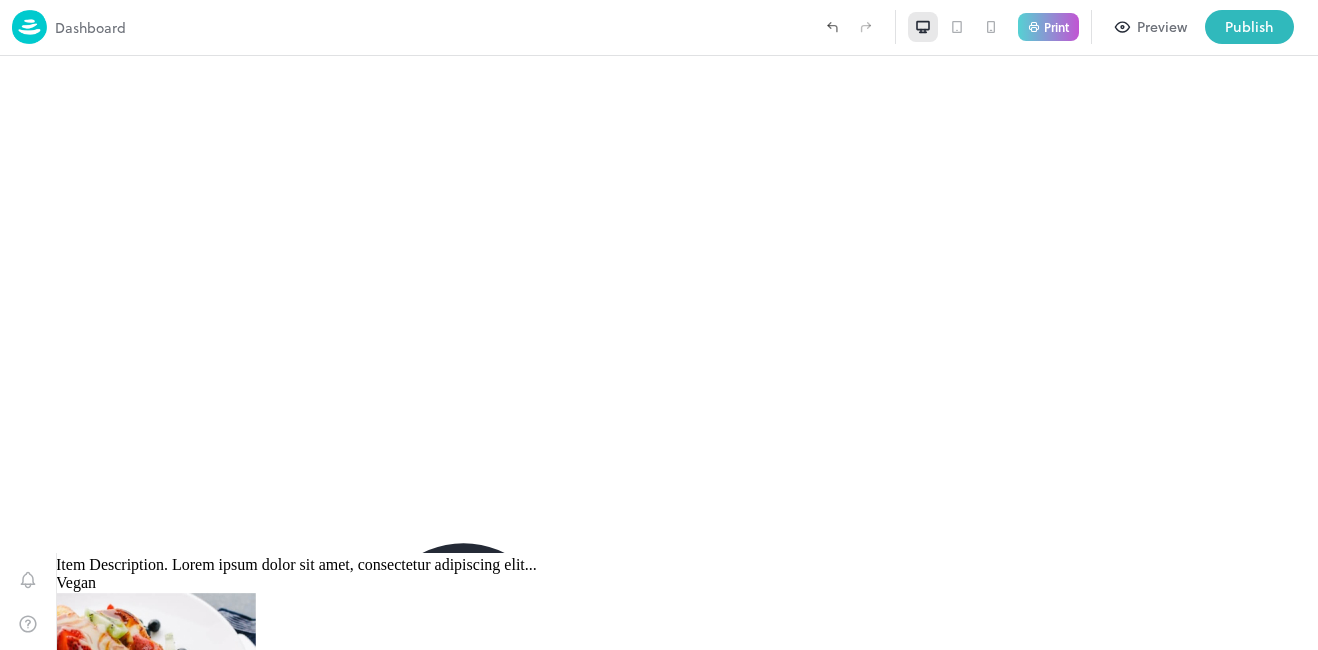 click 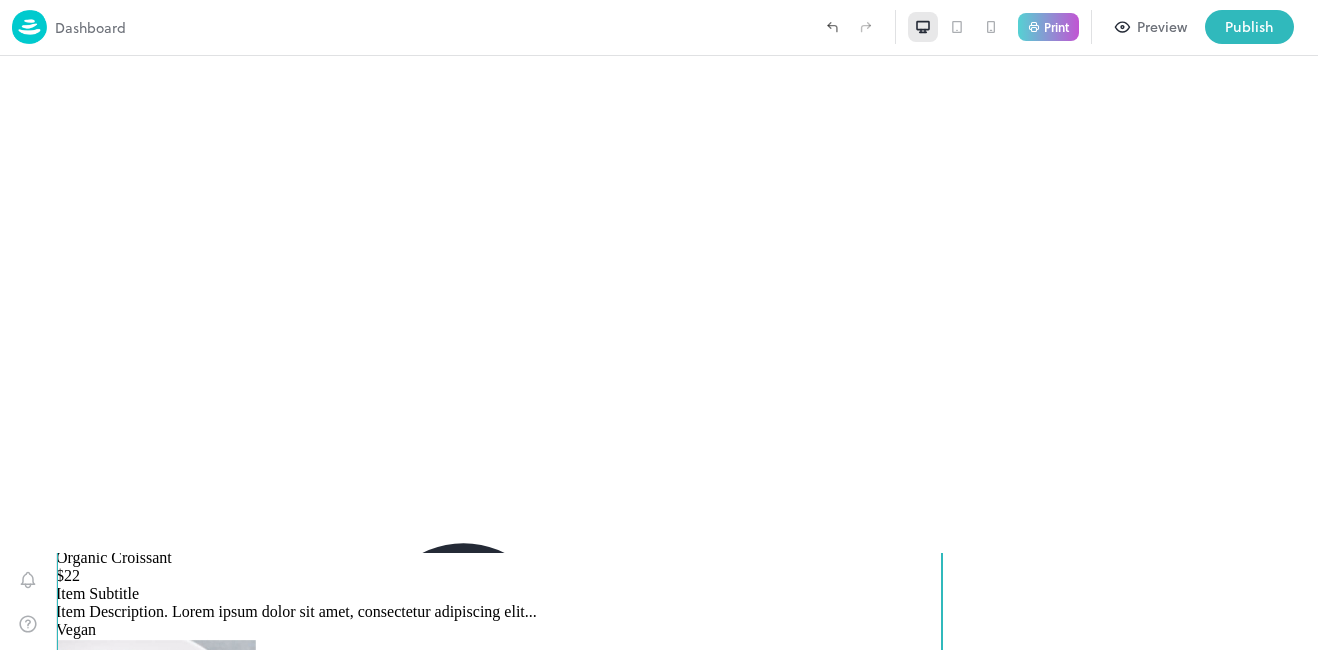 scroll, scrollTop: 0, scrollLeft: 0, axis: both 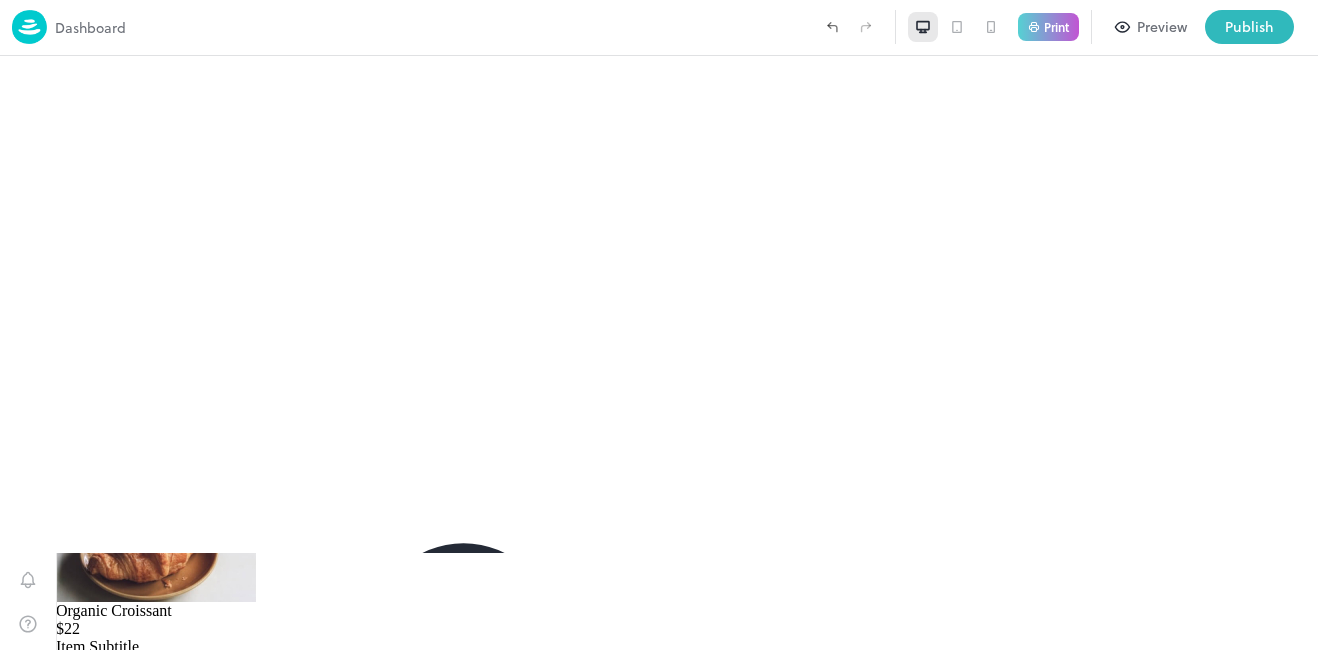 click on "Left" at bounding box center (184, 4944) 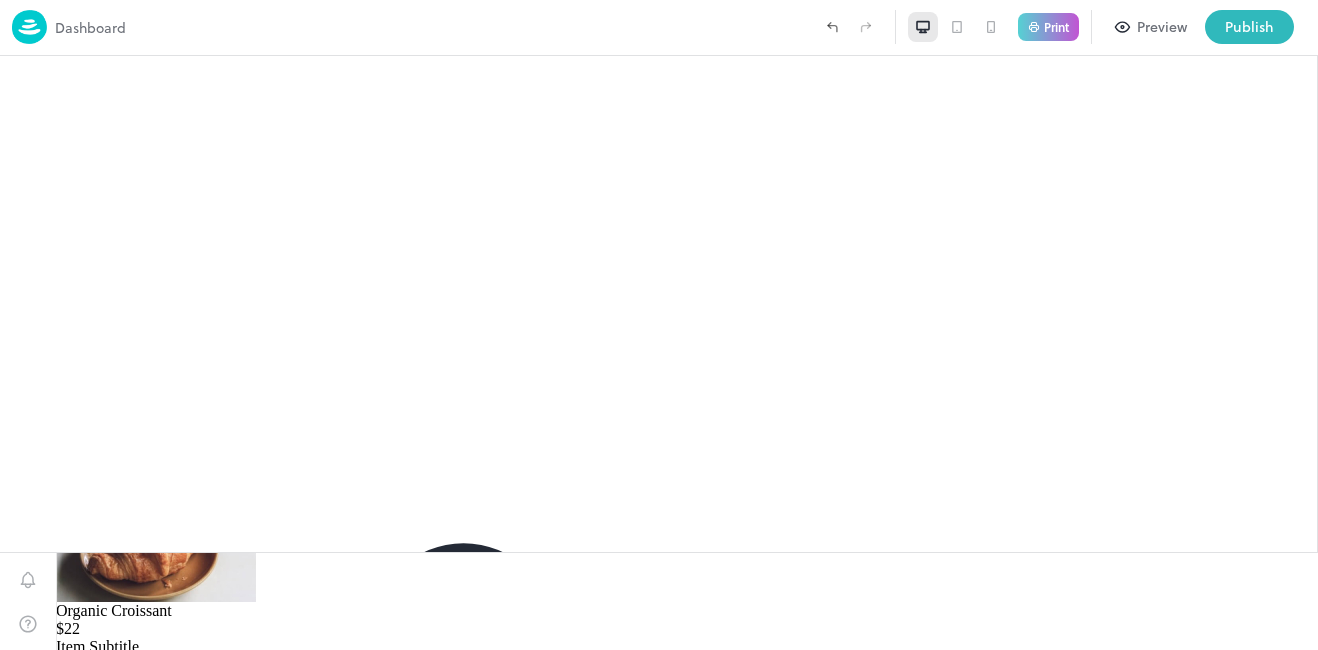 click on "Right" at bounding box center [184, 4959] 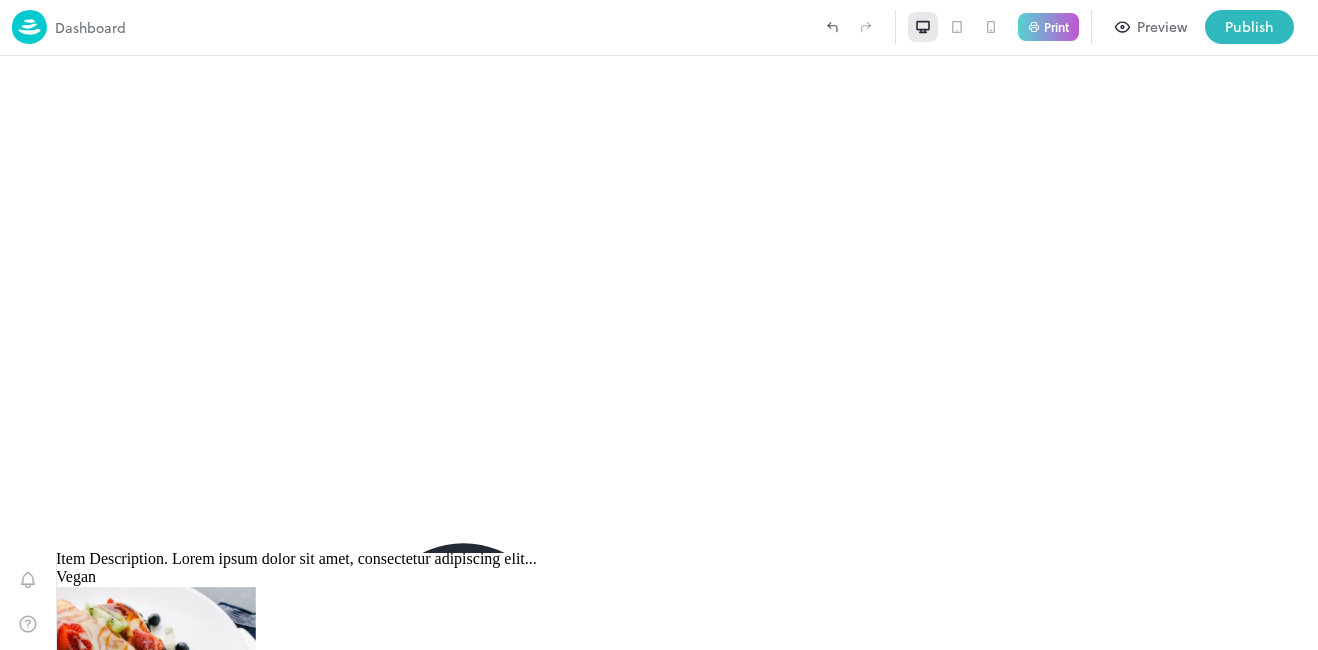 scroll, scrollTop: 100, scrollLeft: 0, axis: vertical 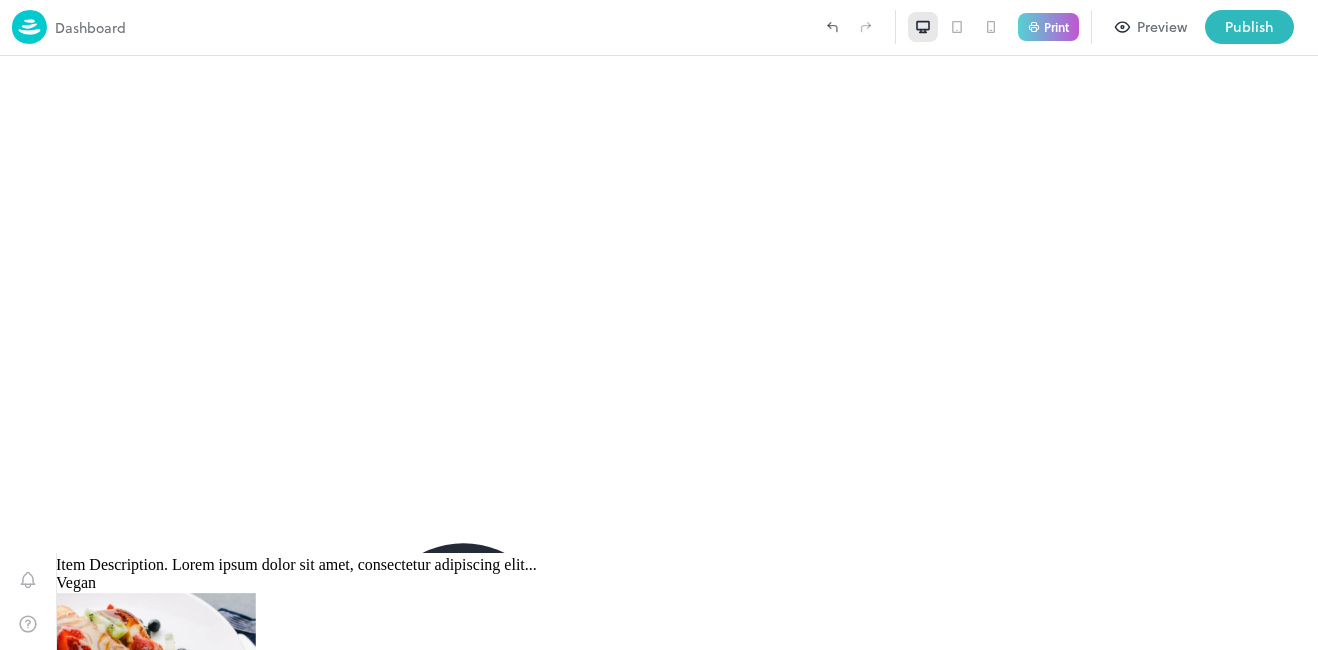 click 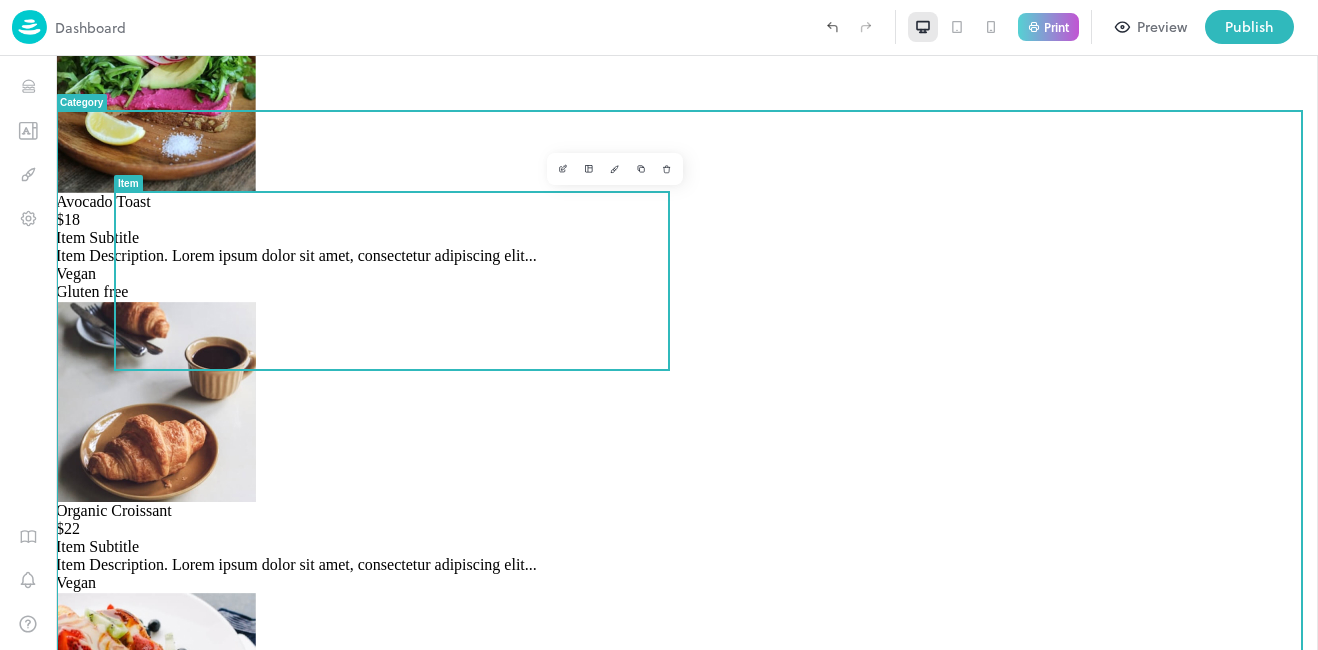 click on "Item Description. Lorem ipsum dolor sit amet, consectetur adipiscing elit..." at bounding box center [296, 255] 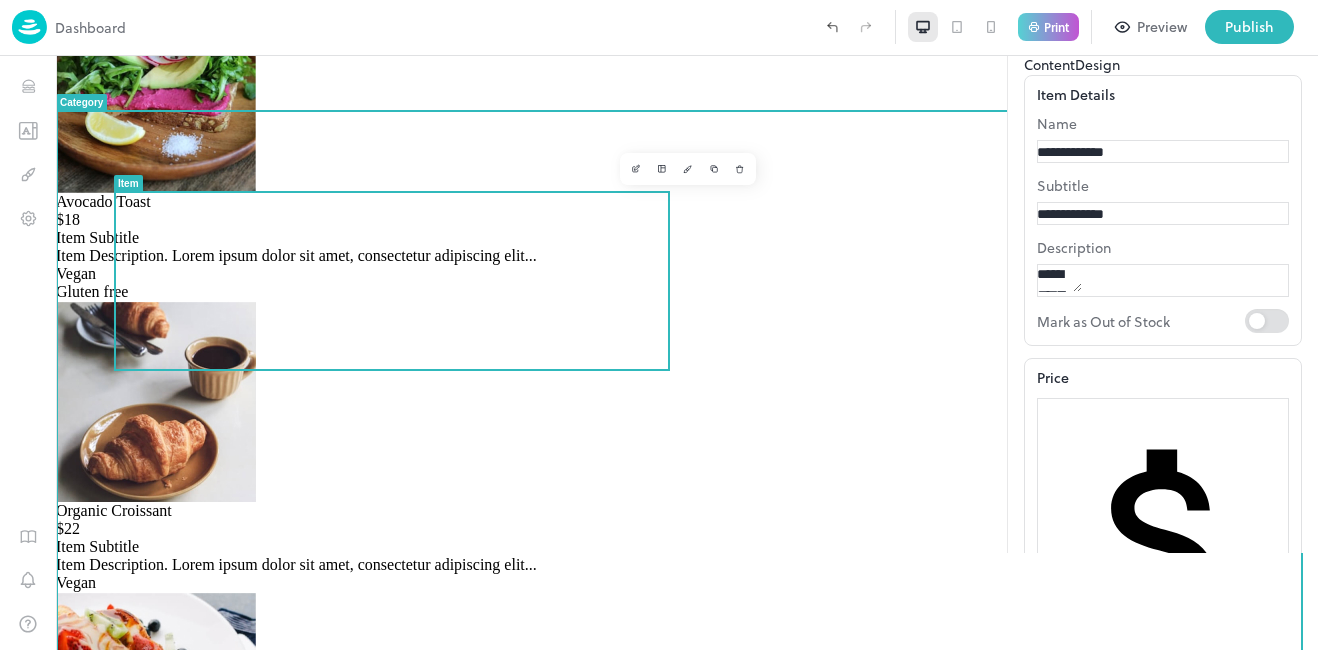 scroll, scrollTop: 0, scrollLeft: 0, axis: both 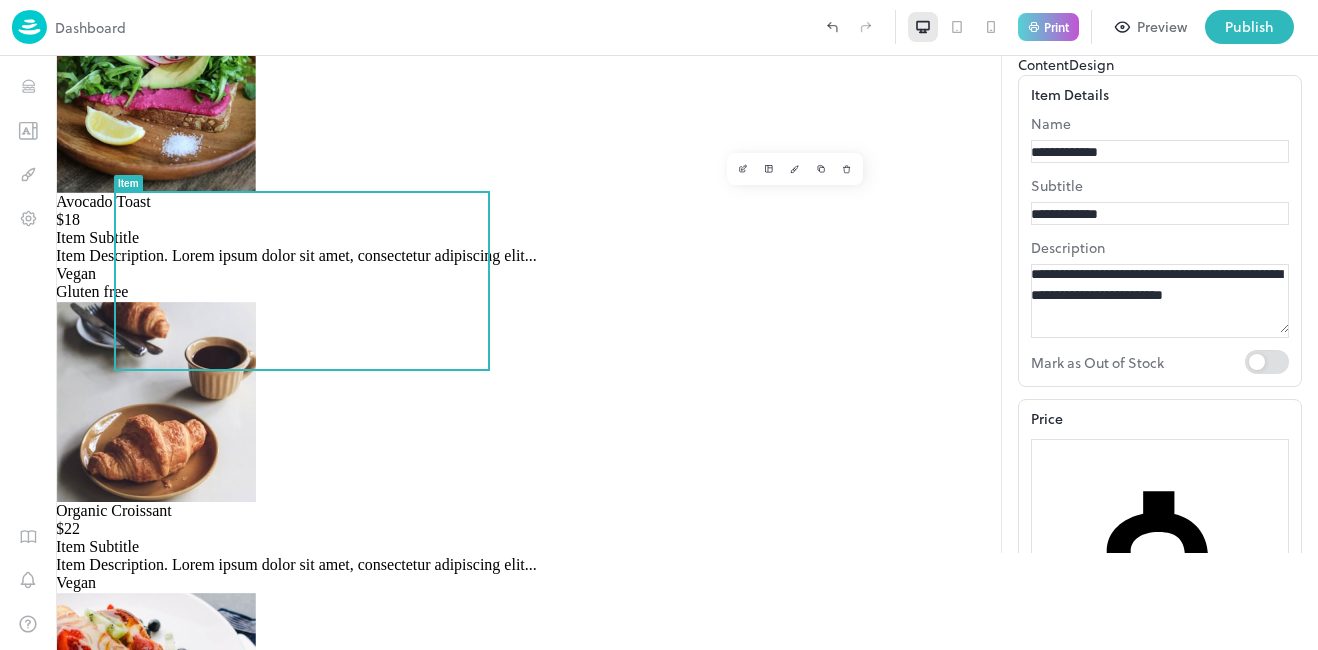 click on "**********" at bounding box center [1101, 152] 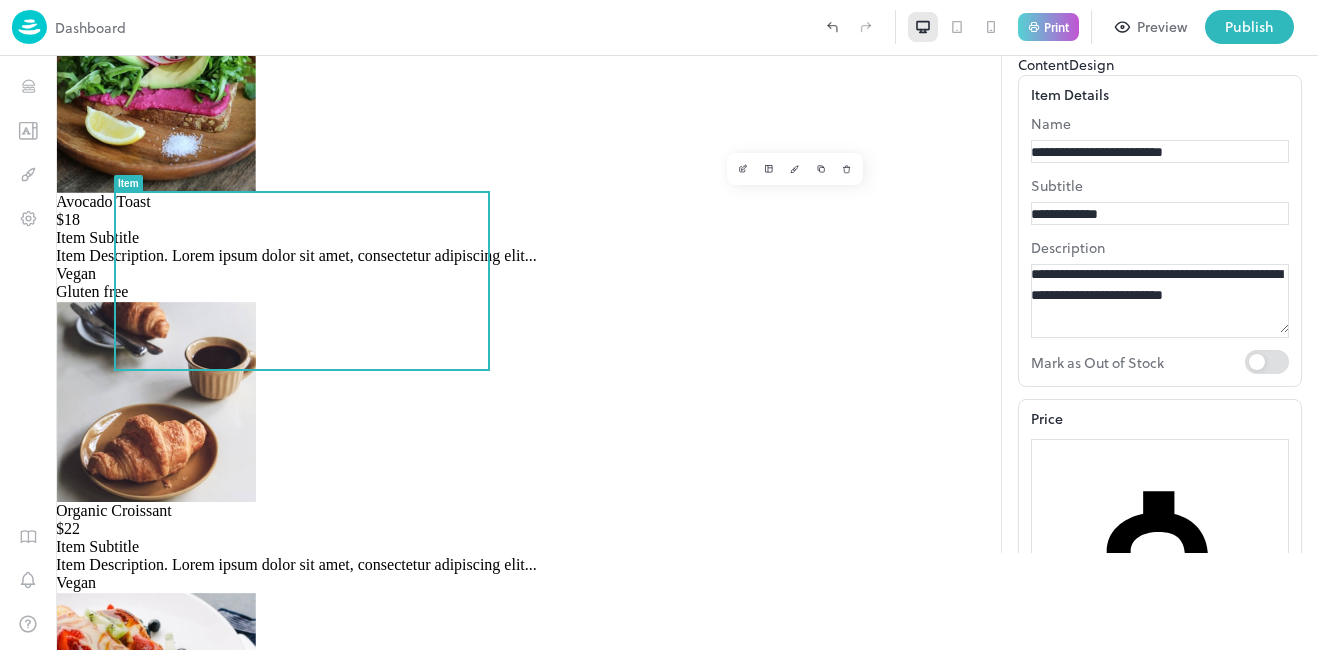type on "**********" 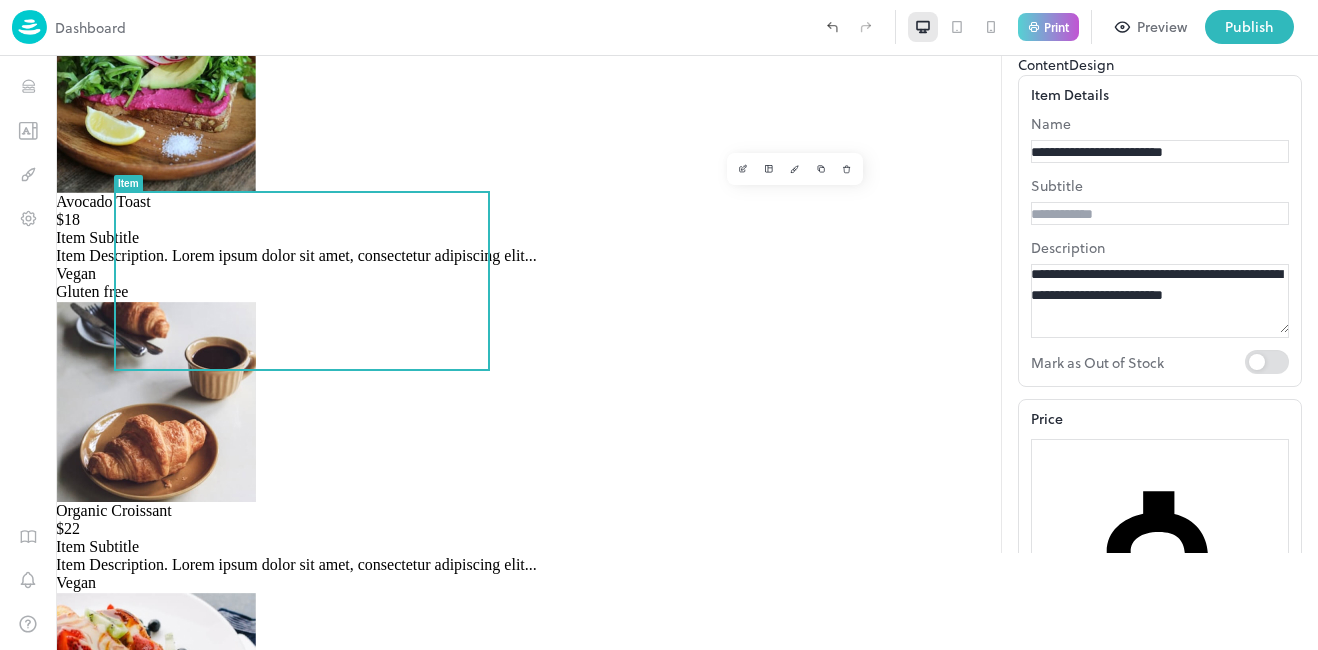 type 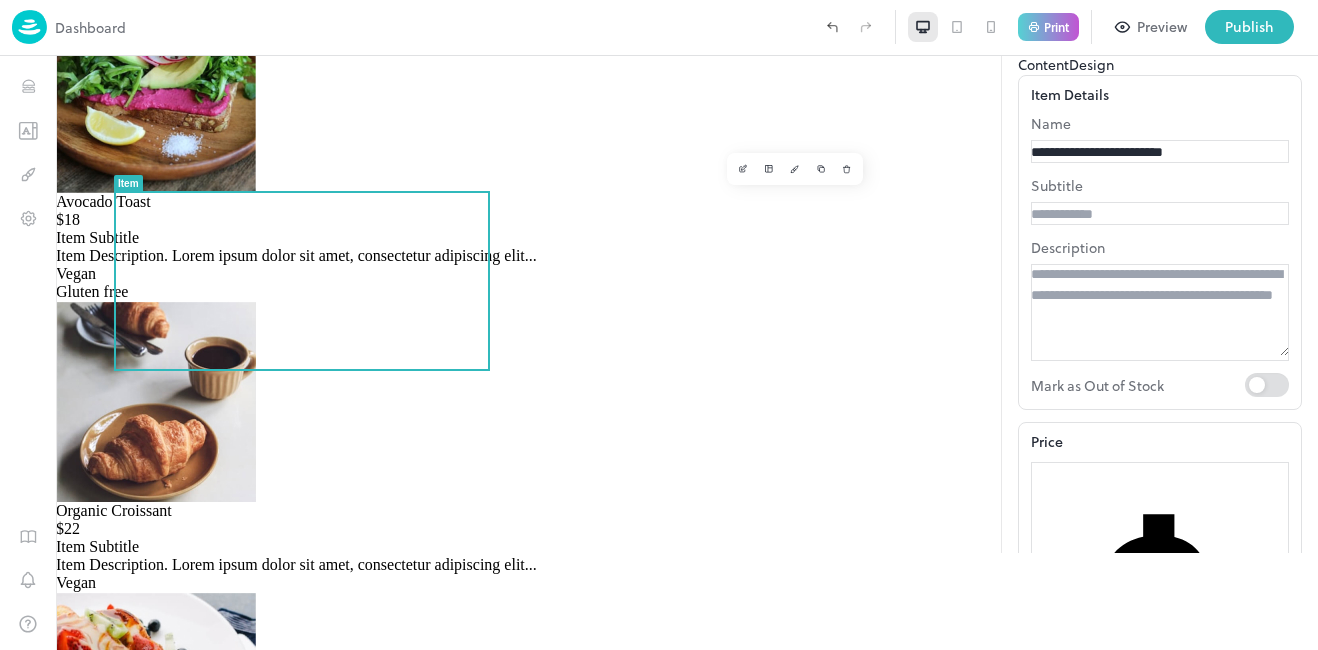 type 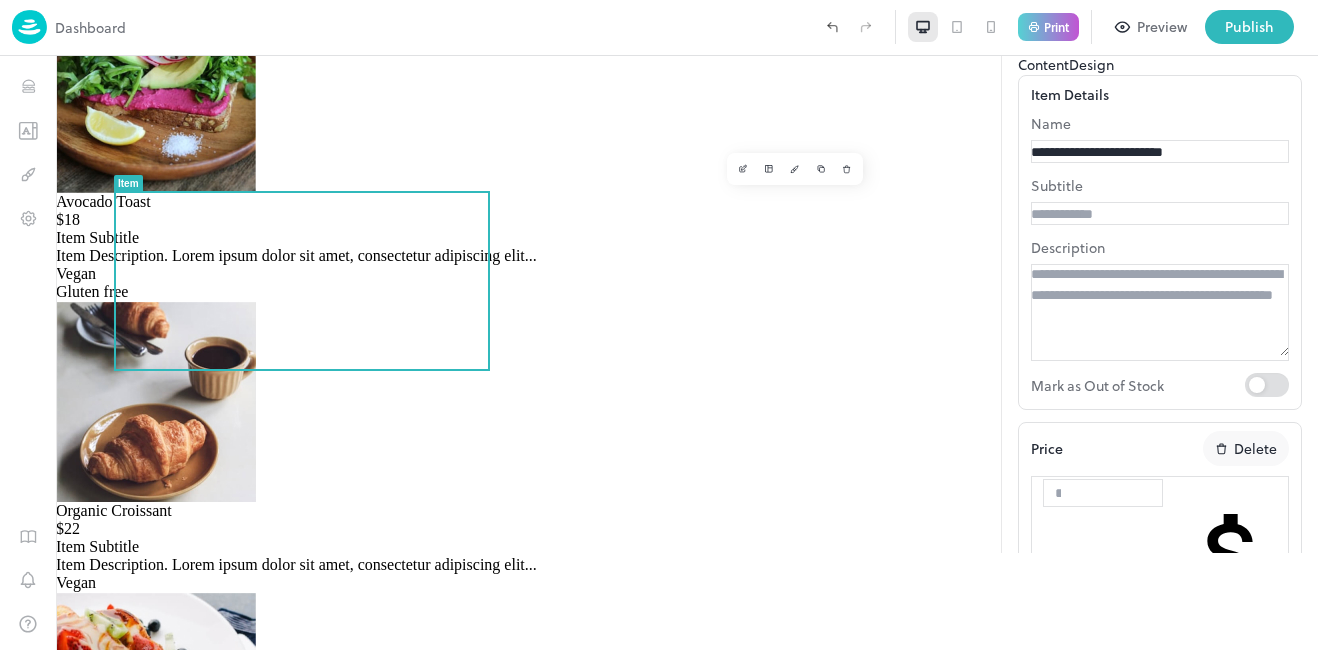 scroll, scrollTop: 300, scrollLeft: 0, axis: vertical 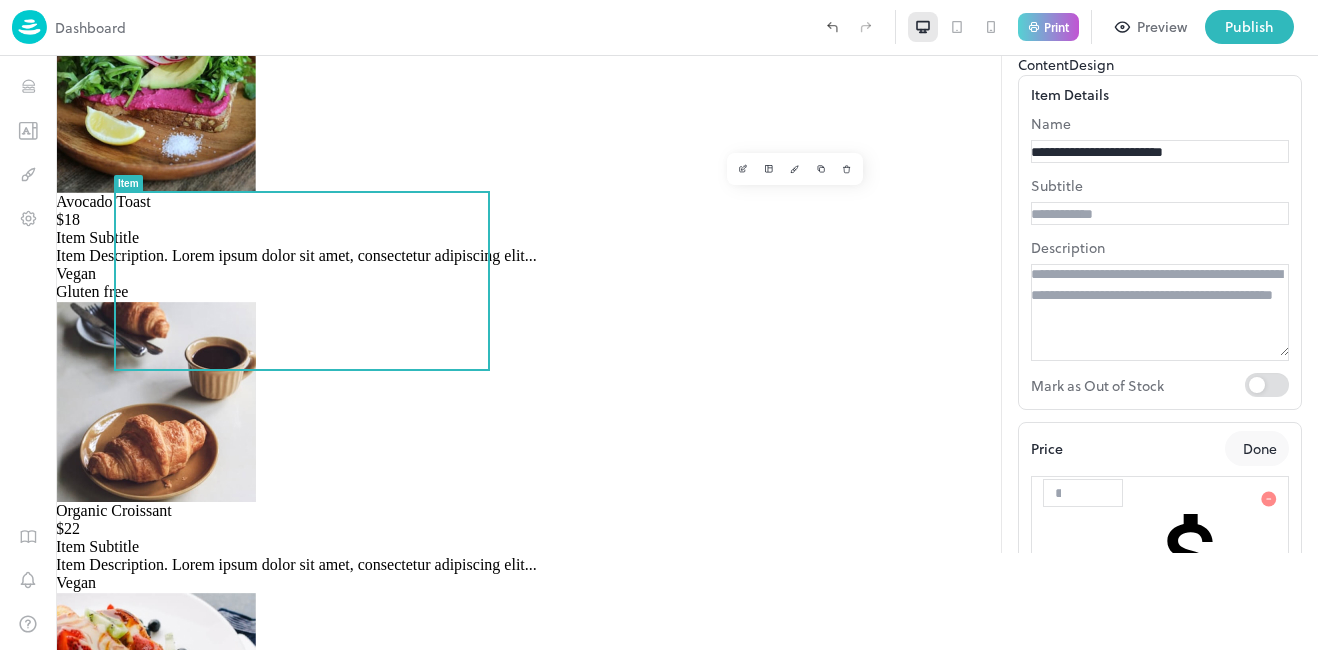 click 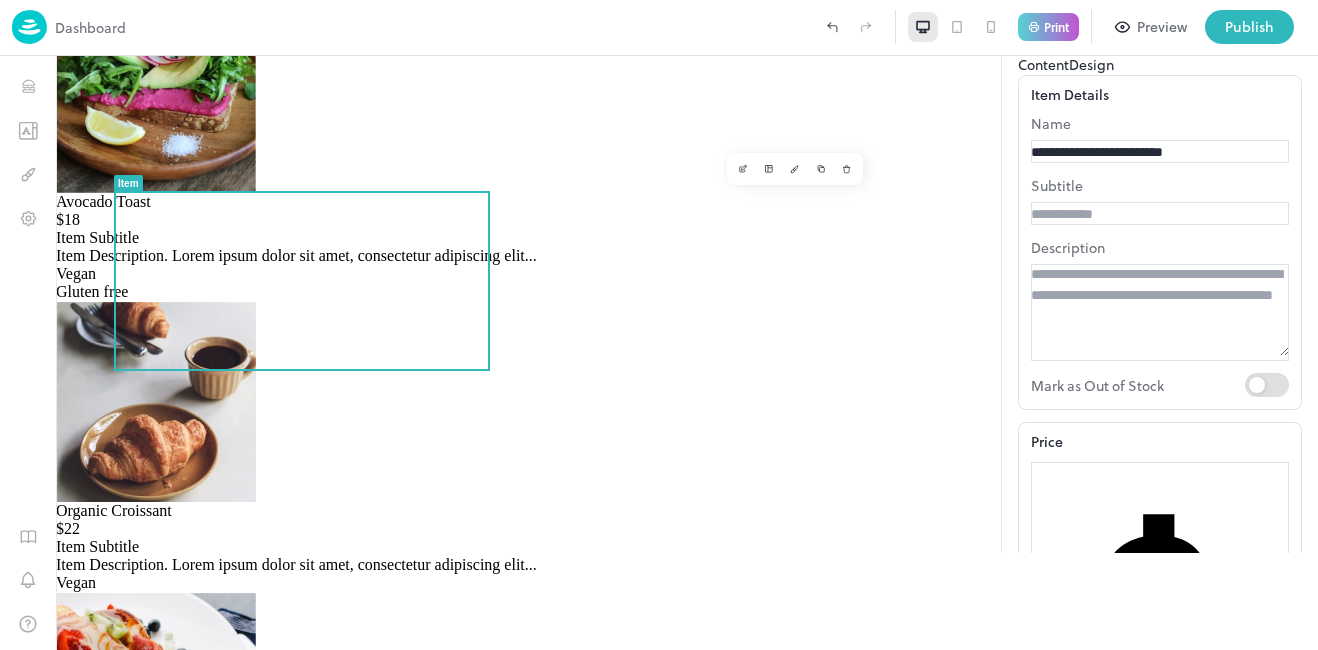scroll, scrollTop: 461, scrollLeft: 0, axis: vertical 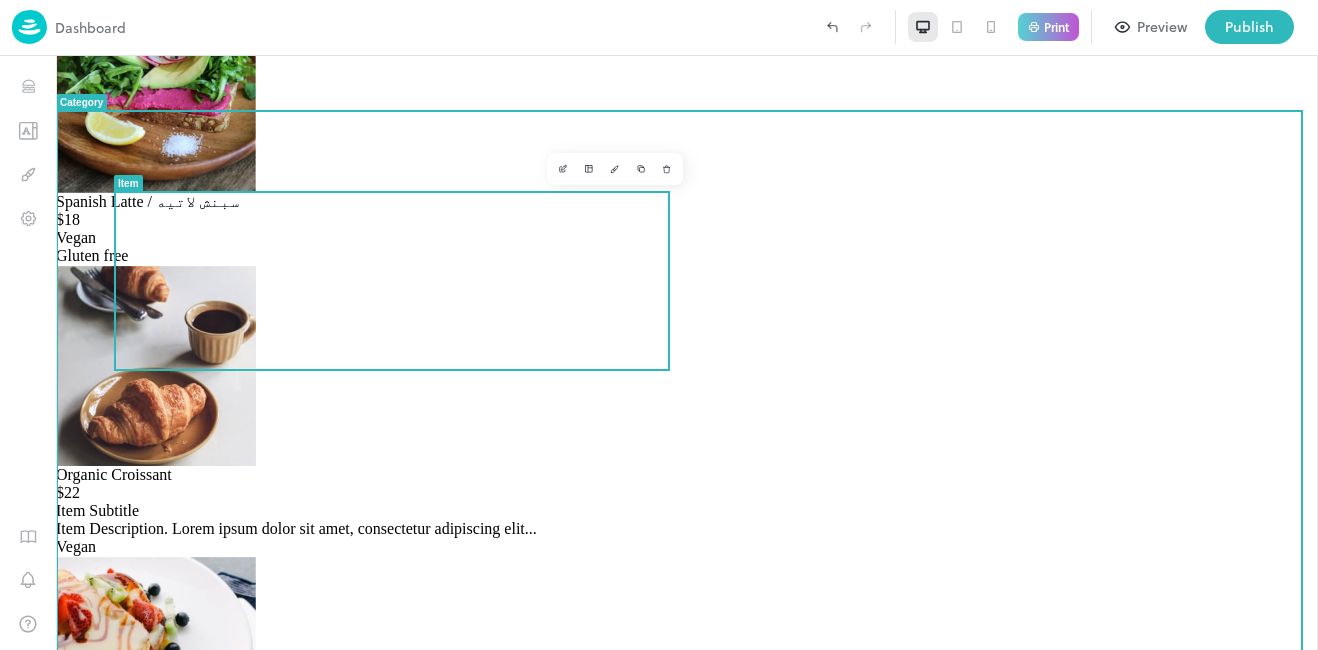 click on "Spanish Latte / سبنش لاتيه $18 Vegan Gluten free" at bounding box center (687, 229) 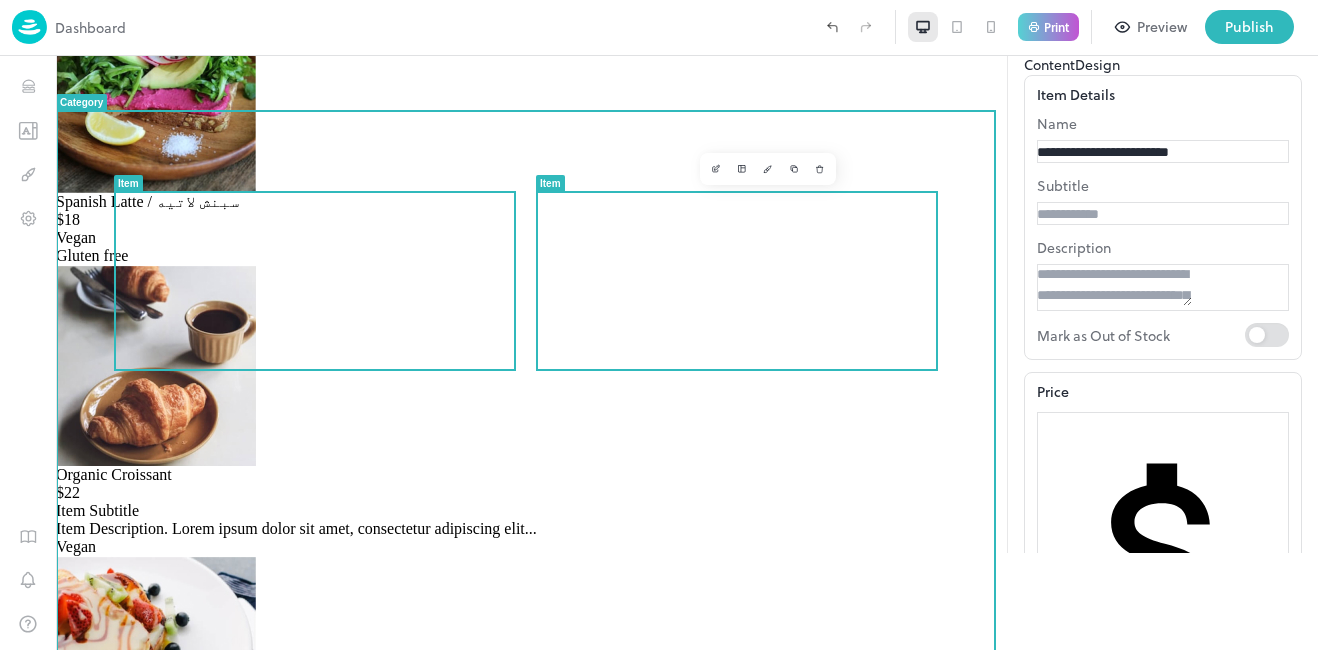 scroll, scrollTop: 0, scrollLeft: 0, axis: both 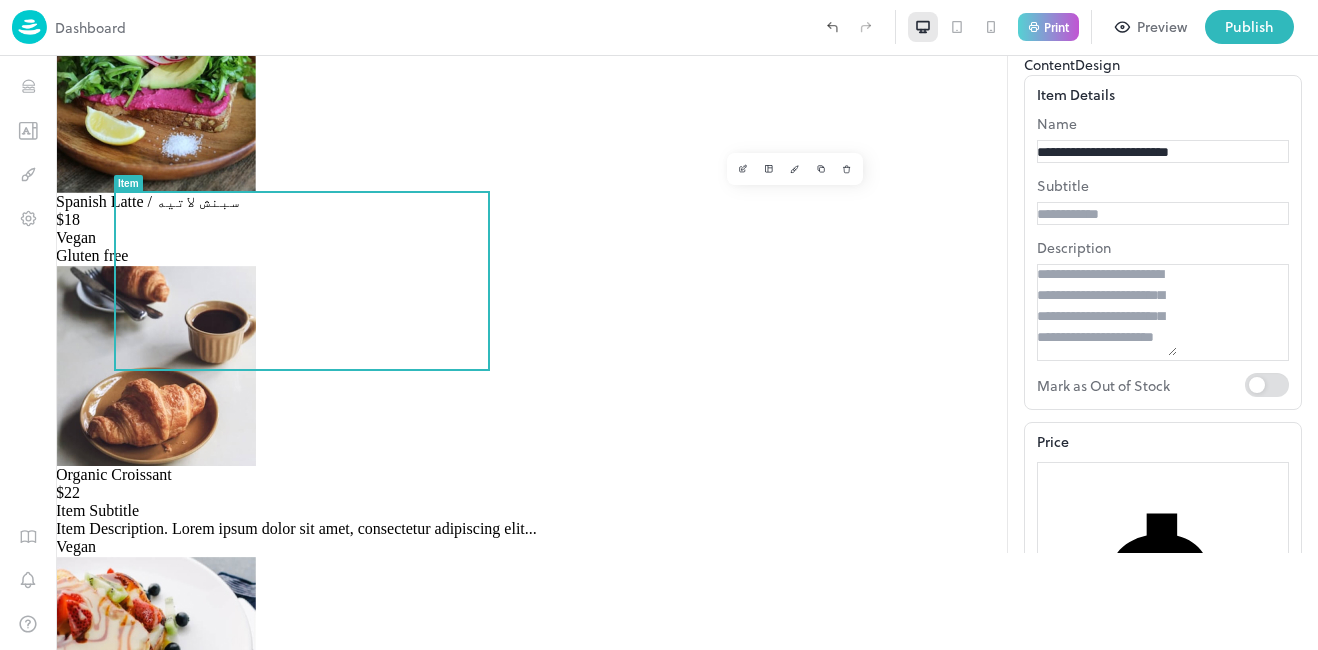 click 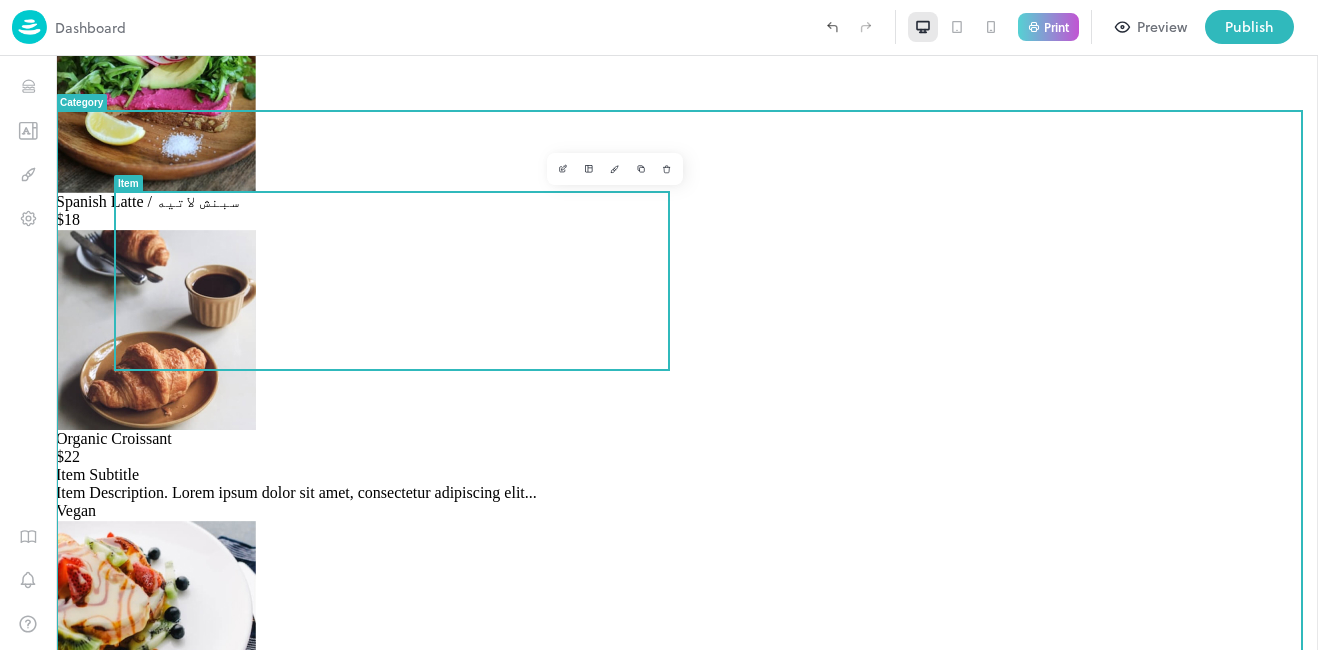 click on "Spanish Latte / سبنش لاتيه $18" at bounding box center (687, 211) 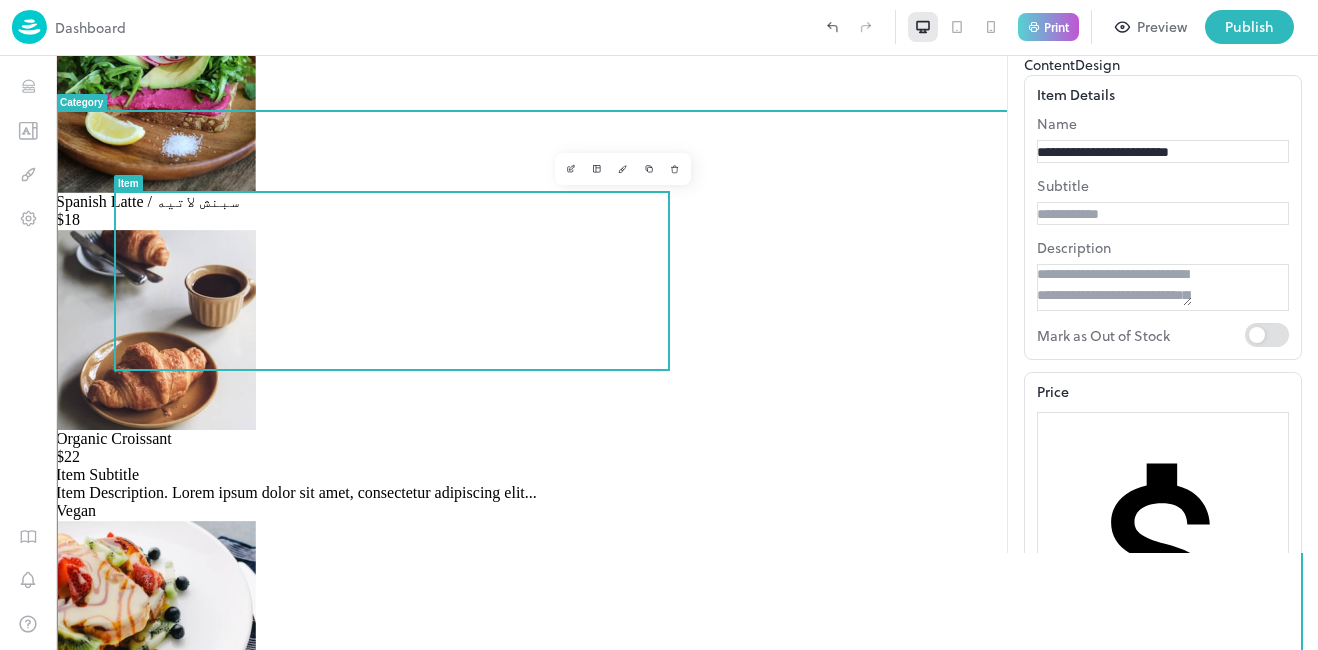 scroll, scrollTop: 0, scrollLeft: 0, axis: both 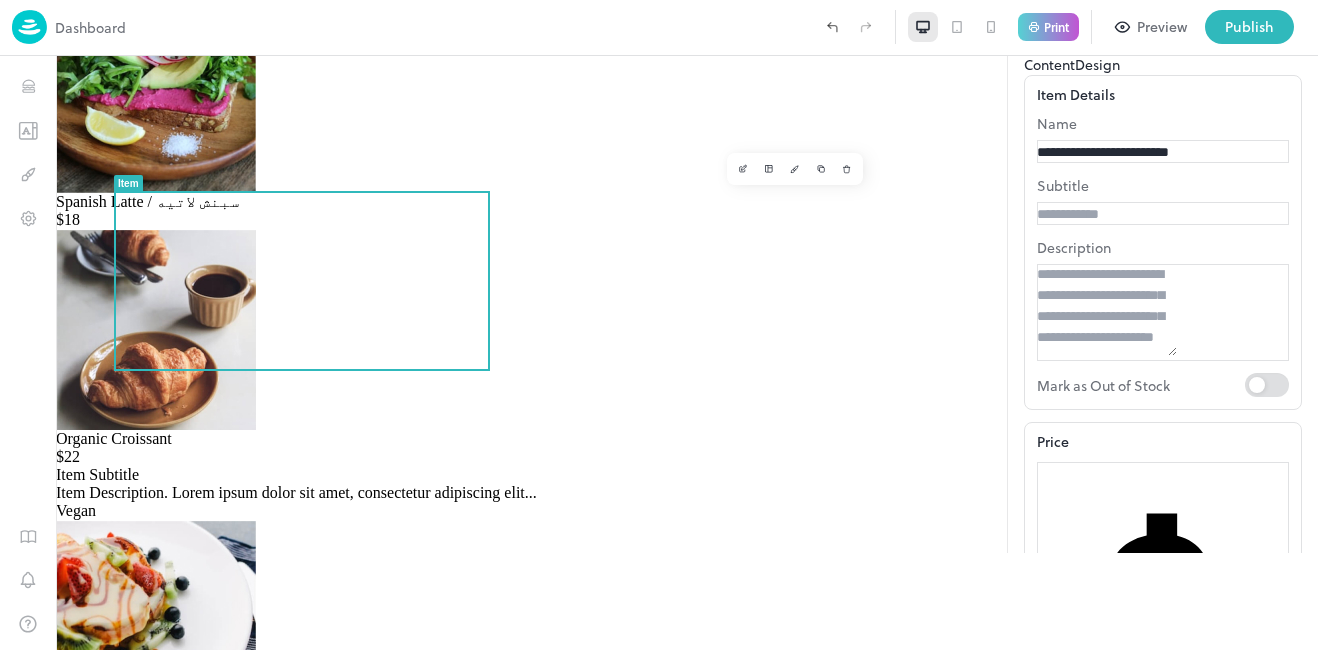 click on "Design" at bounding box center (1097, 64) 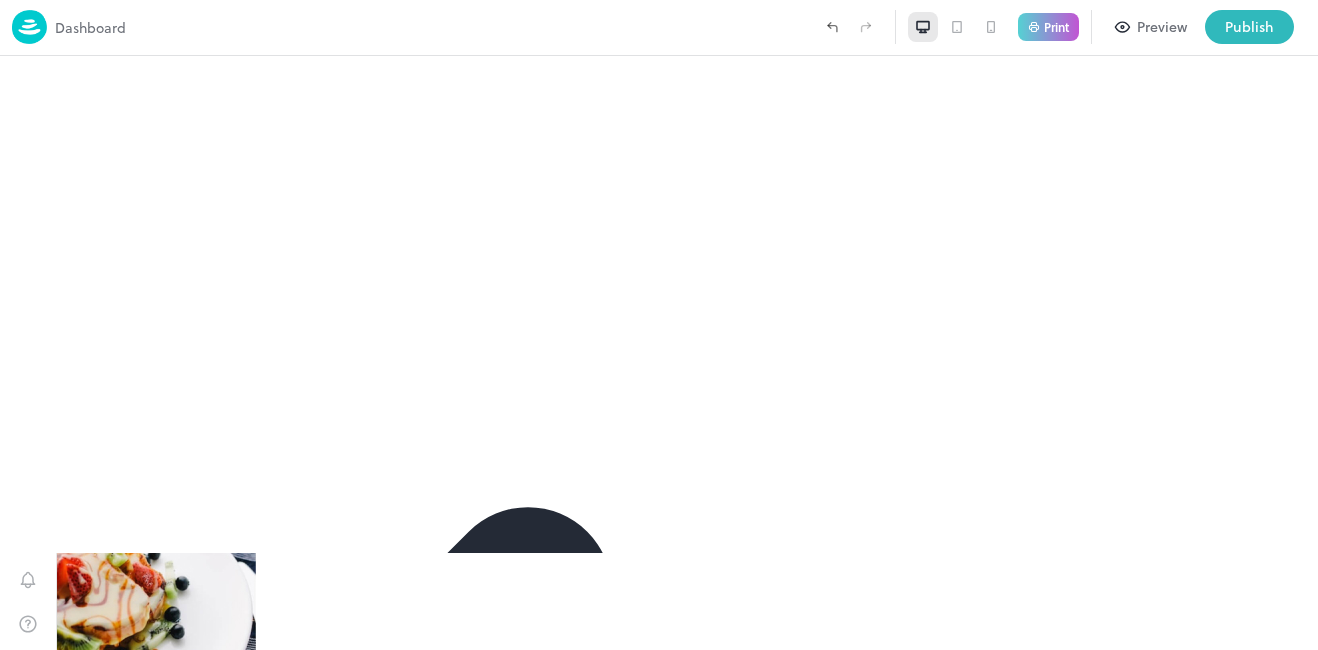click 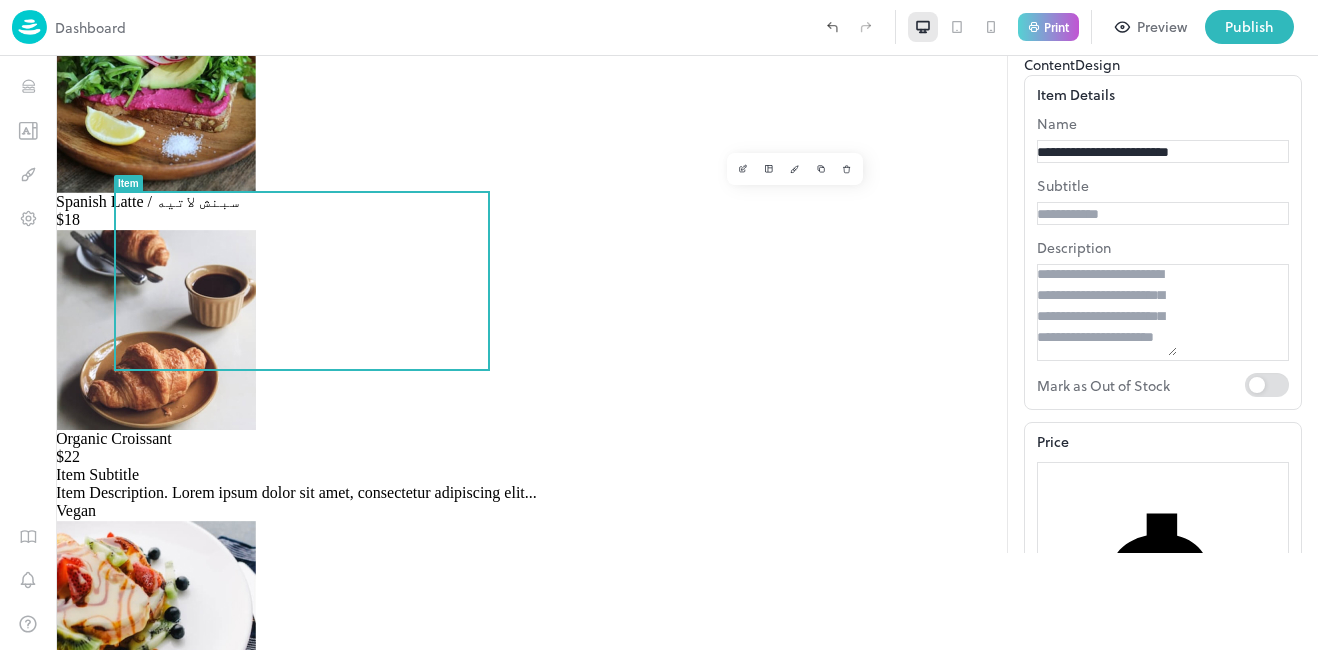 click on "Preview" at bounding box center (1162, 27) 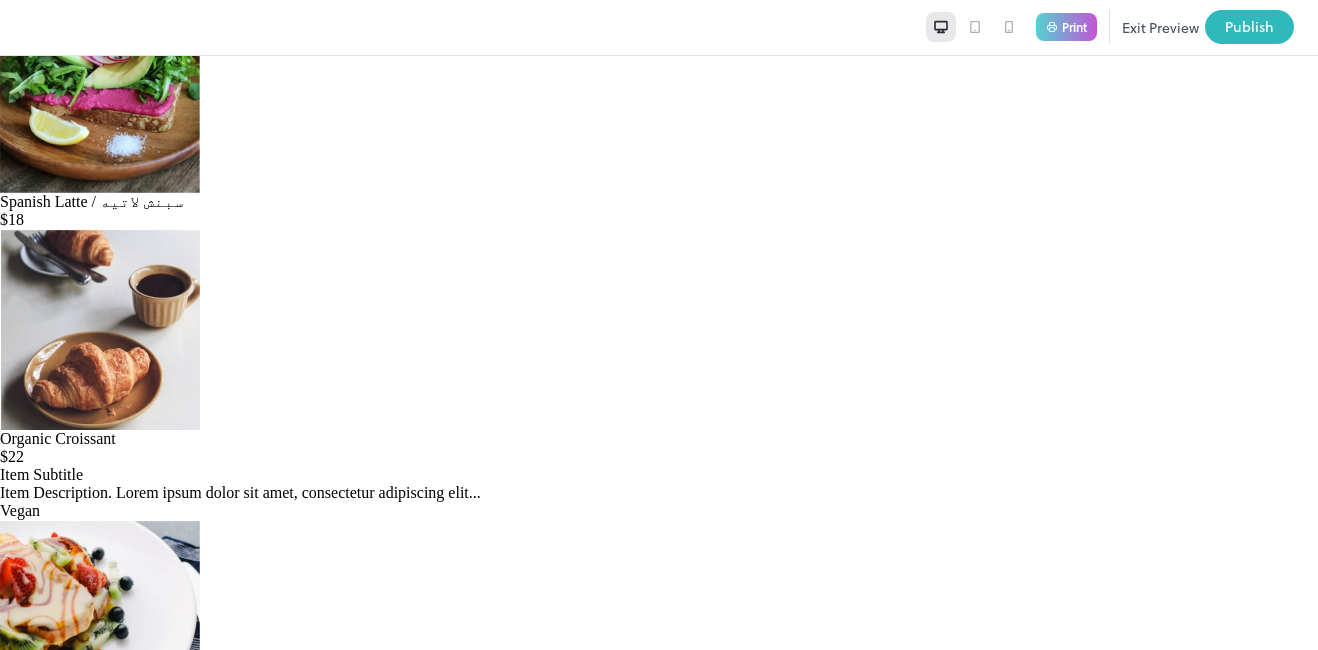click on "Exit Preview" at bounding box center (1160, 27) 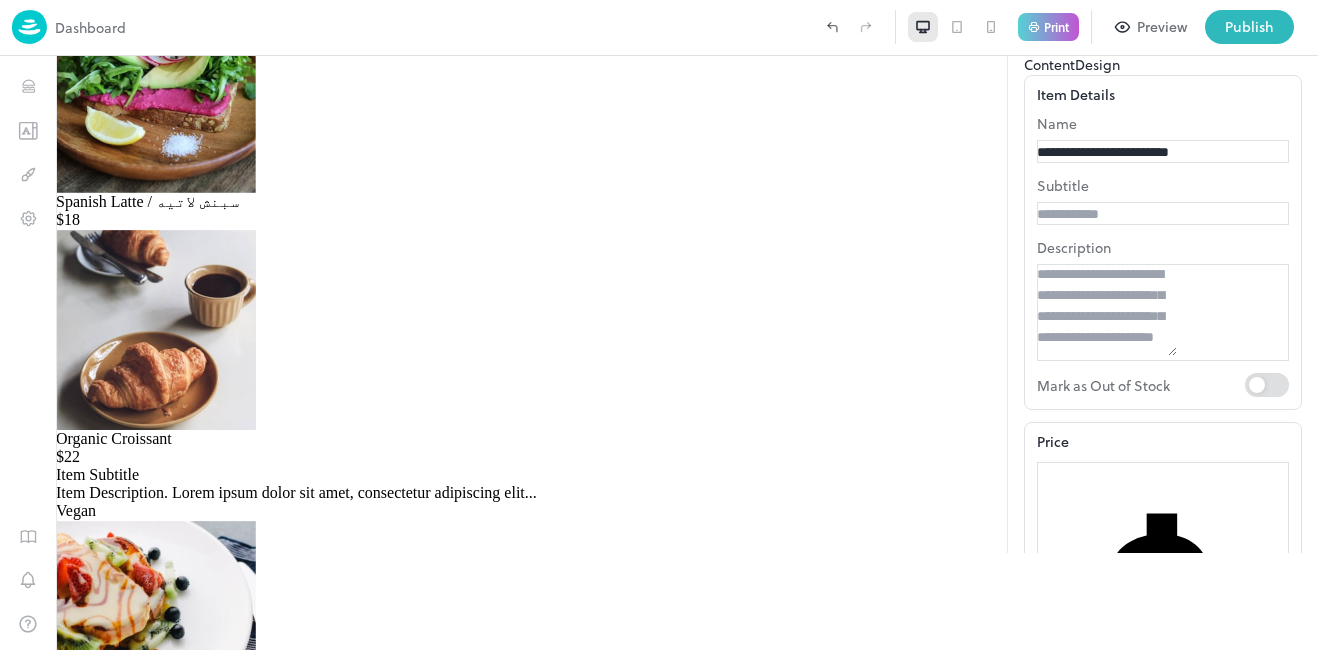 click on "**********" at bounding box center (1107, 152) 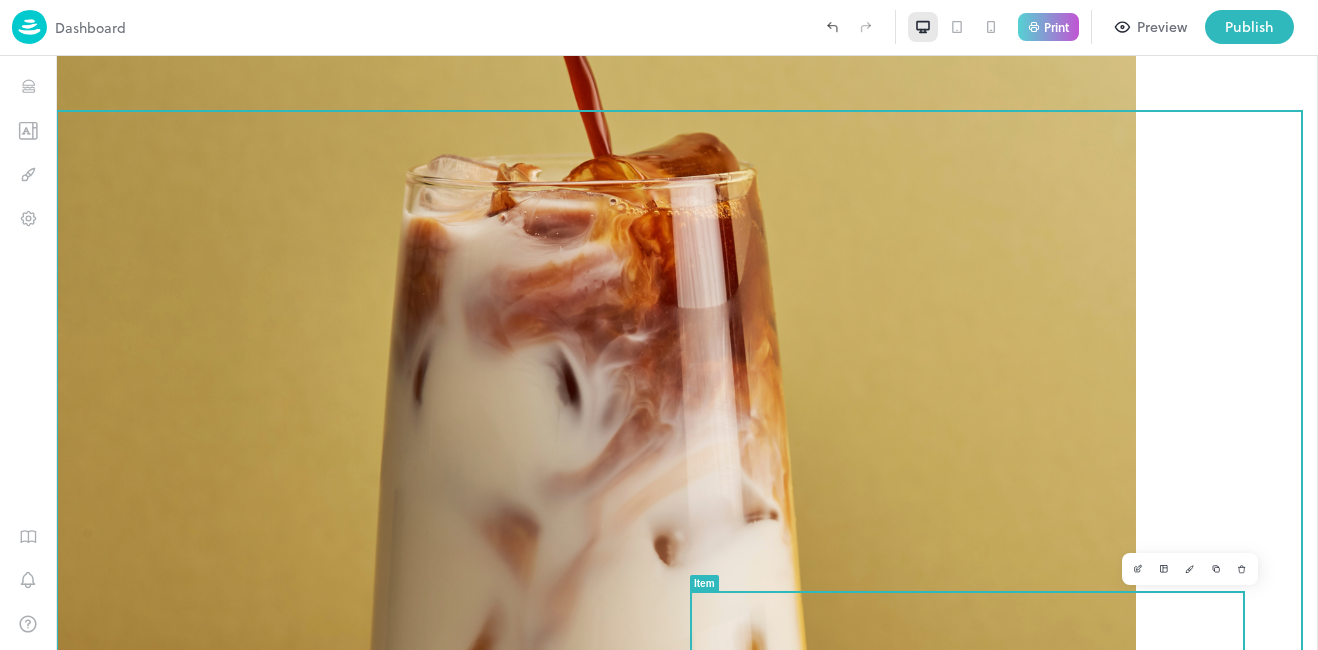 scroll, scrollTop: 0, scrollLeft: 0, axis: both 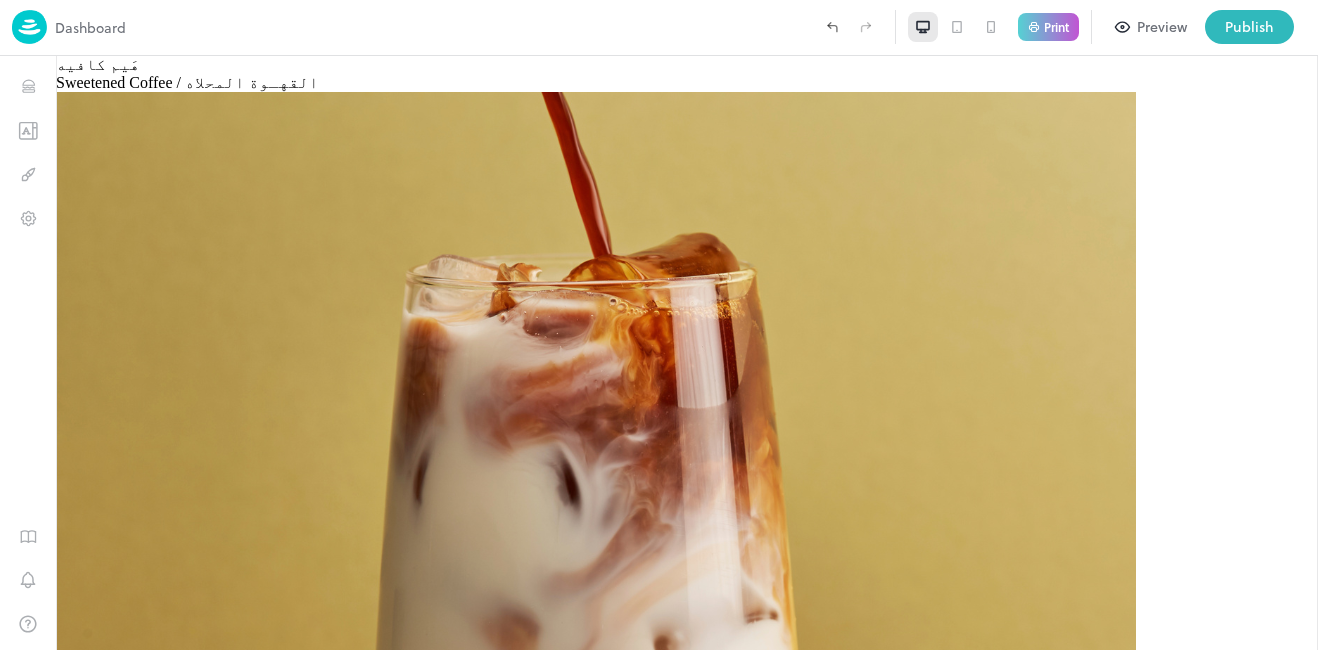 click on "Closed" at bounding box center [687, 2726] 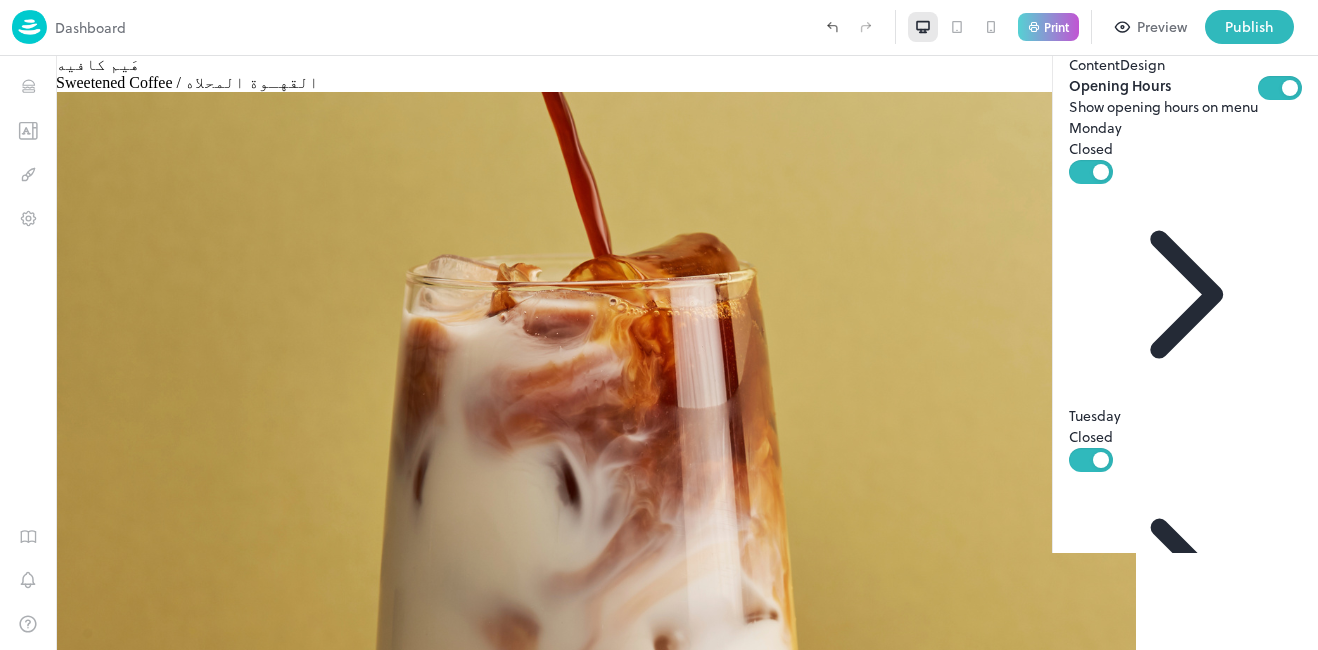 scroll, scrollTop: 0, scrollLeft: 0, axis: both 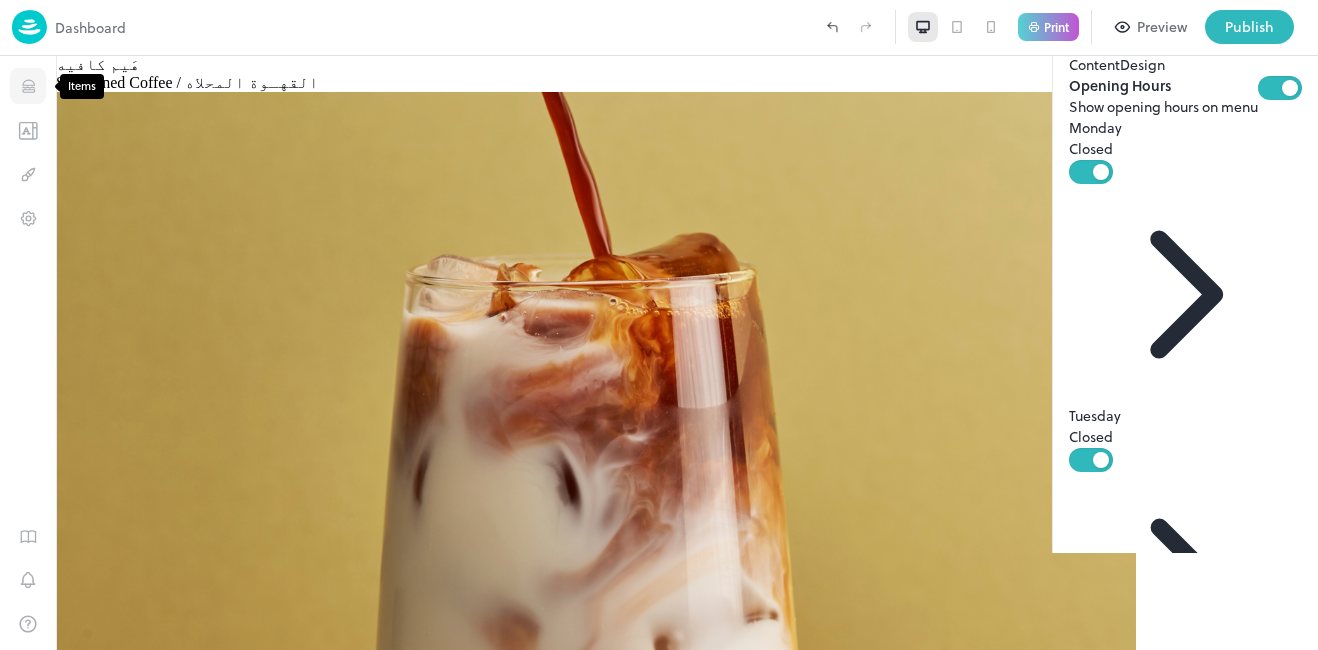click 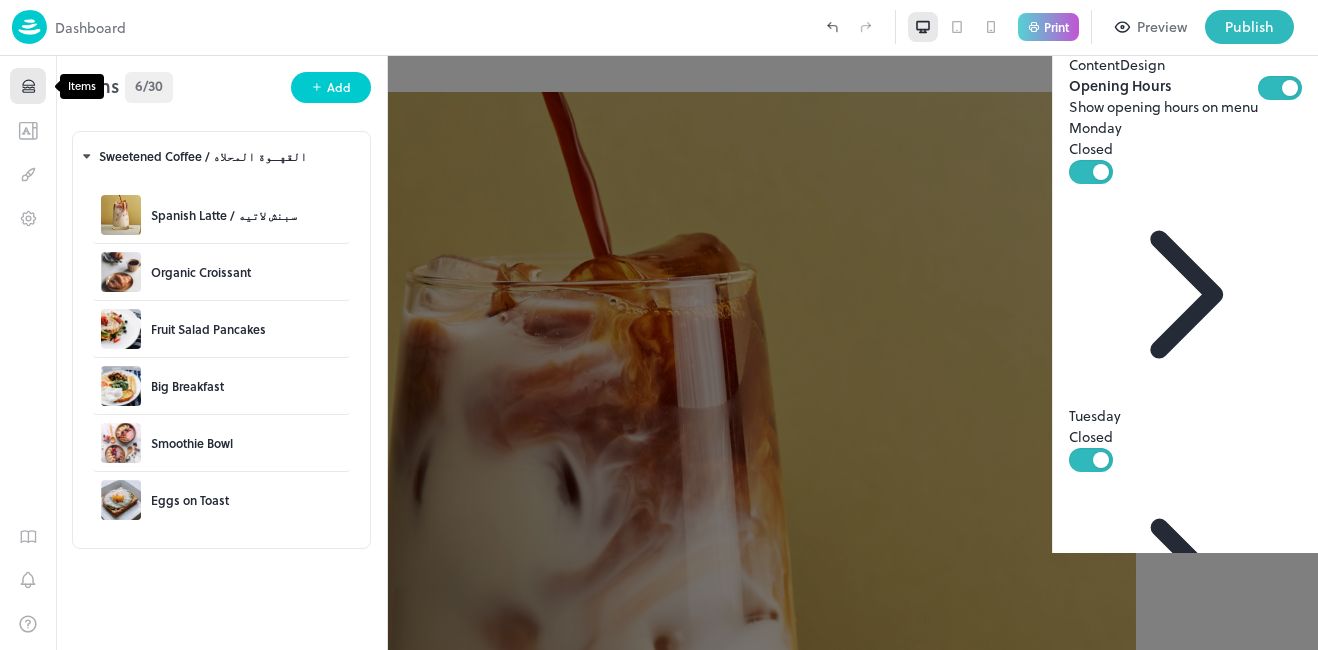 click 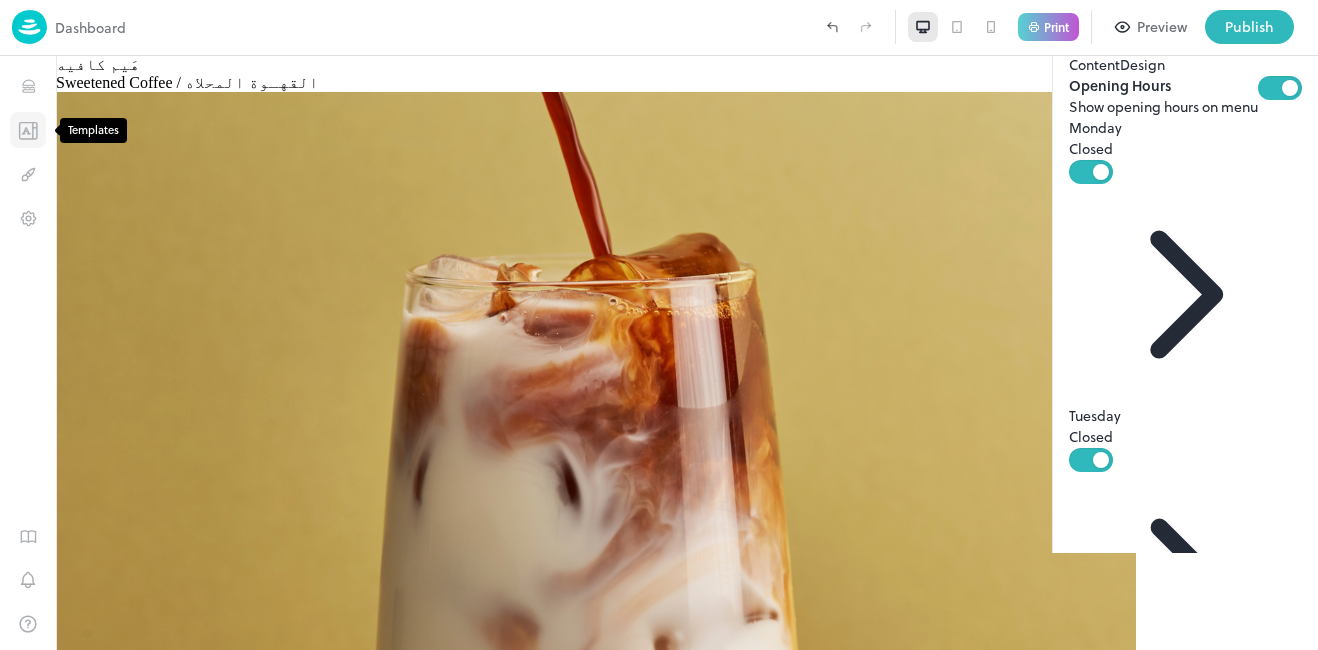 click 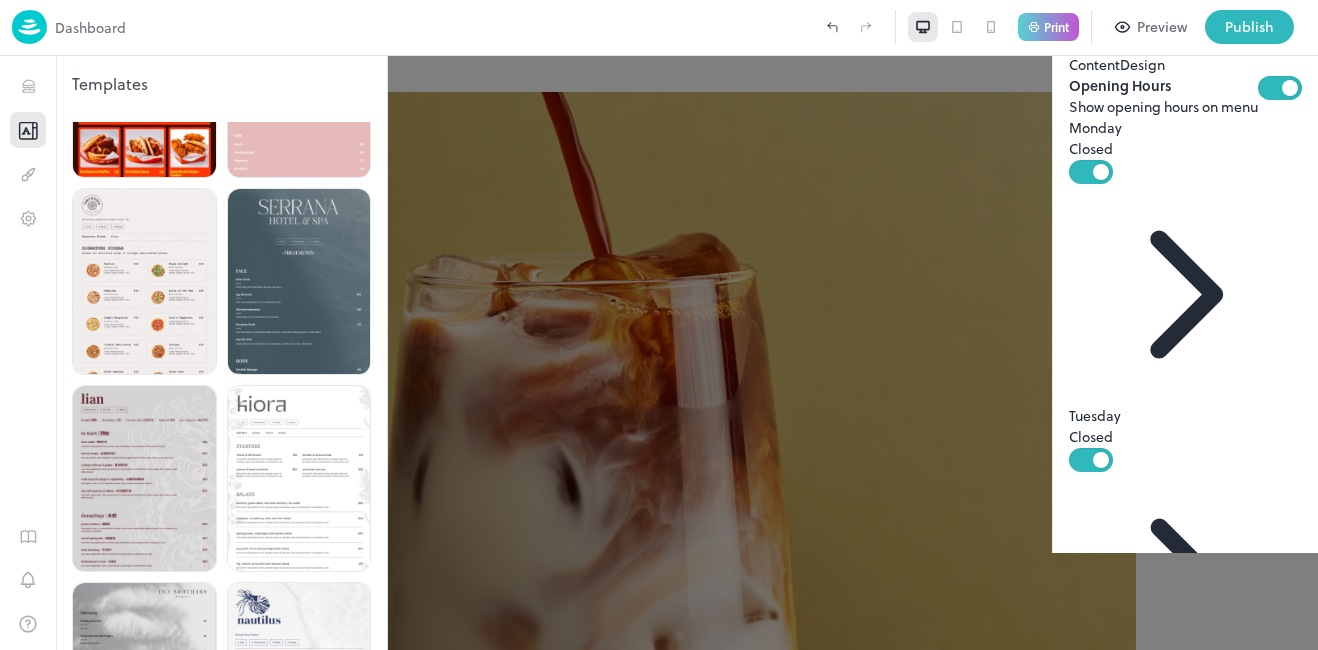 scroll, scrollTop: 1100, scrollLeft: 0, axis: vertical 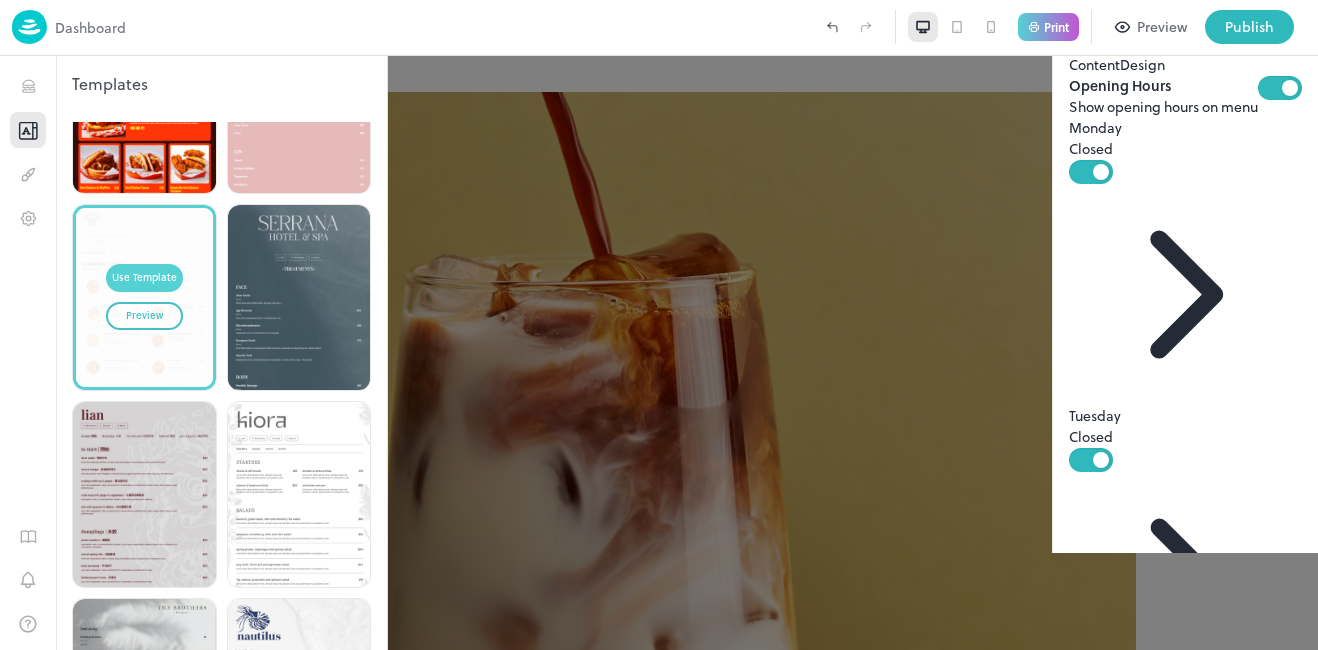 click on "Use Template" at bounding box center (144, 278) 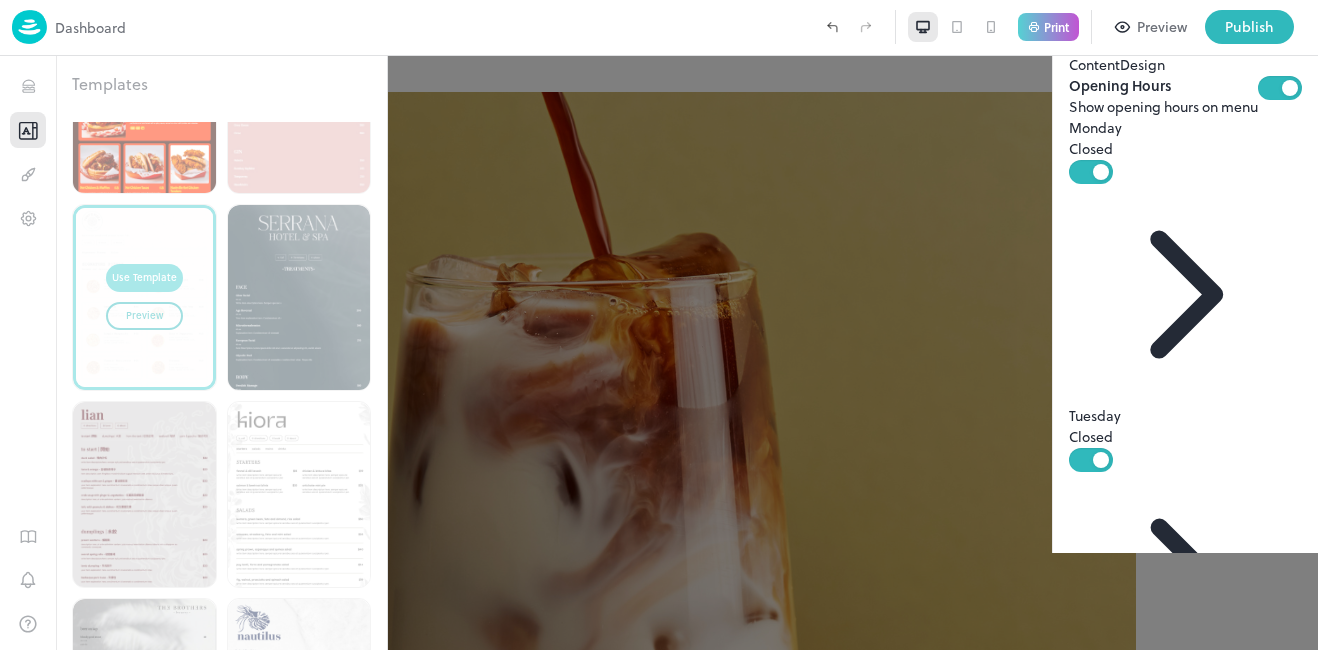 type on "**********" 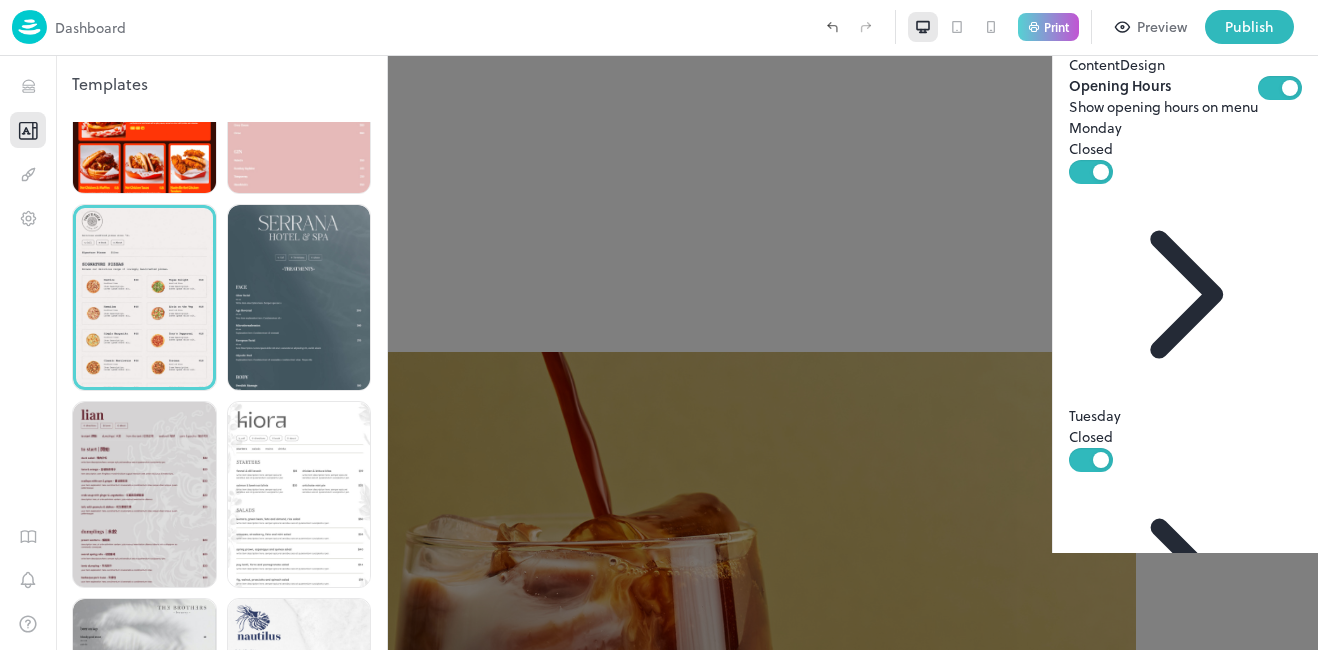 click at bounding box center (659, 325) 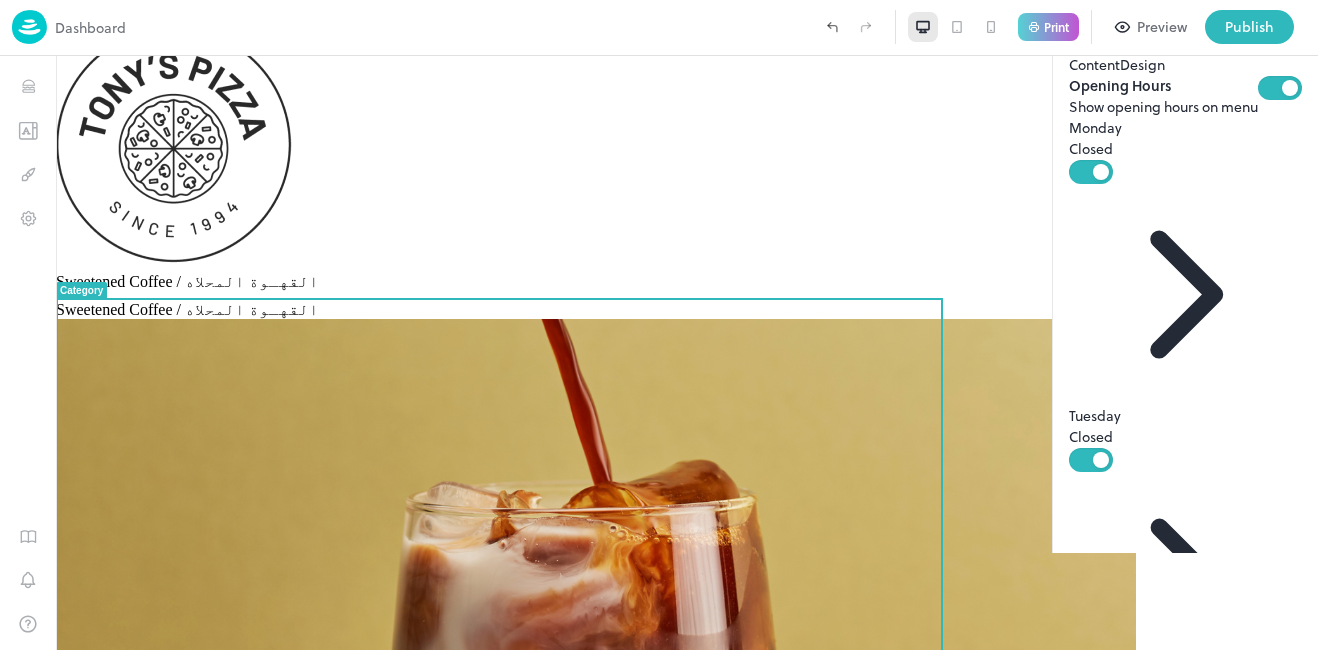 scroll, scrollTop: 0, scrollLeft: 0, axis: both 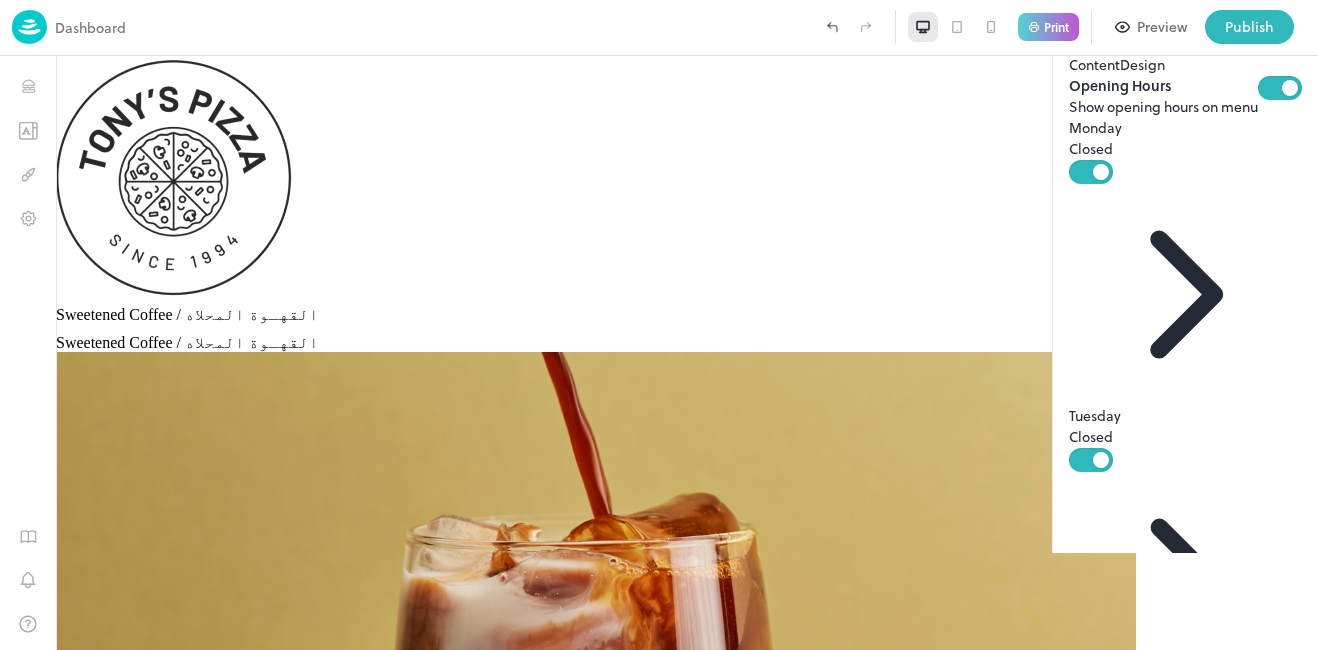 click on "Preview" at bounding box center [1162, 27] 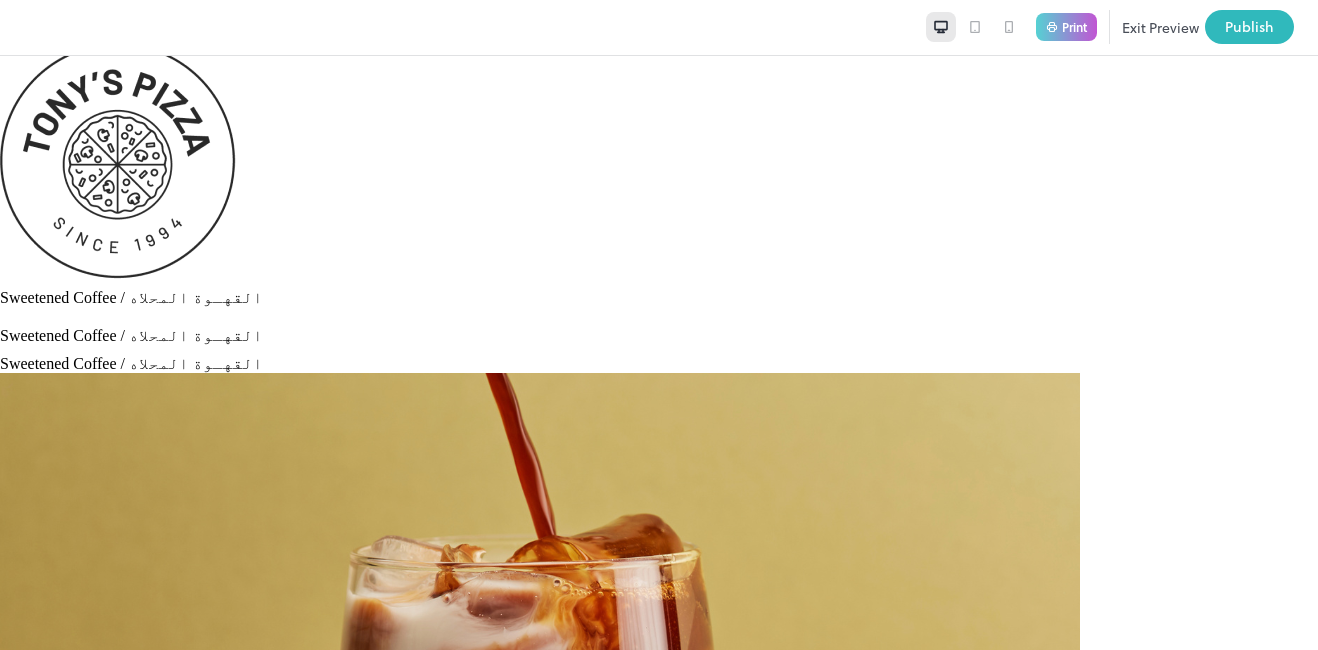 scroll, scrollTop: 0, scrollLeft: 0, axis: both 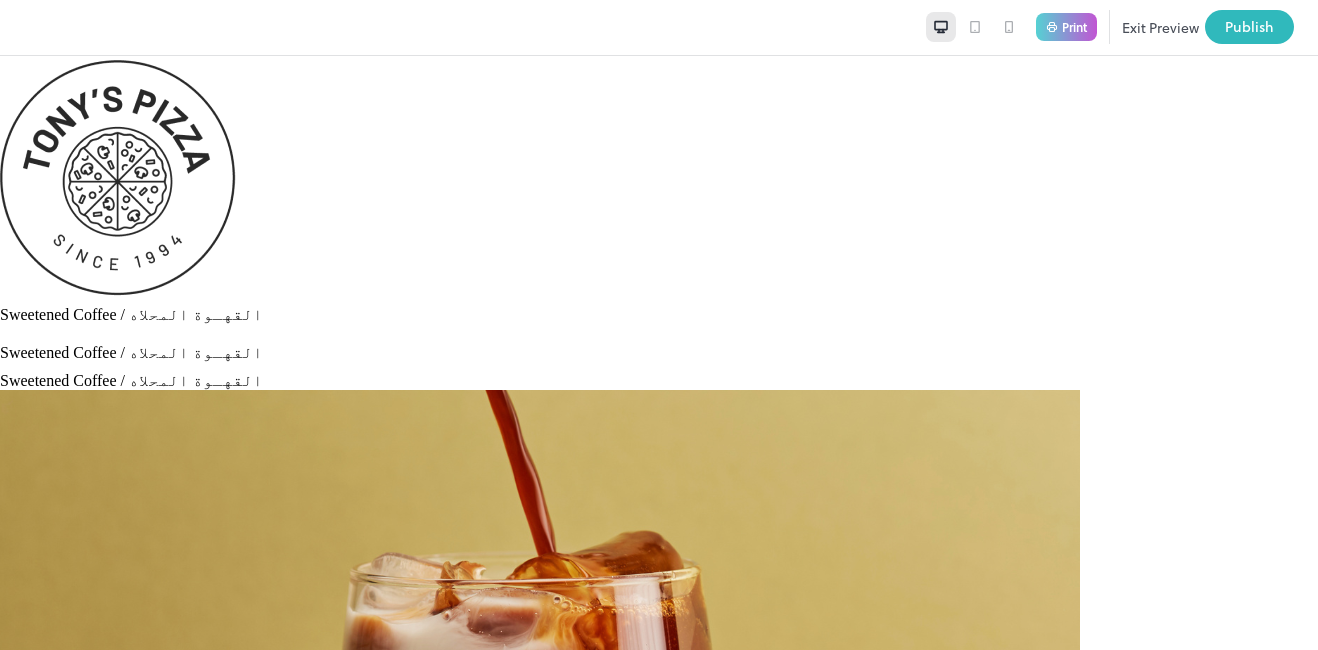 click on "Exit Preview" at bounding box center (1160, 27) 